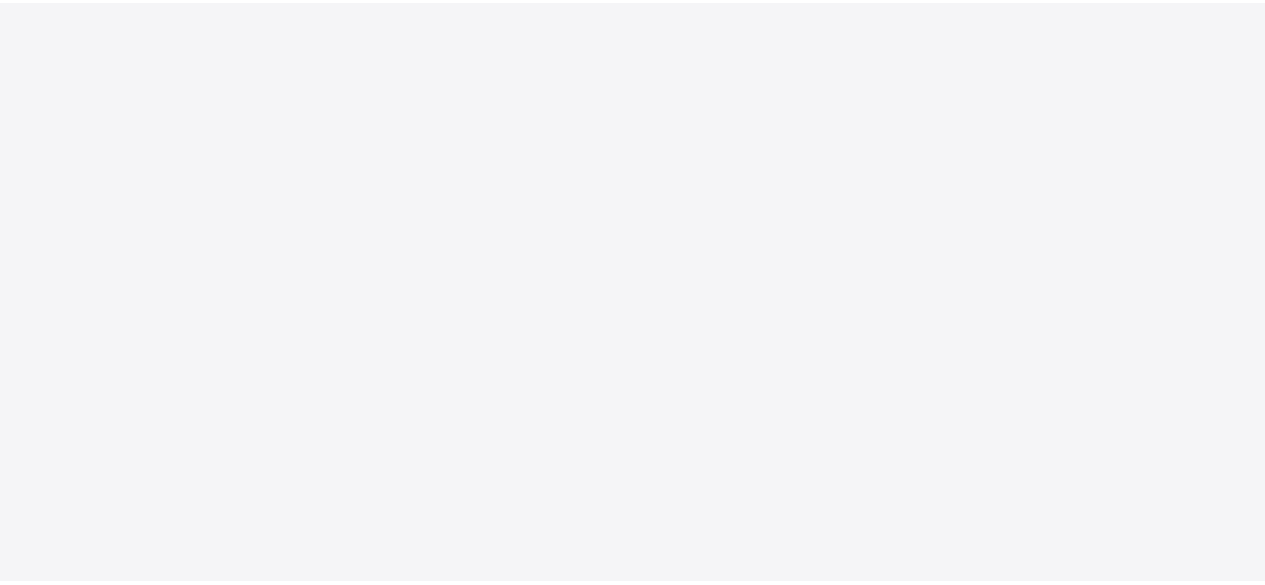 scroll, scrollTop: 0, scrollLeft: 0, axis: both 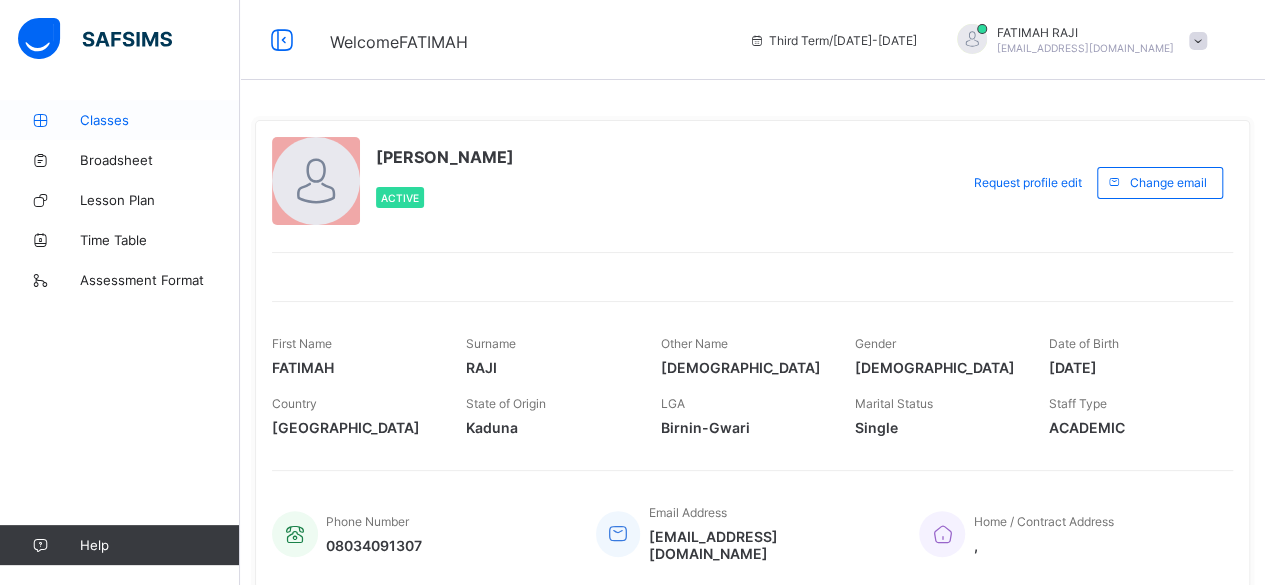 click on "Classes" at bounding box center (160, 120) 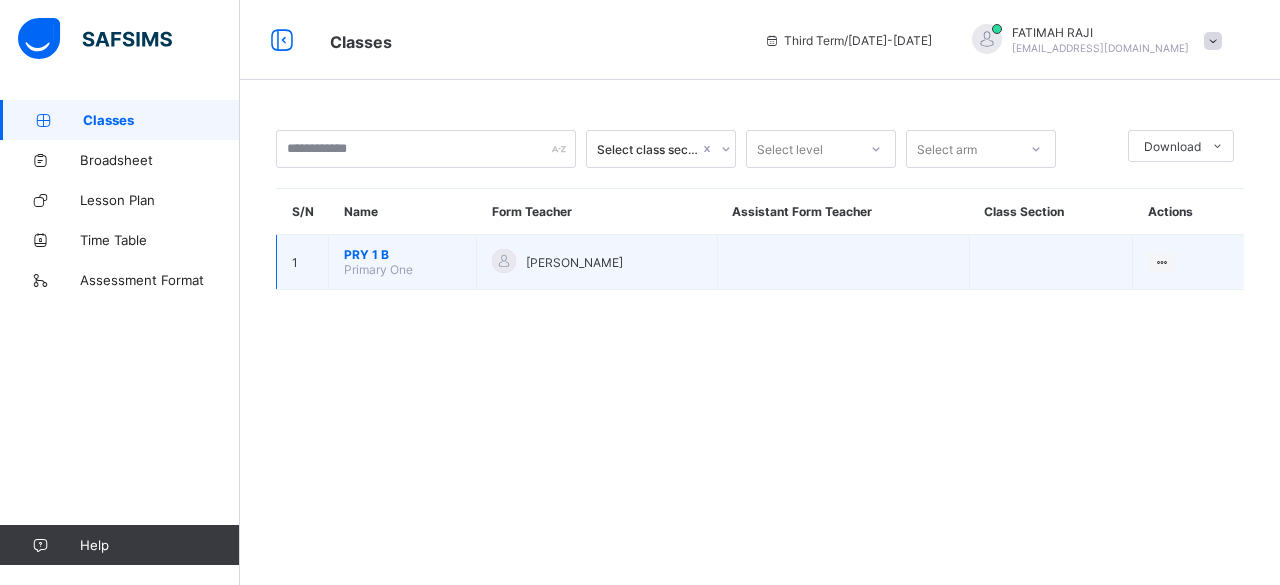 click on "PRY 1   B" at bounding box center [402, 254] 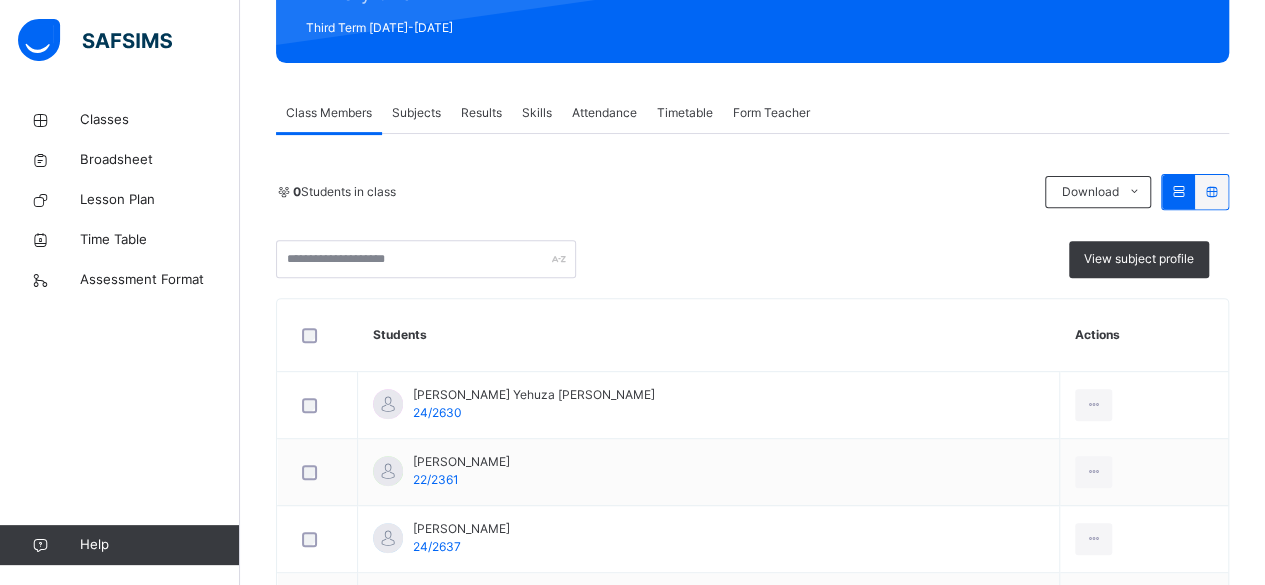 scroll, scrollTop: 278, scrollLeft: 0, axis: vertical 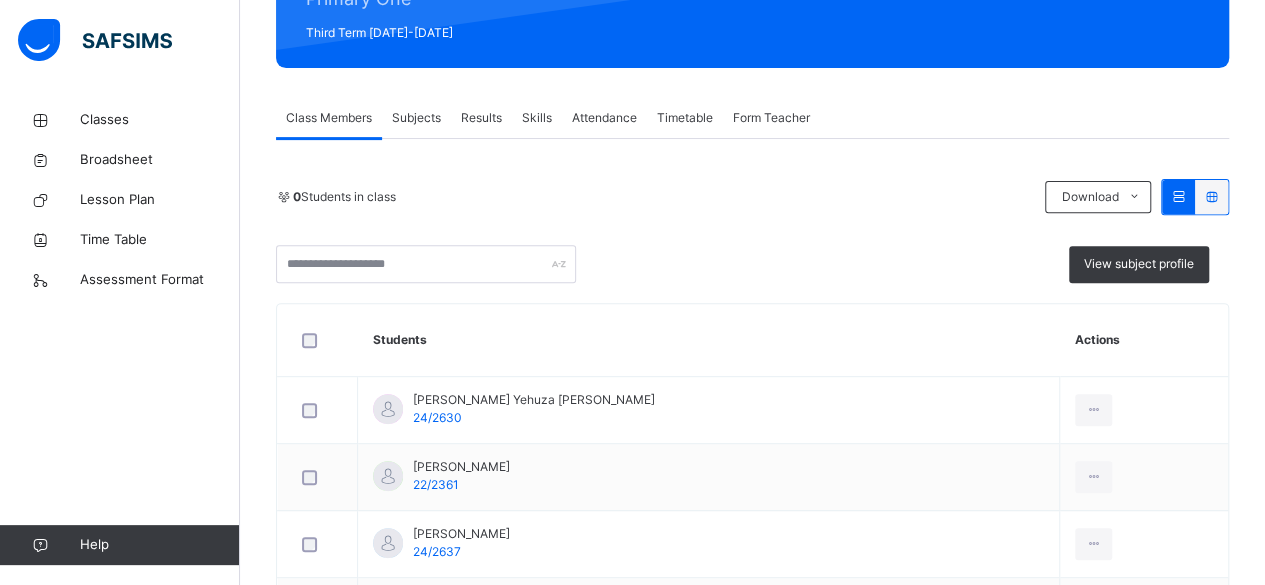 click on "Subjects" at bounding box center [416, 118] 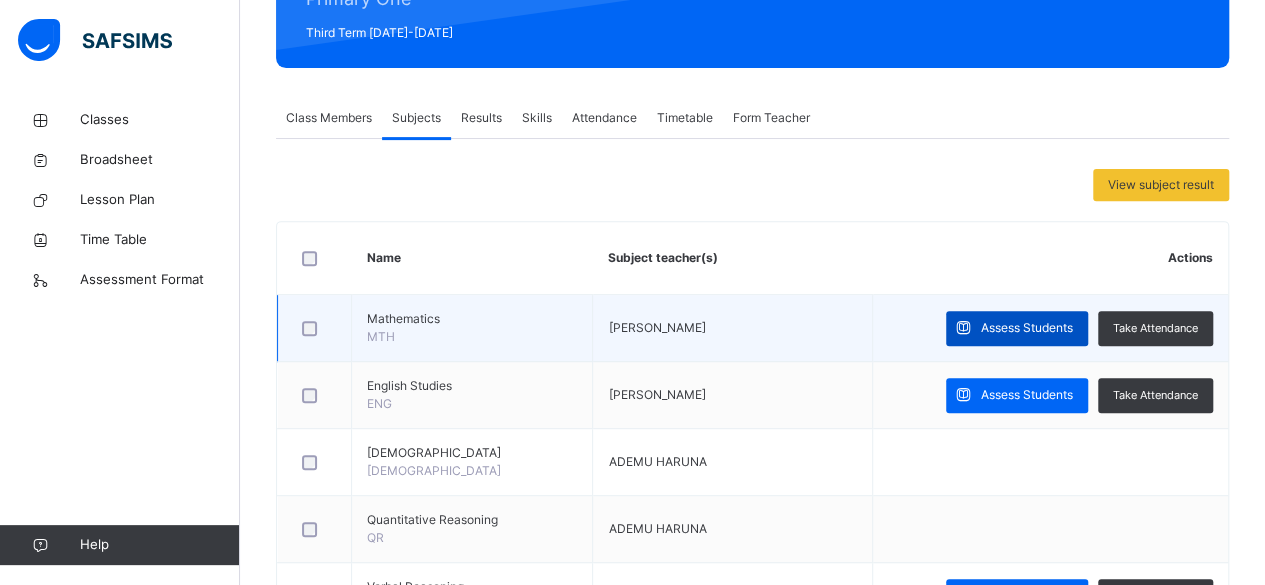 click on "Assess Students" at bounding box center [1027, 328] 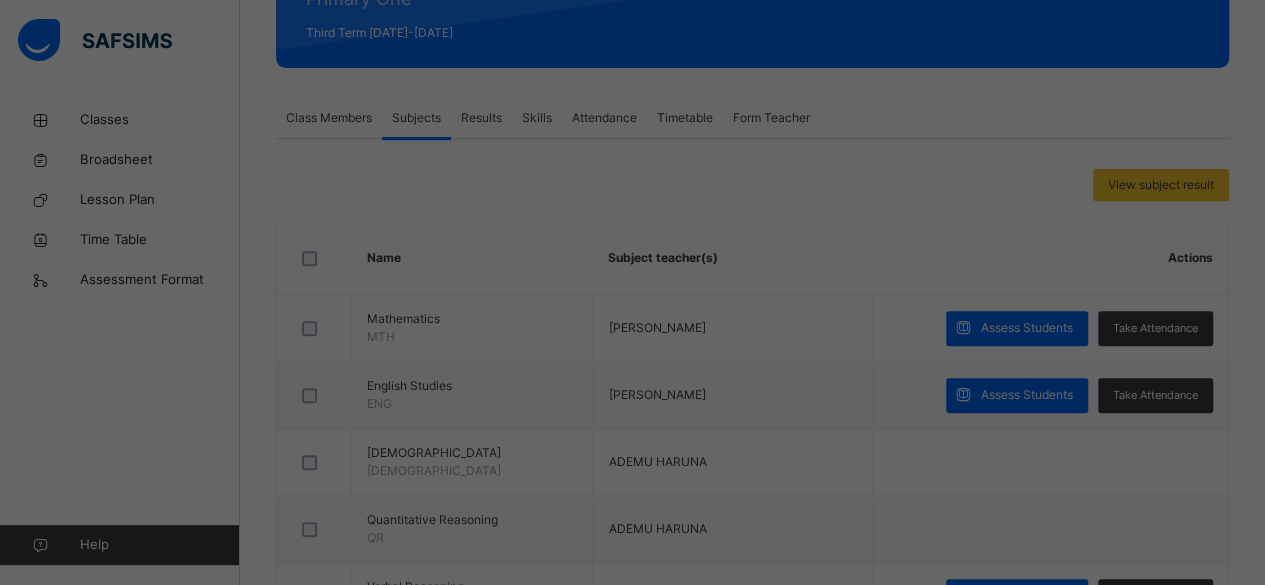 click at bounding box center [632, 292] 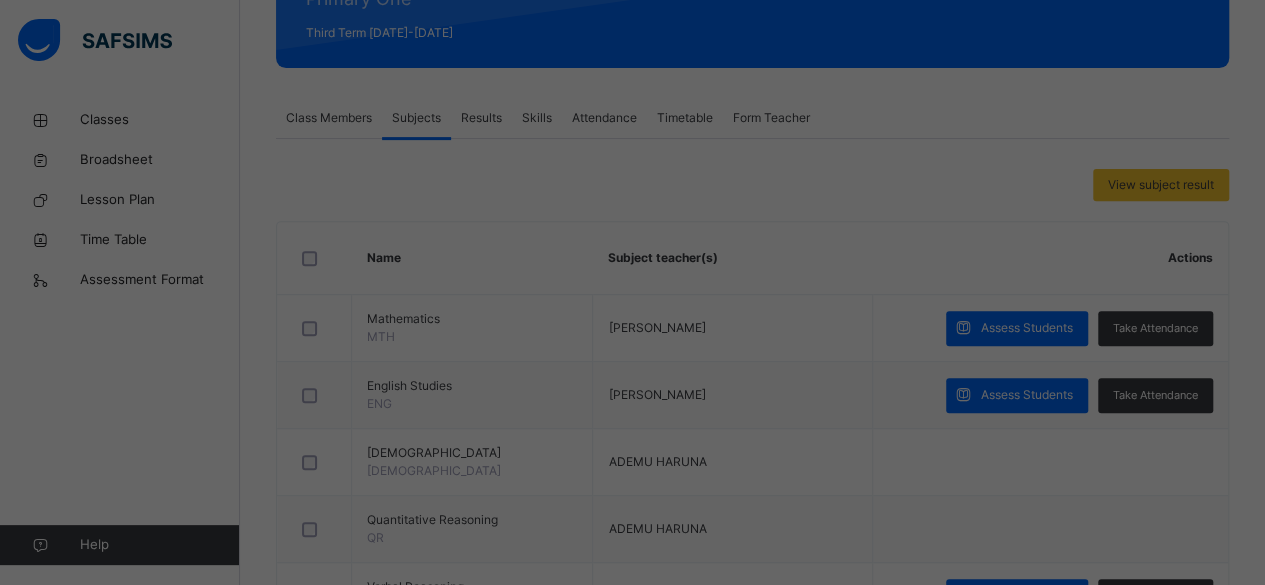 click at bounding box center (632, 292) 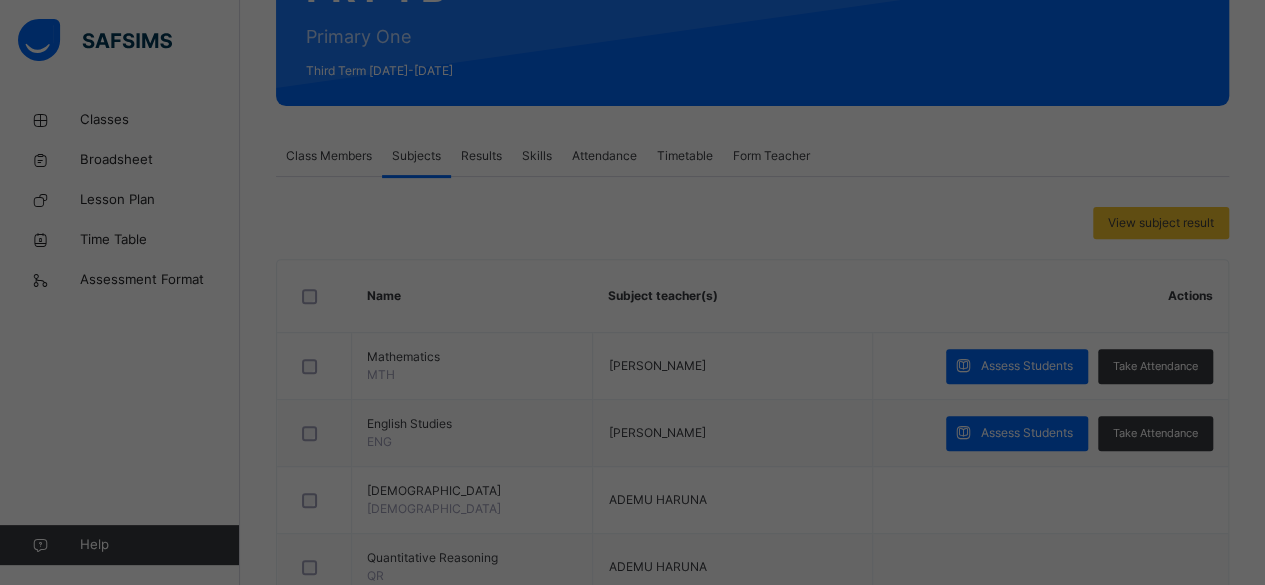 scroll, scrollTop: 253, scrollLeft: 0, axis: vertical 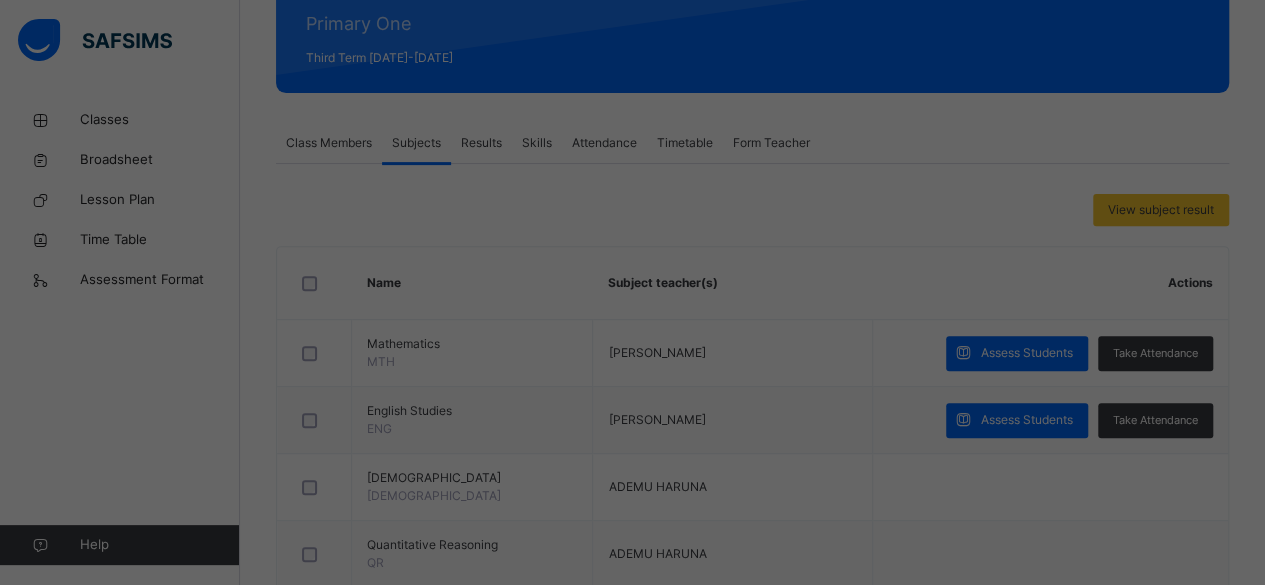 click at bounding box center [632, 292] 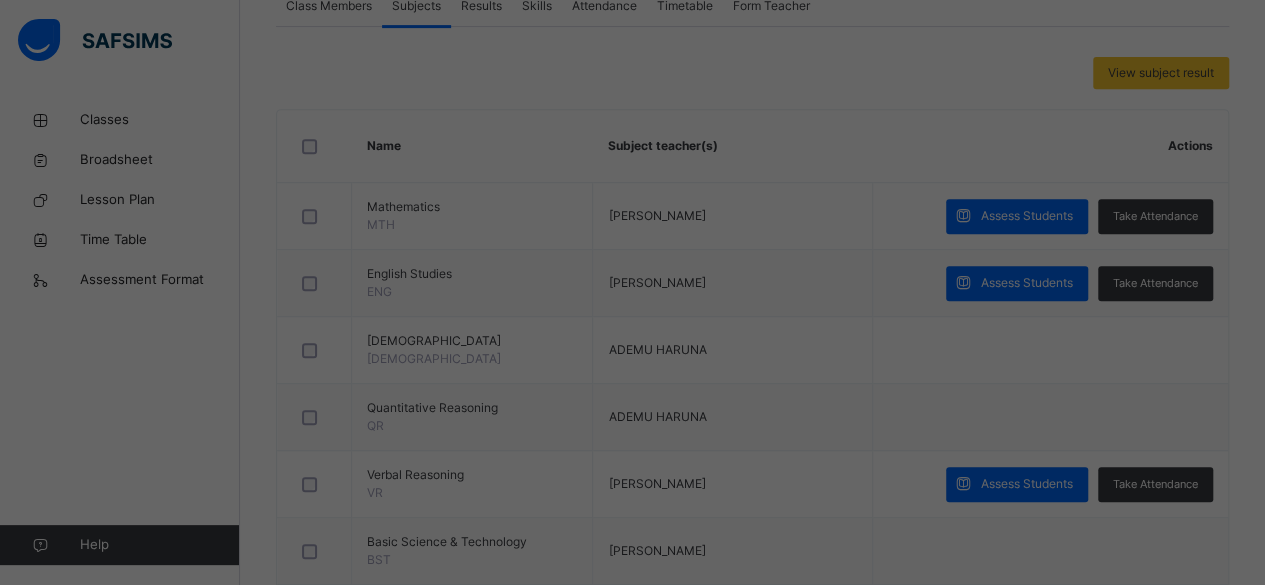 scroll, scrollTop: 393, scrollLeft: 0, axis: vertical 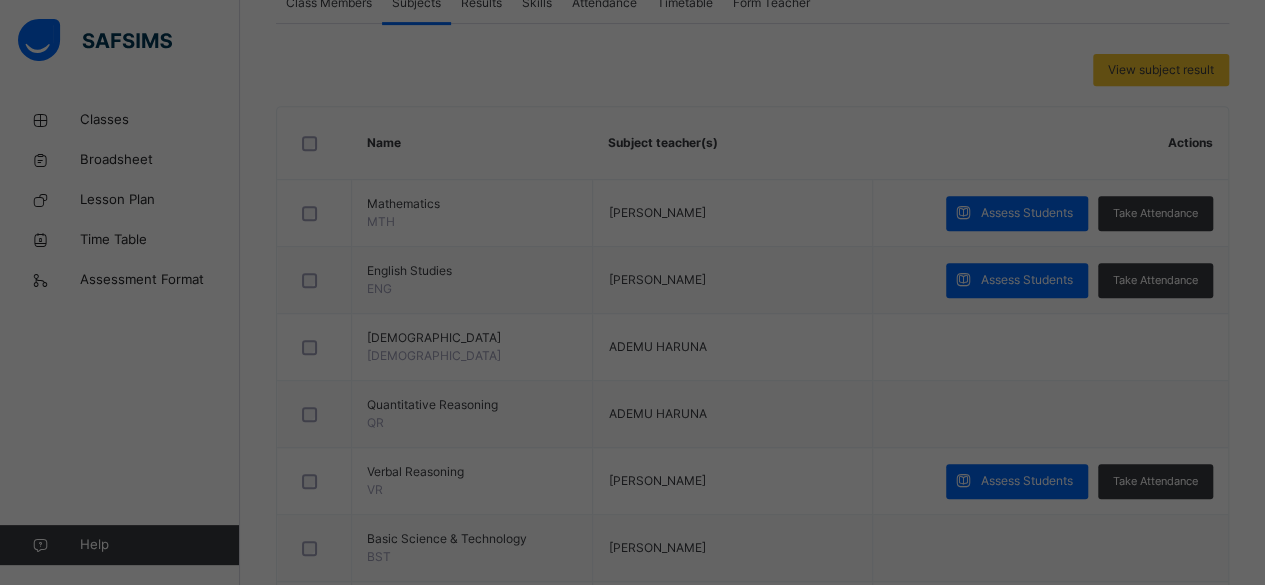click at bounding box center (632, 292) 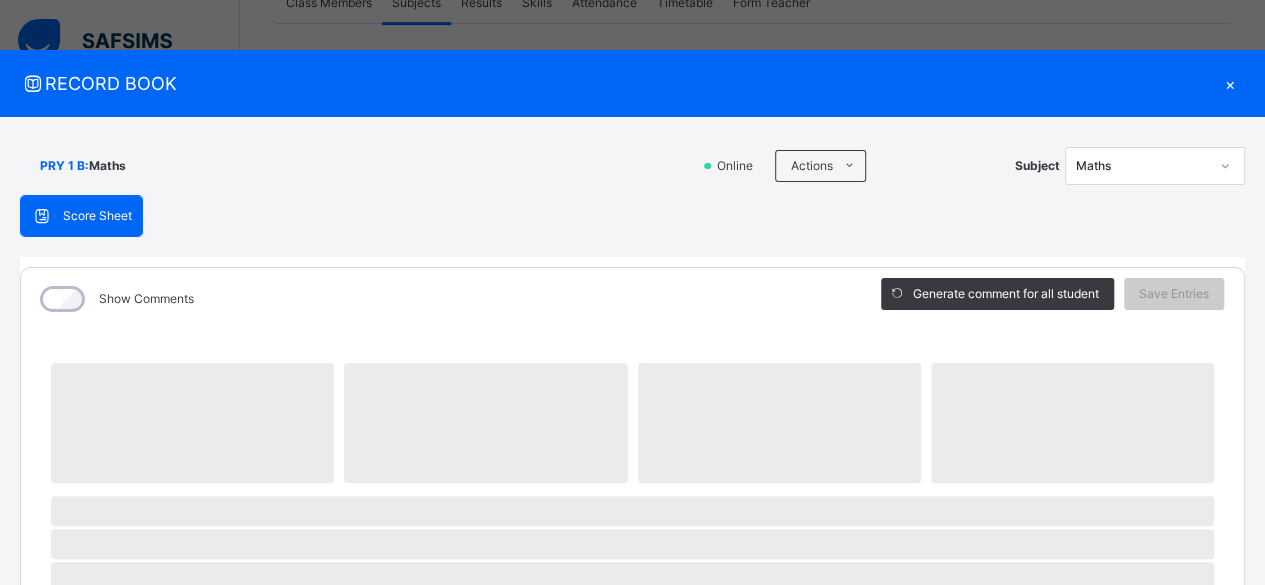 click on "×" at bounding box center [1230, 83] 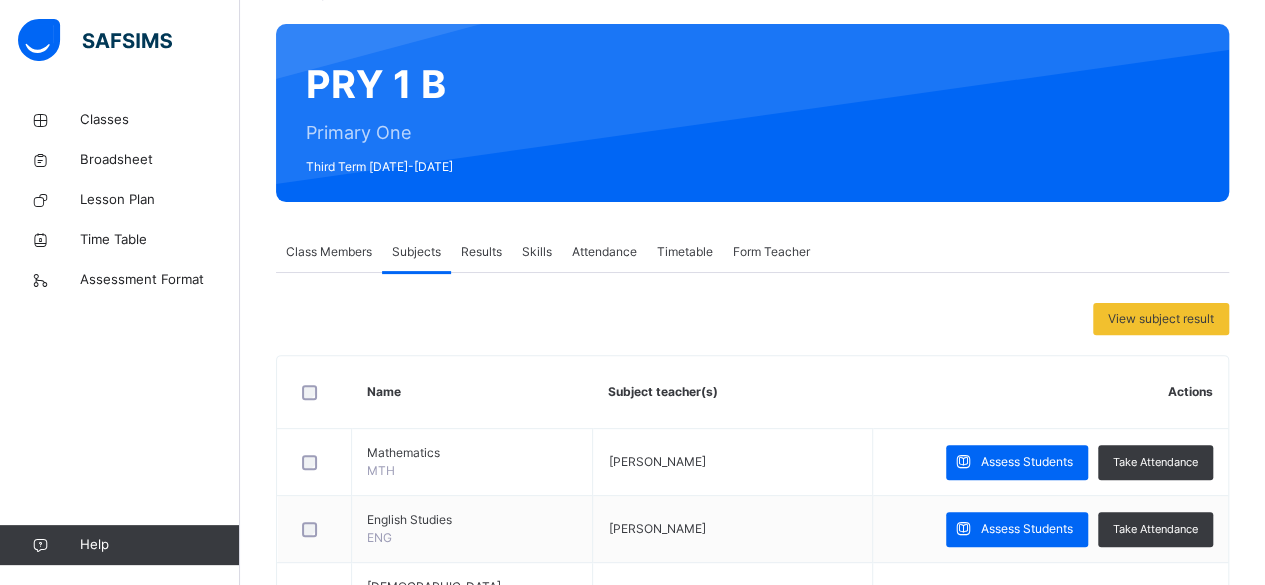 scroll, scrollTop: 218, scrollLeft: 0, axis: vertical 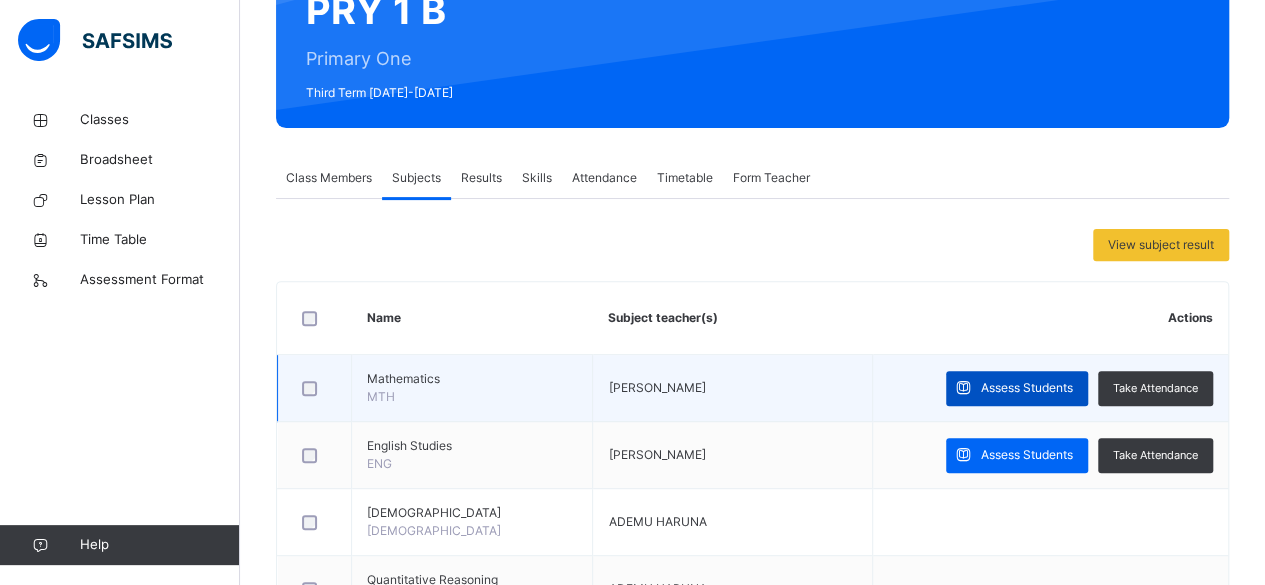 click on "Assess Students" at bounding box center (1027, 388) 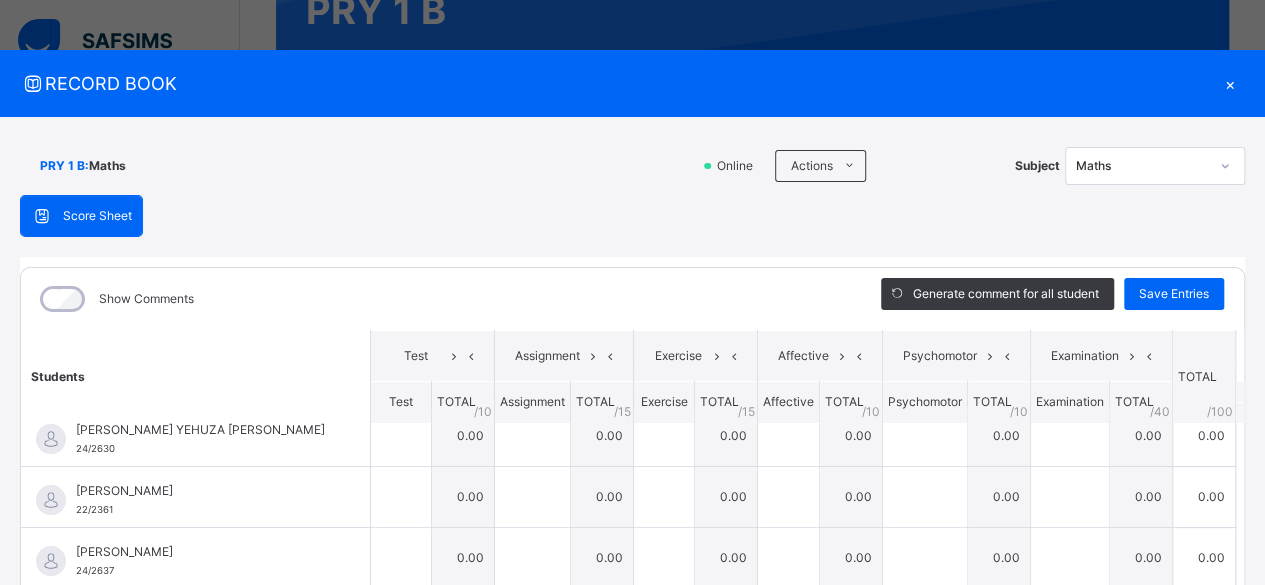 scroll, scrollTop: 0, scrollLeft: 0, axis: both 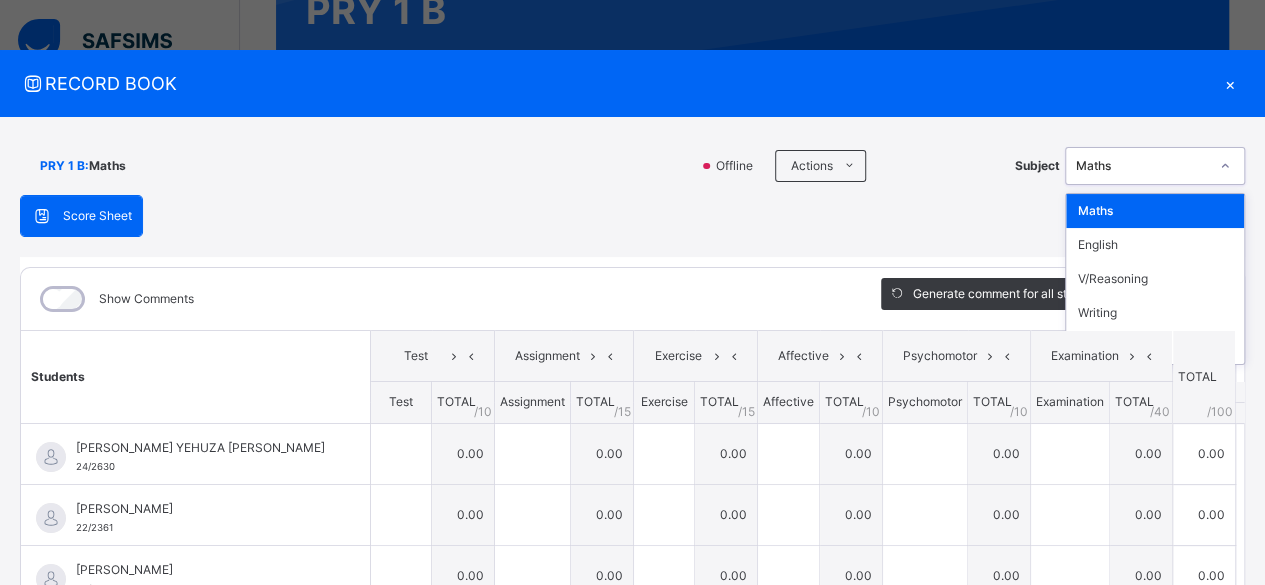 click on "Maths" at bounding box center (1142, 166) 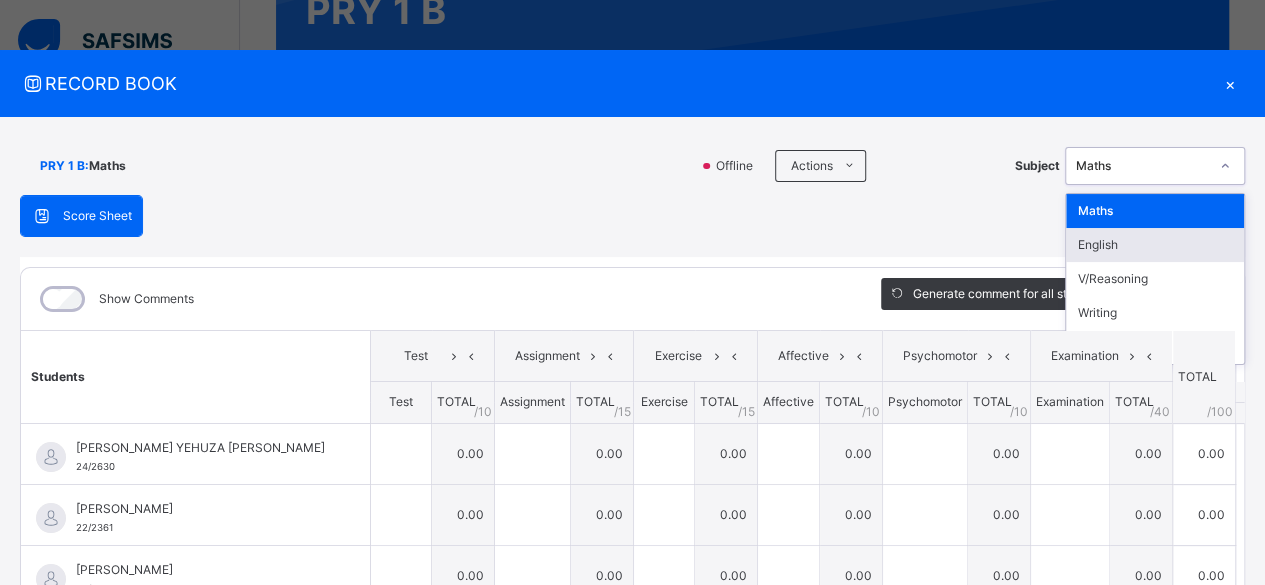 click on "English" at bounding box center [1155, 245] 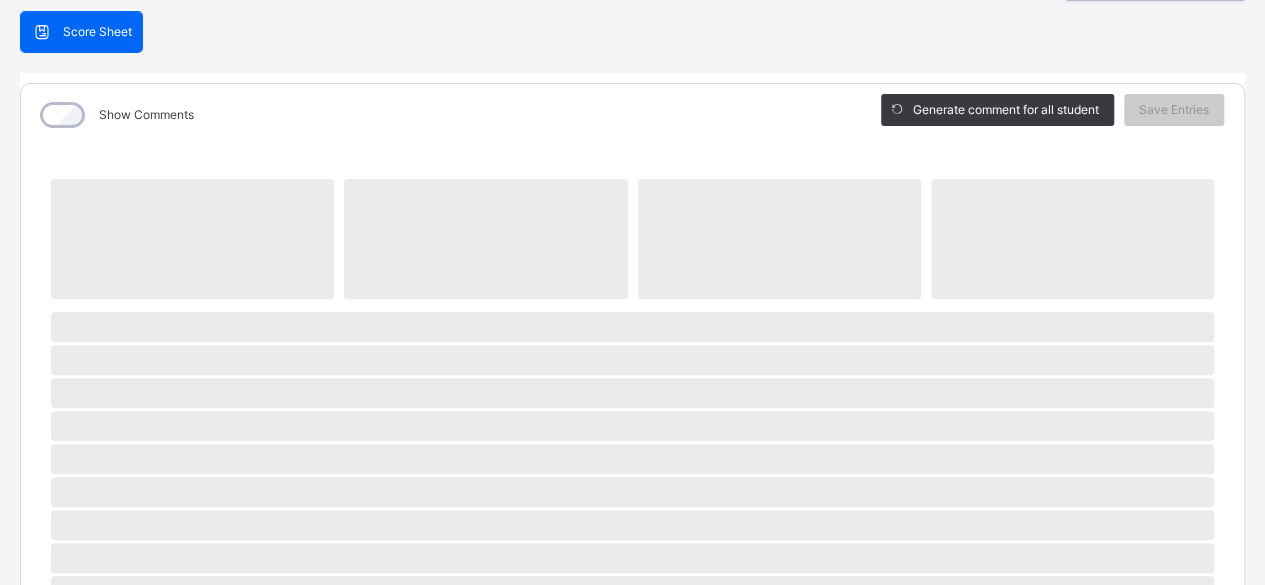 scroll, scrollTop: 204, scrollLeft: 0, axis: vertical 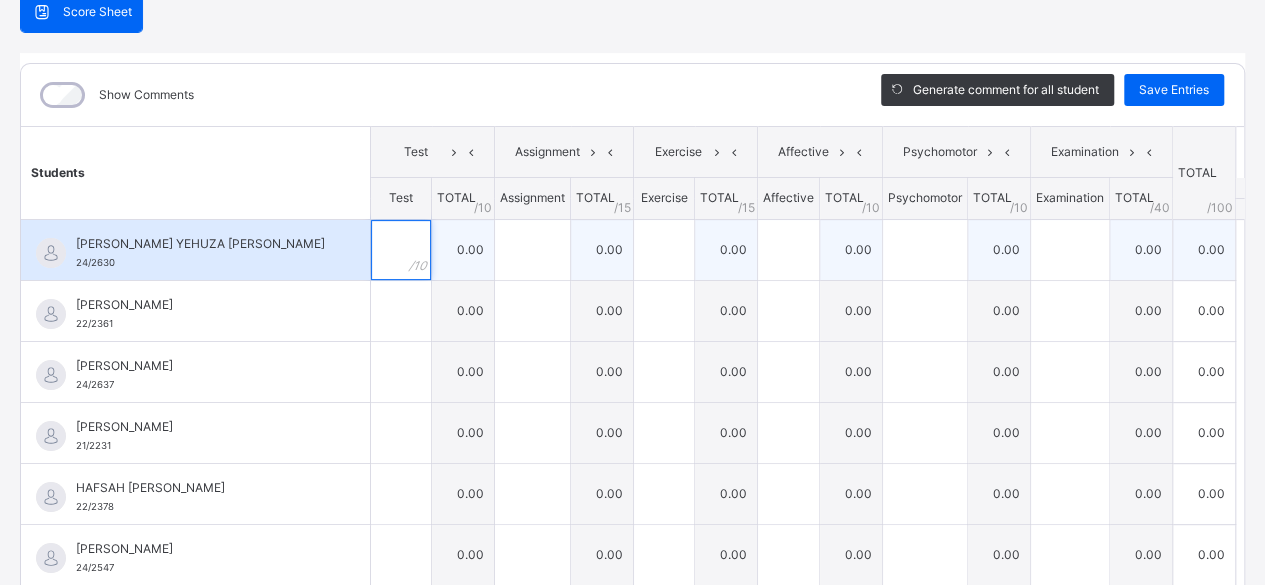 click at bounding box center (401, 250) 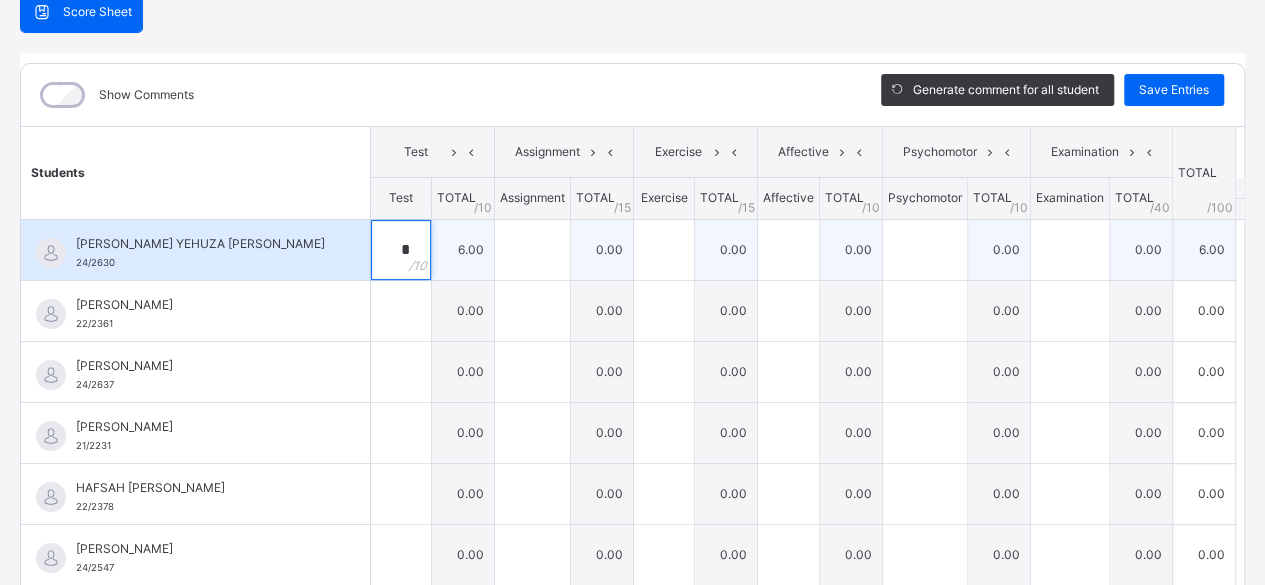 type on "*" 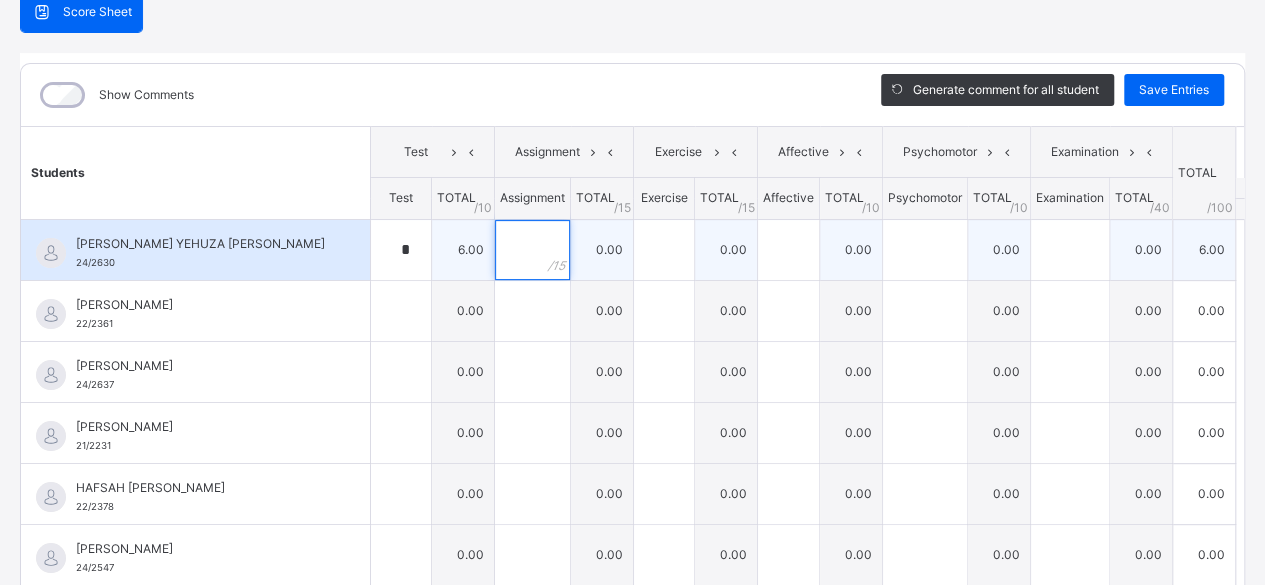 click at bounding box center [532, 250] 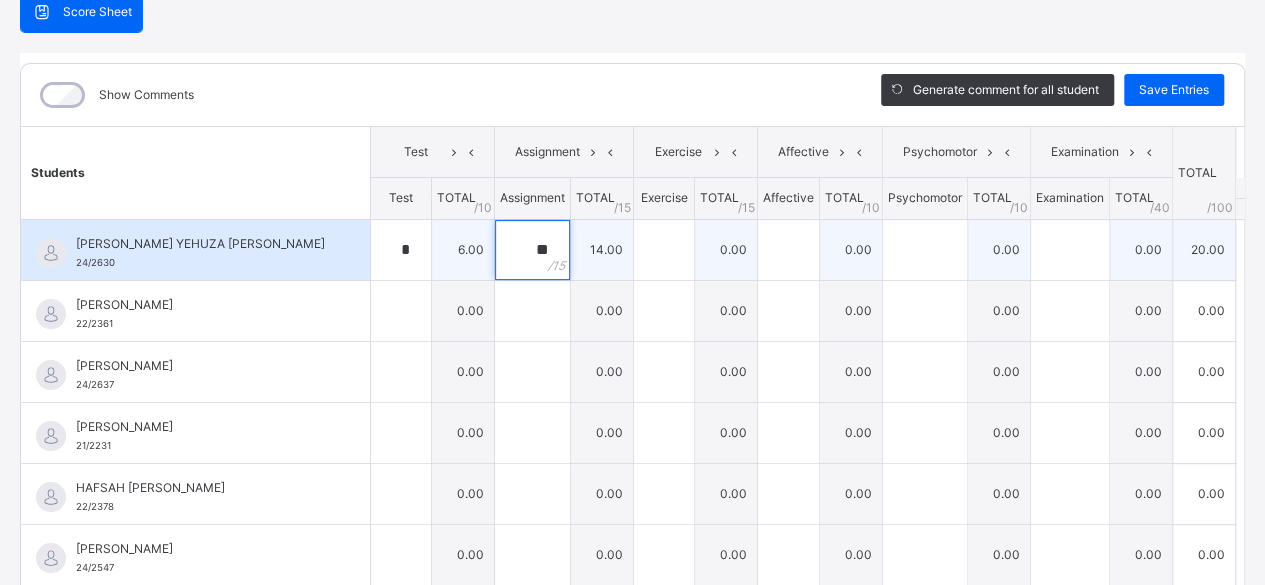 type on "**" 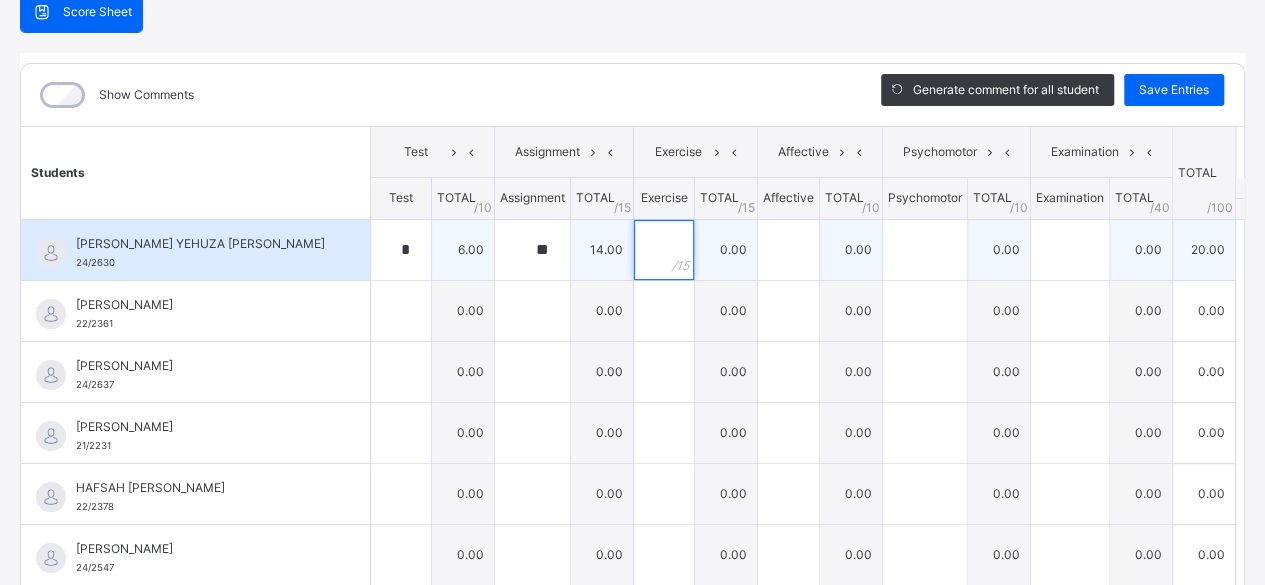 click at bounding box center (664, 250) 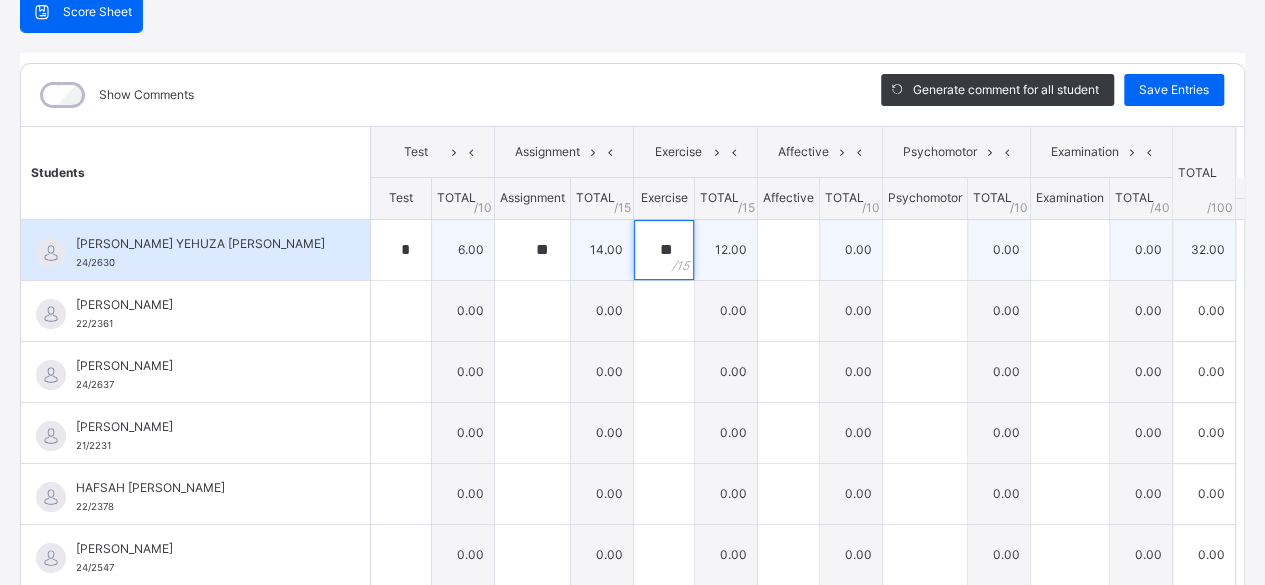 type on "**" 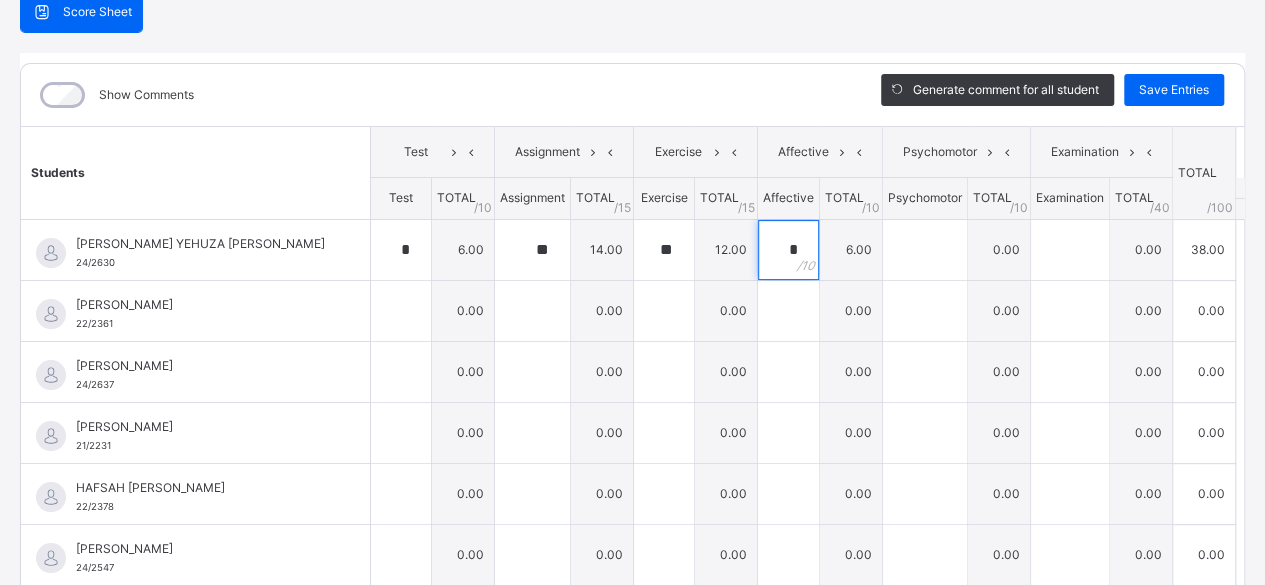 type on "*" 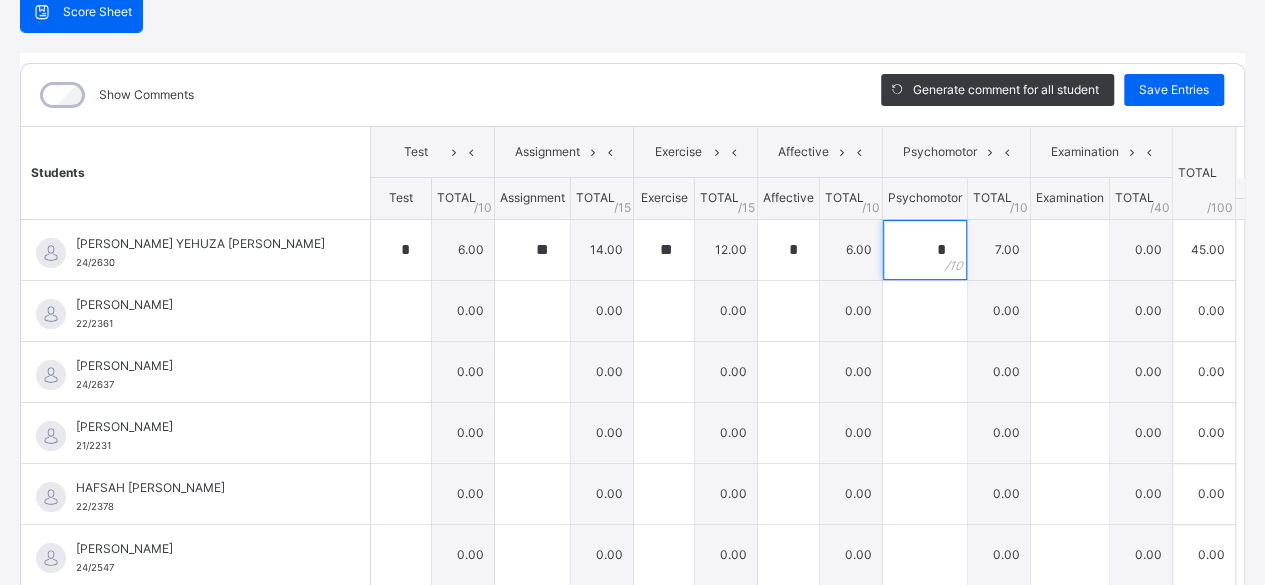 type on "*" 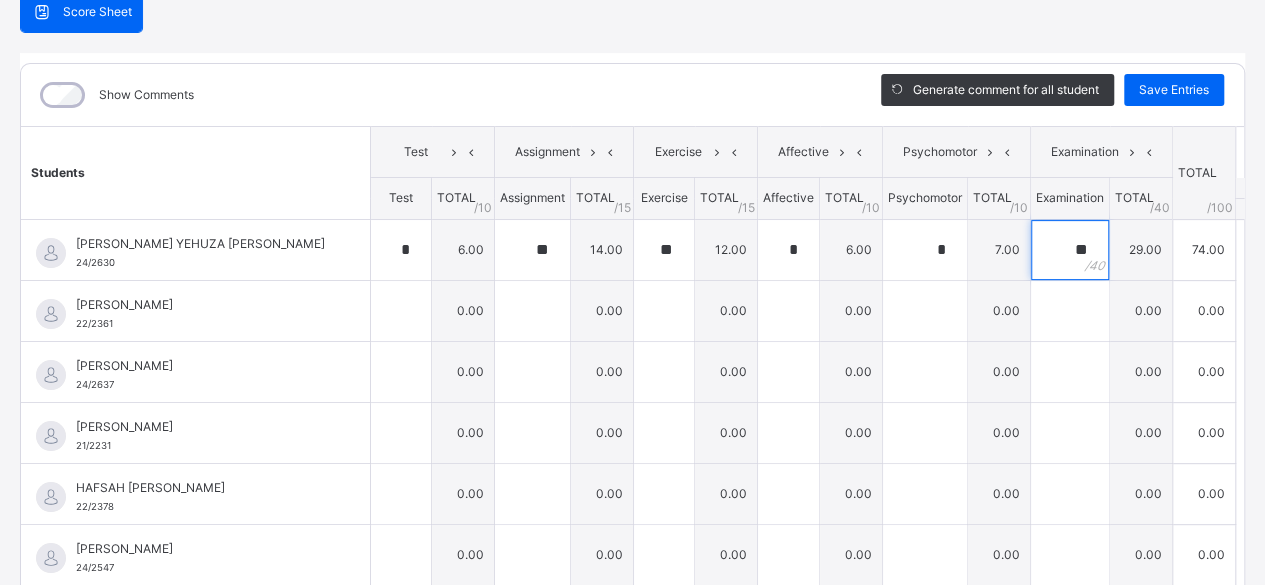 type on "**" 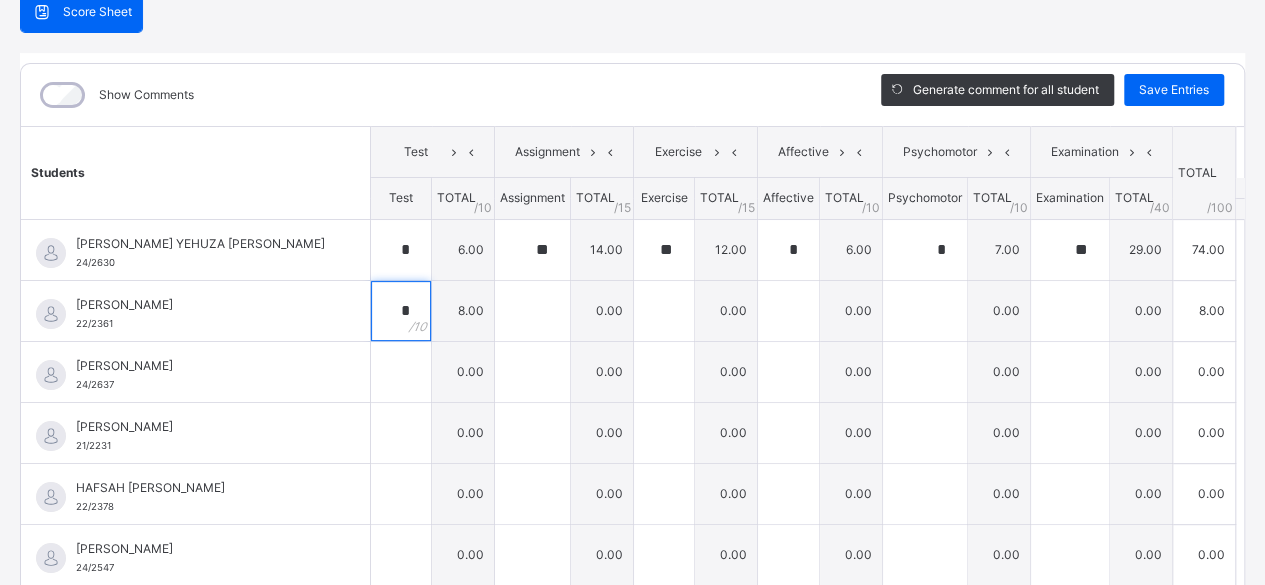 type on "*" 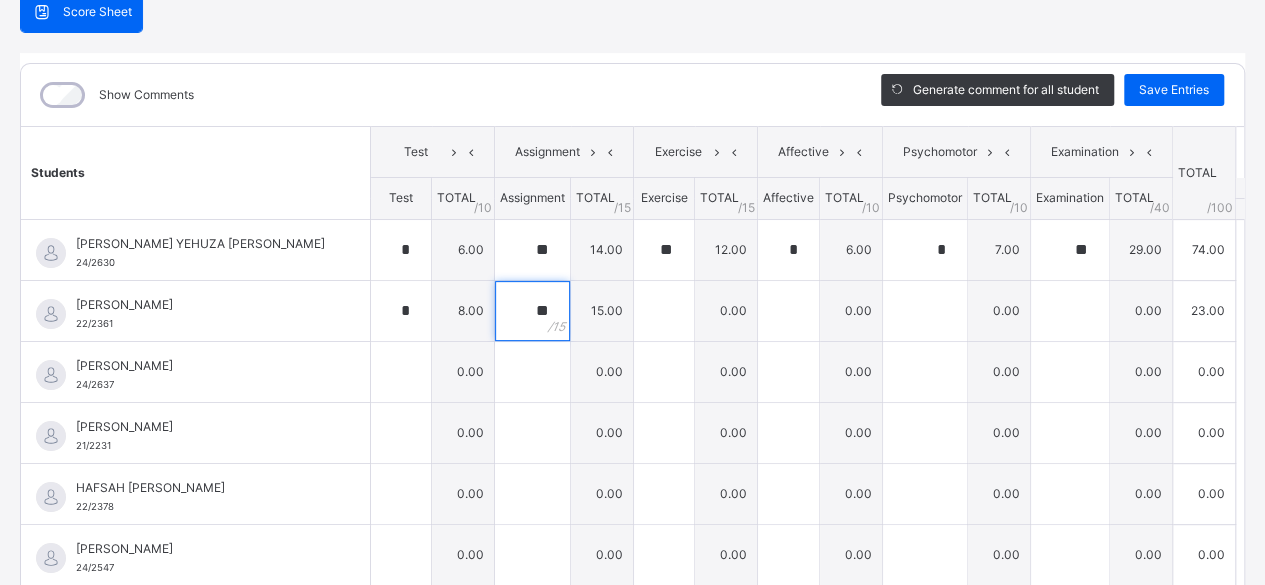 type on "**" 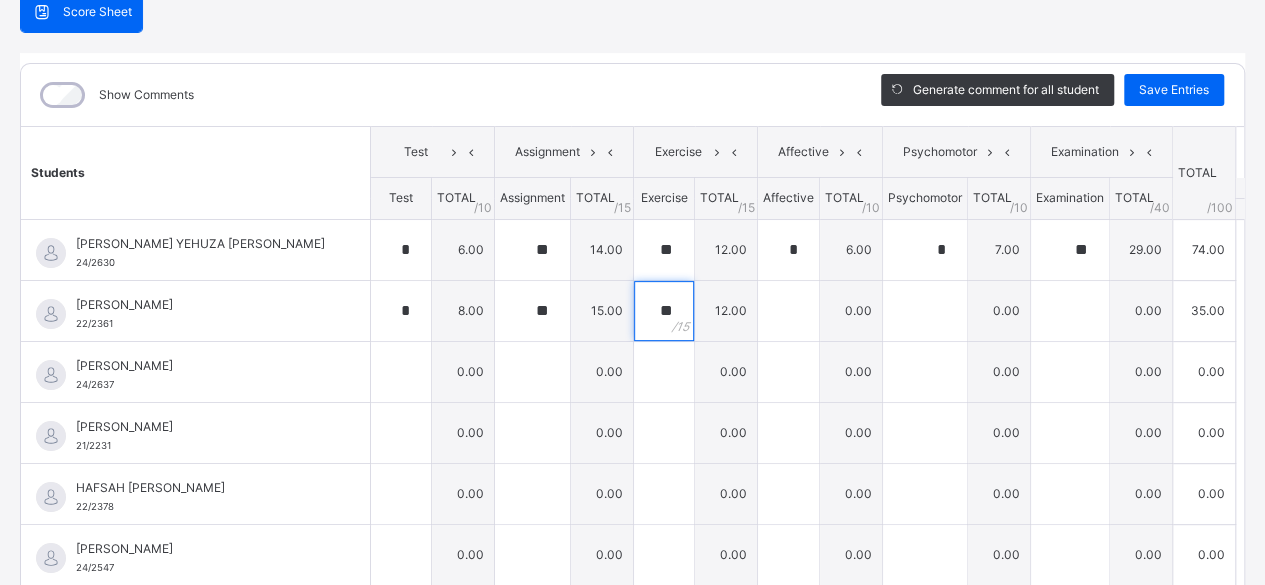 type on "**" 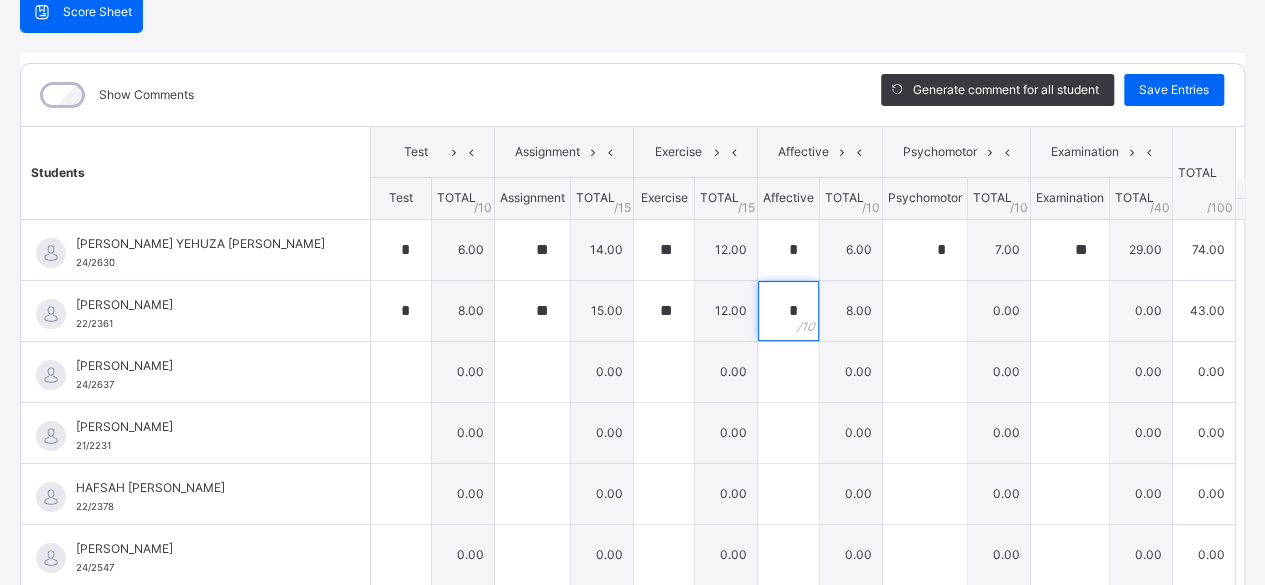 type on "*" 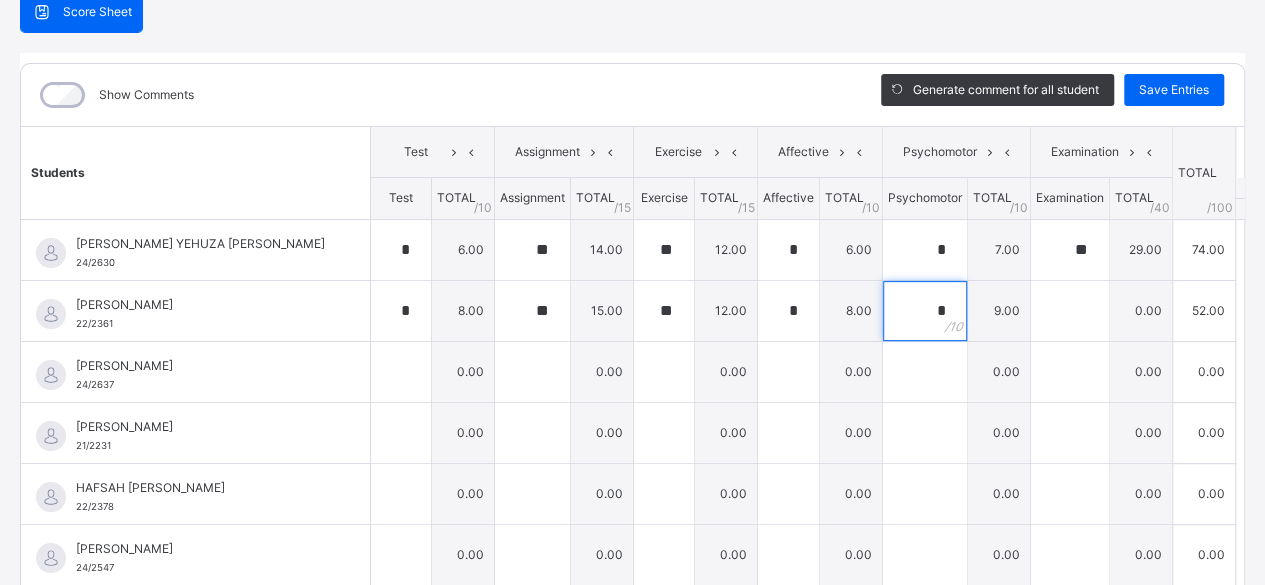 type on "*" 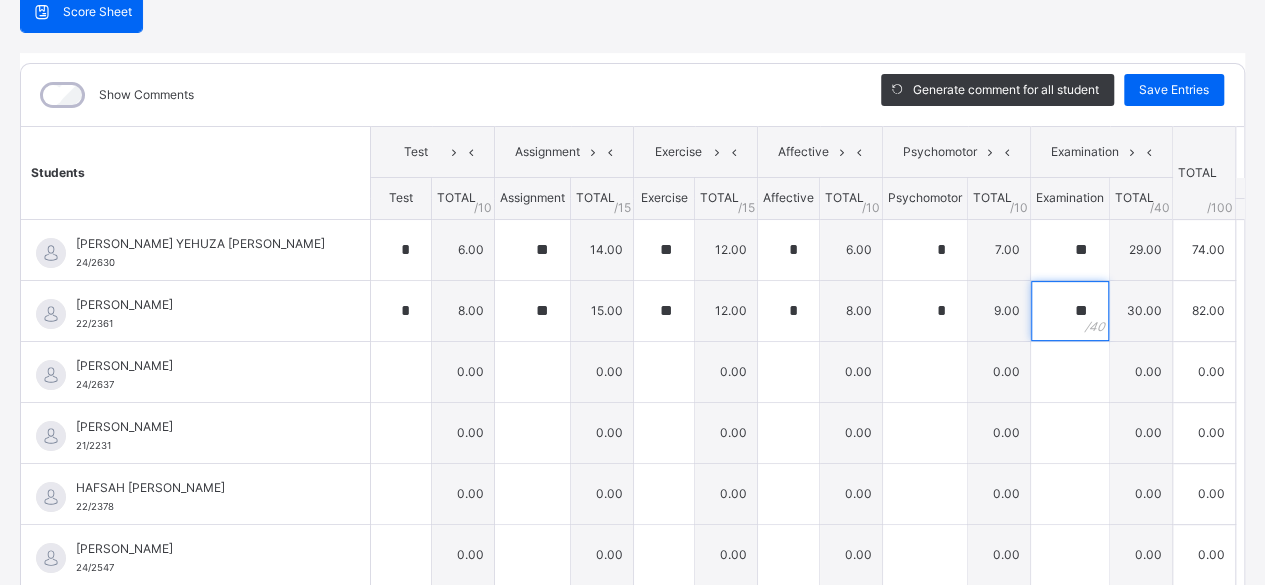 type on "**" 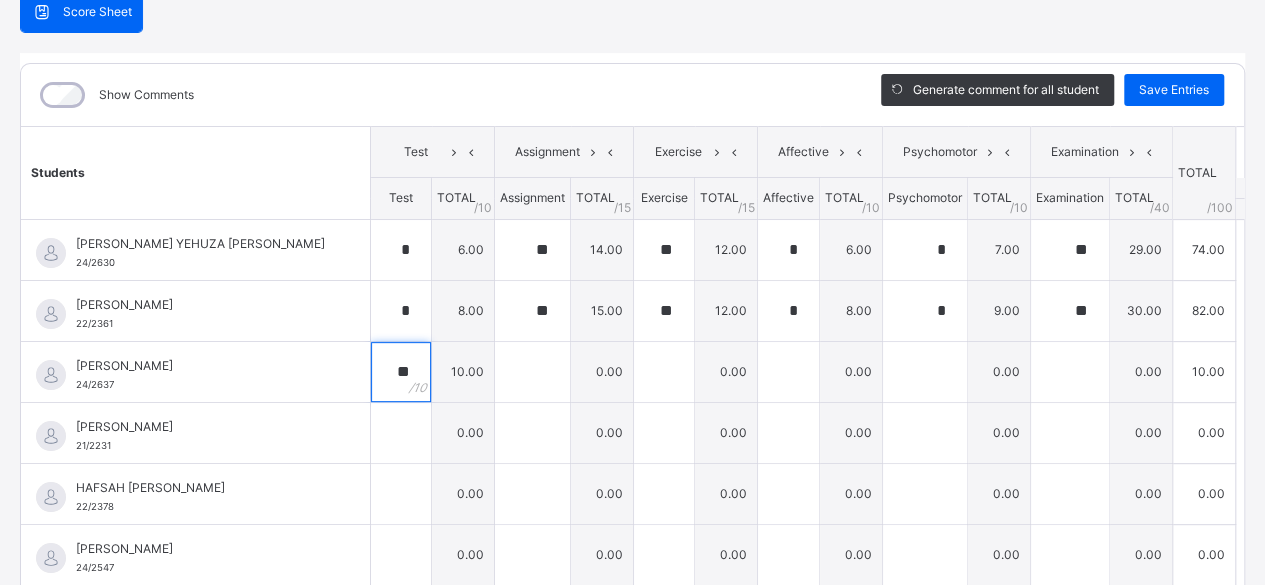 type on "**" 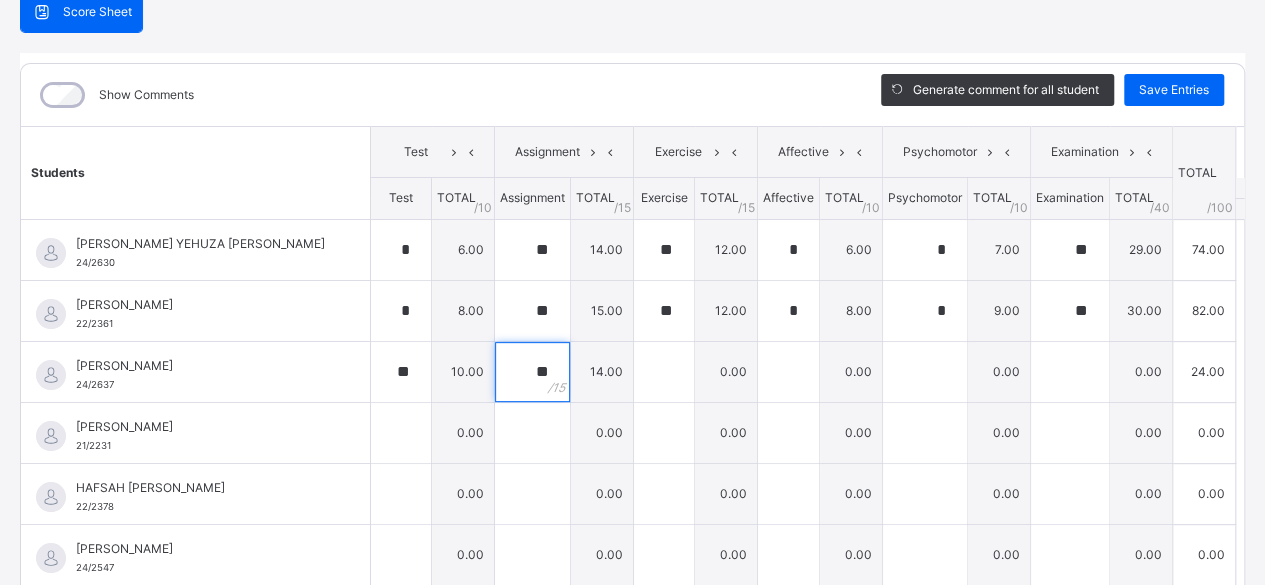 type on "**" 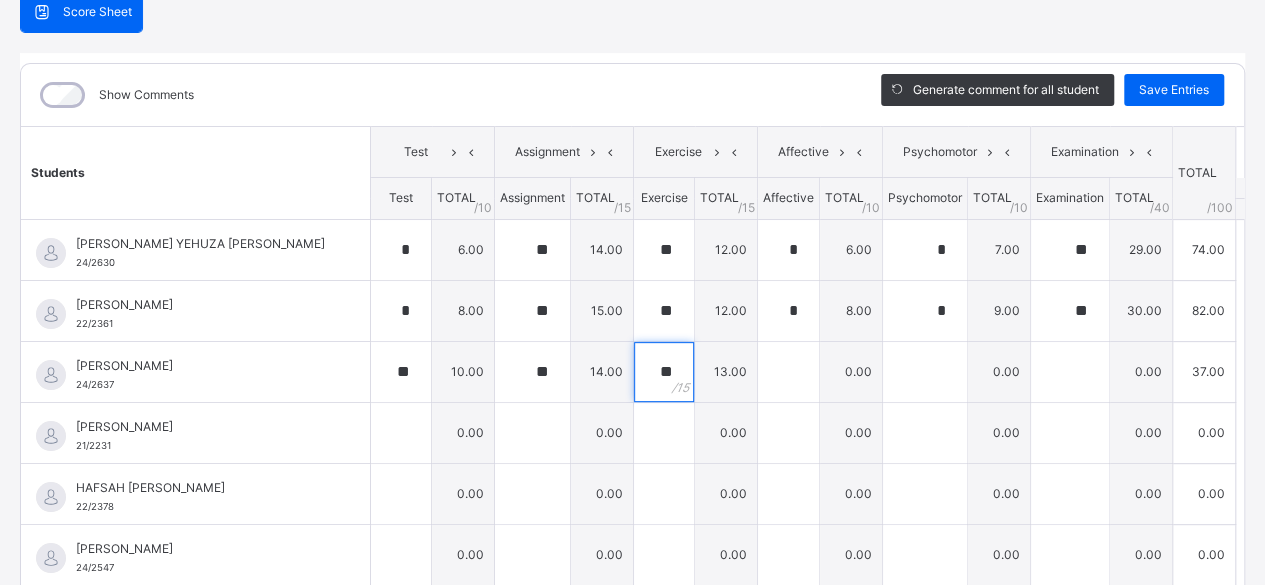 type on "**" 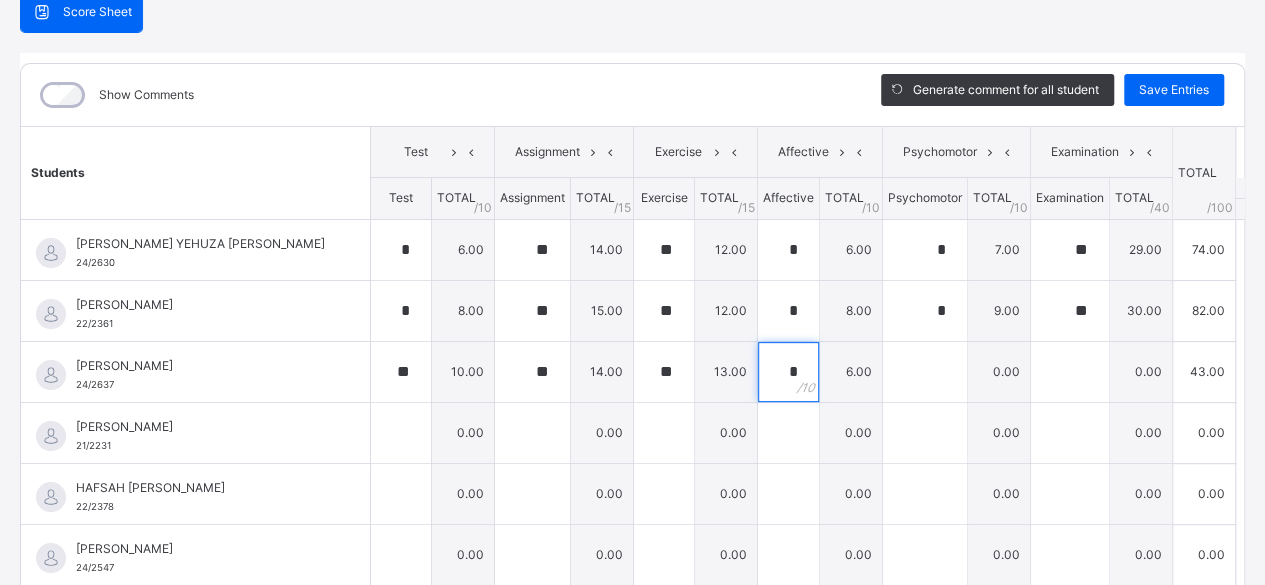 type on "*" 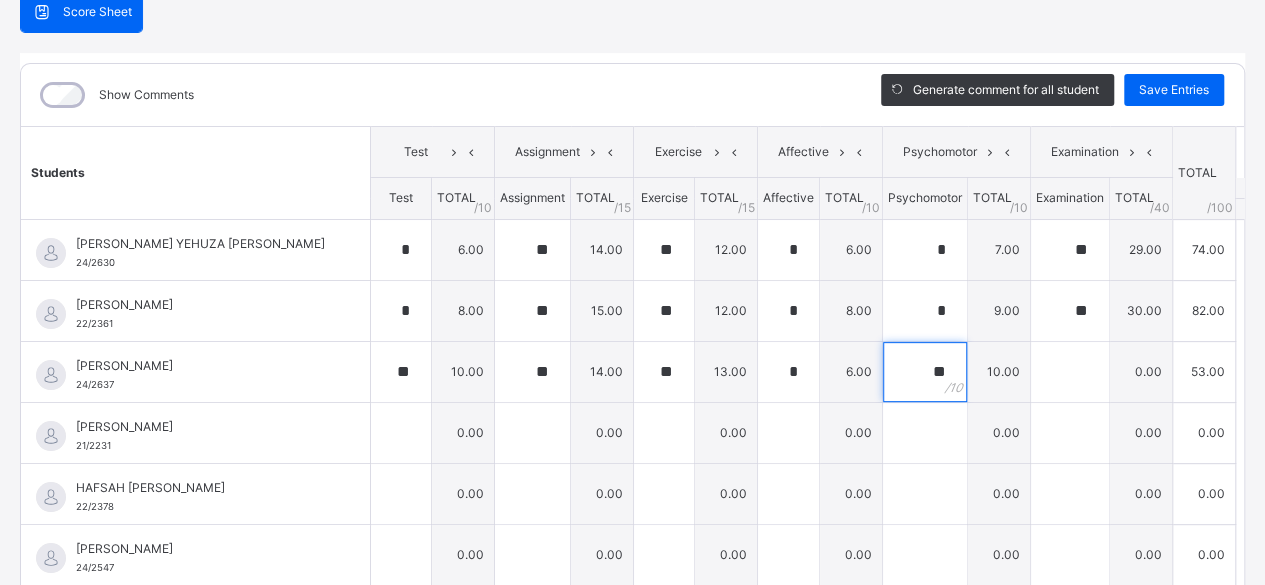 type on "**" 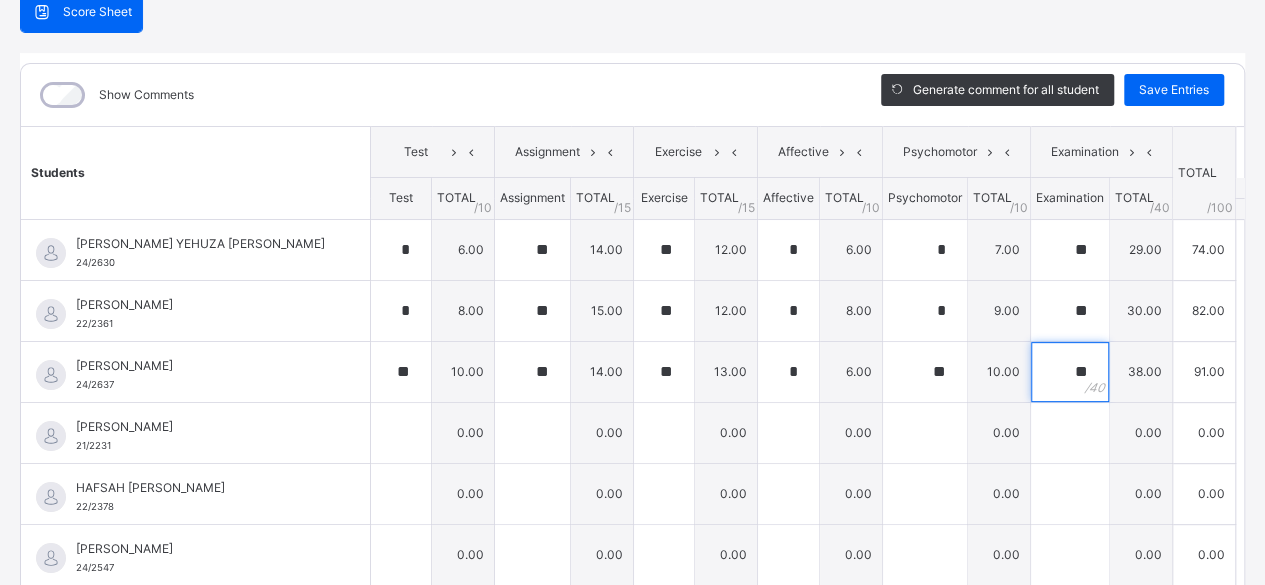type on "**" 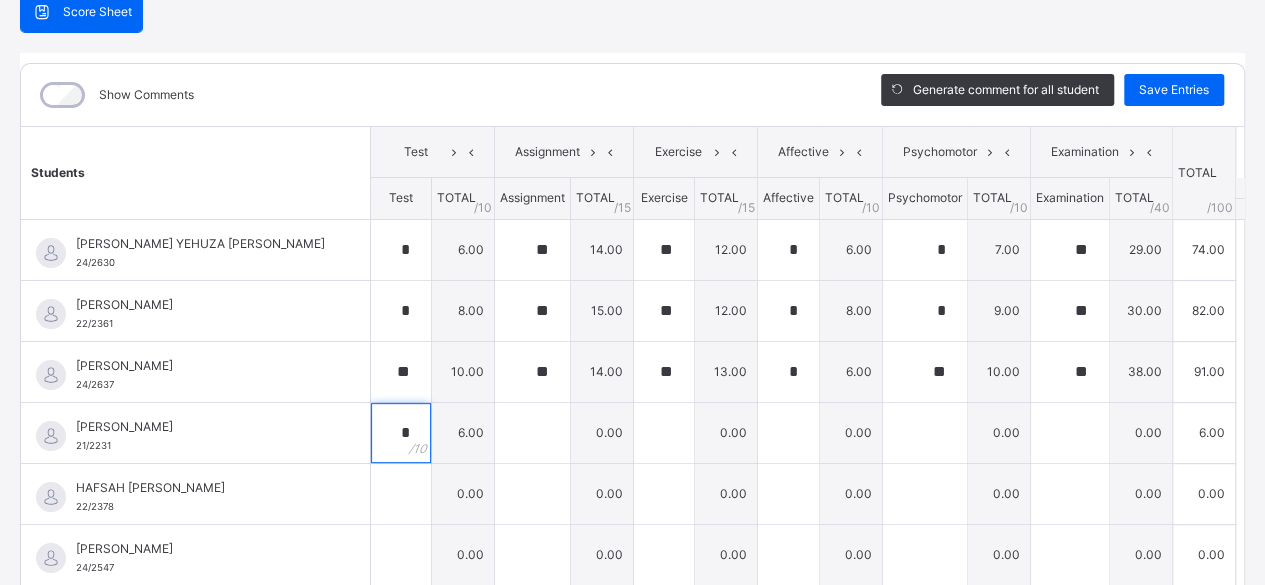 type on "*" 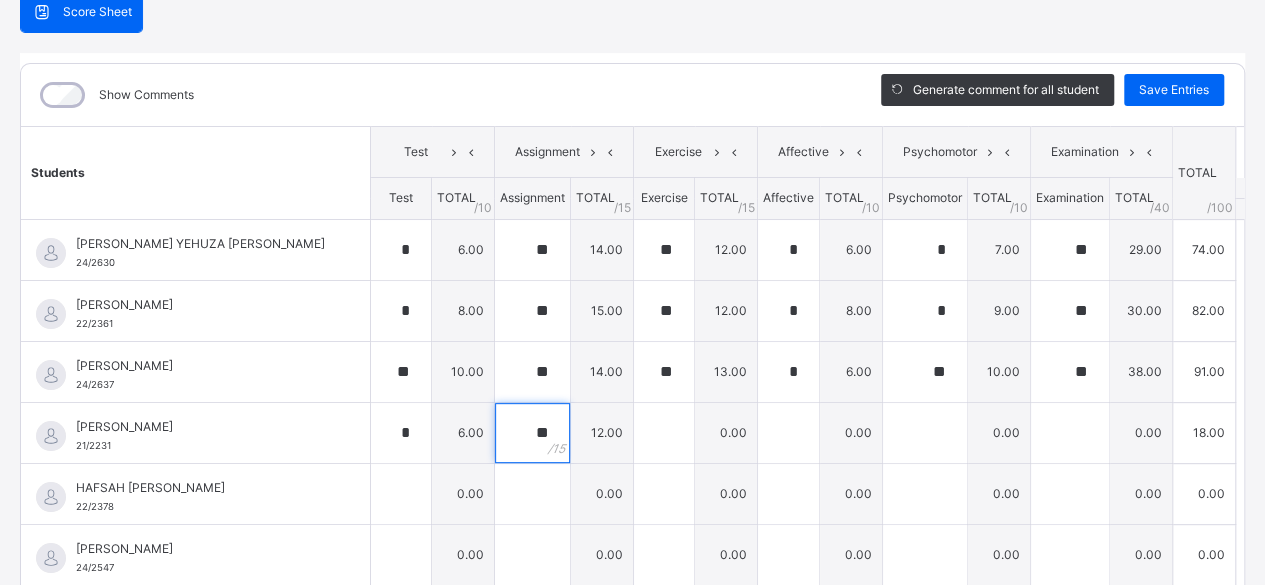 type on "**" 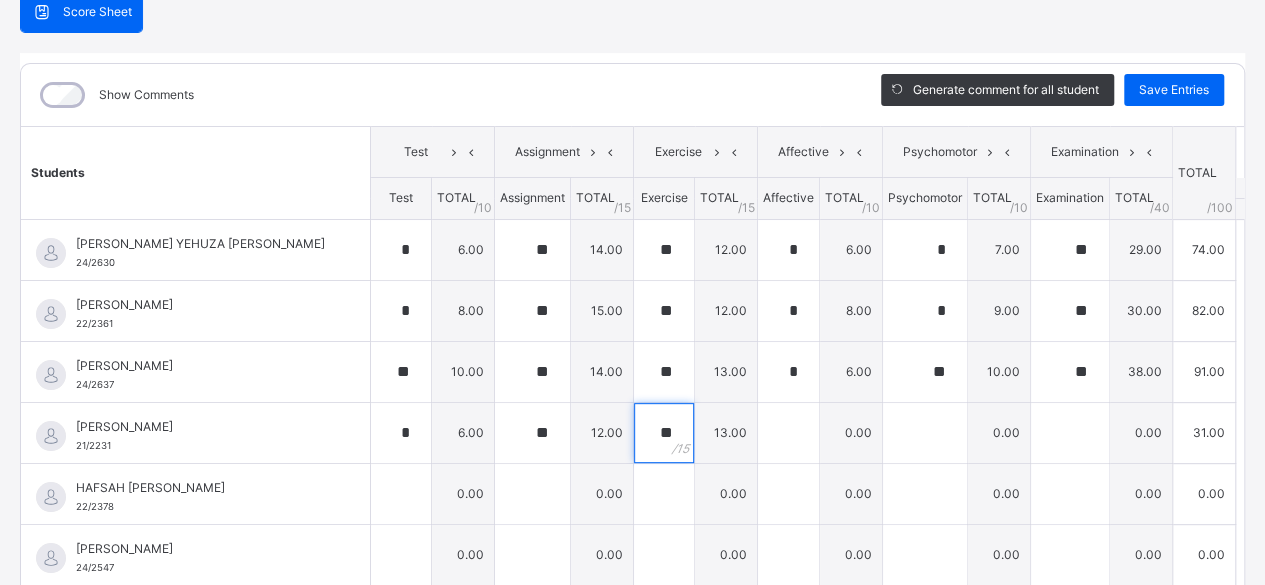 type on "**" 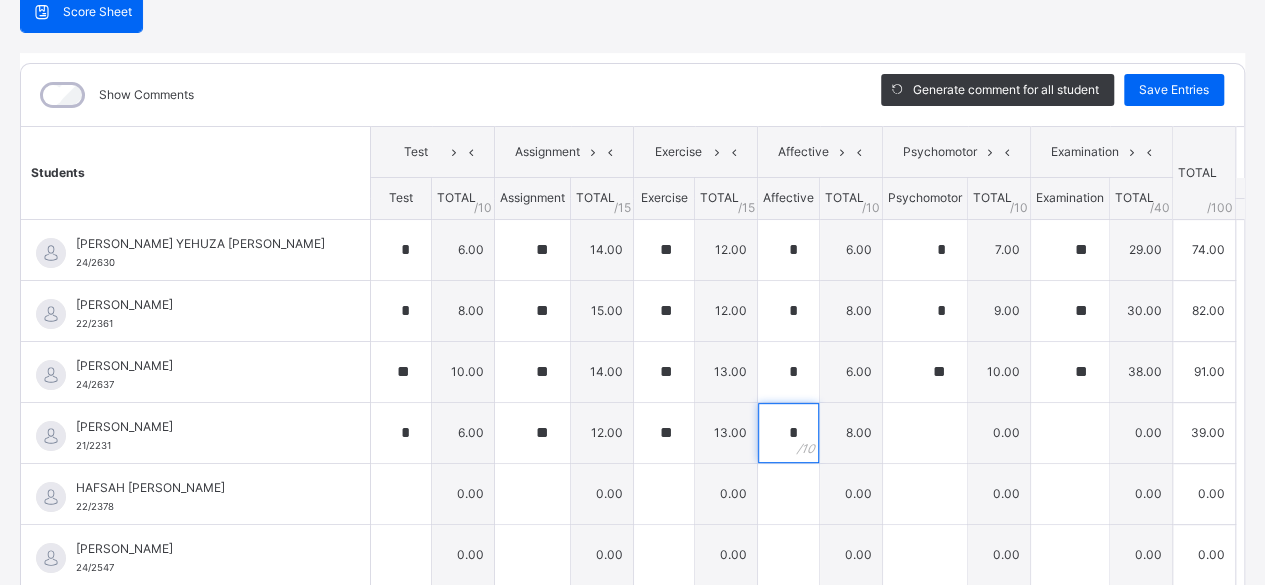 type on "*" 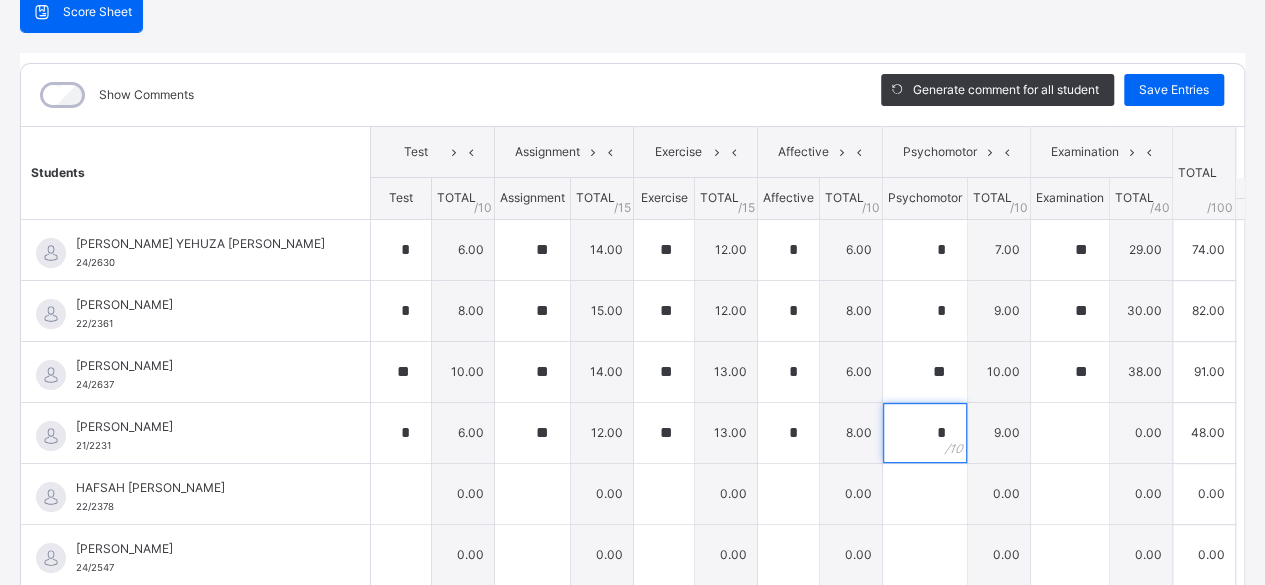 type on "*" 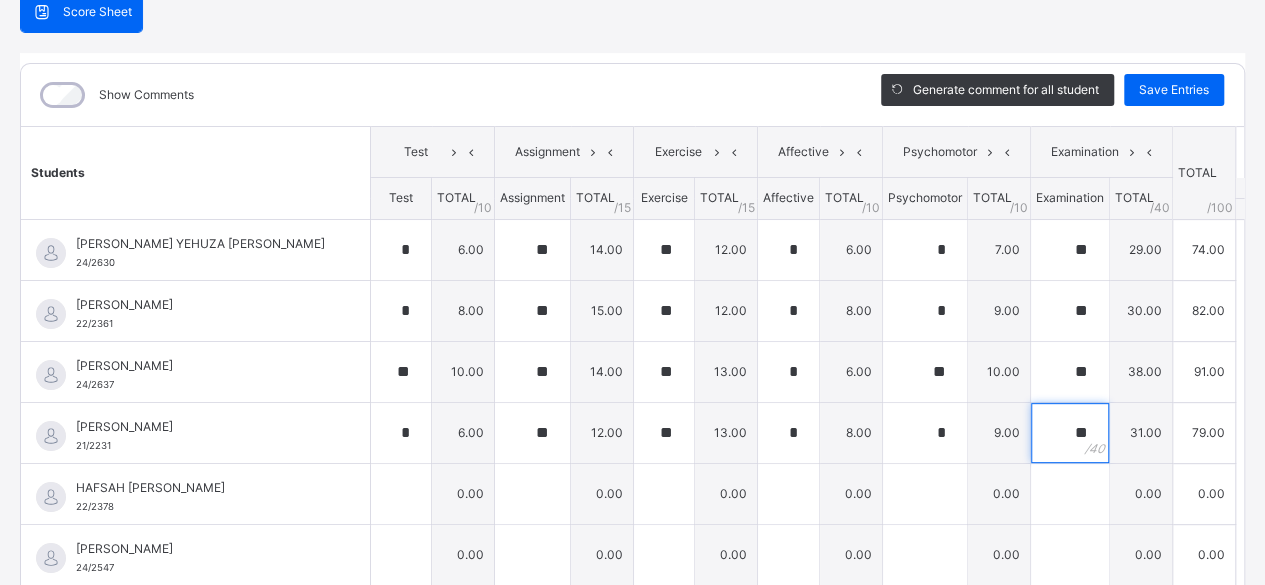 type on "**" 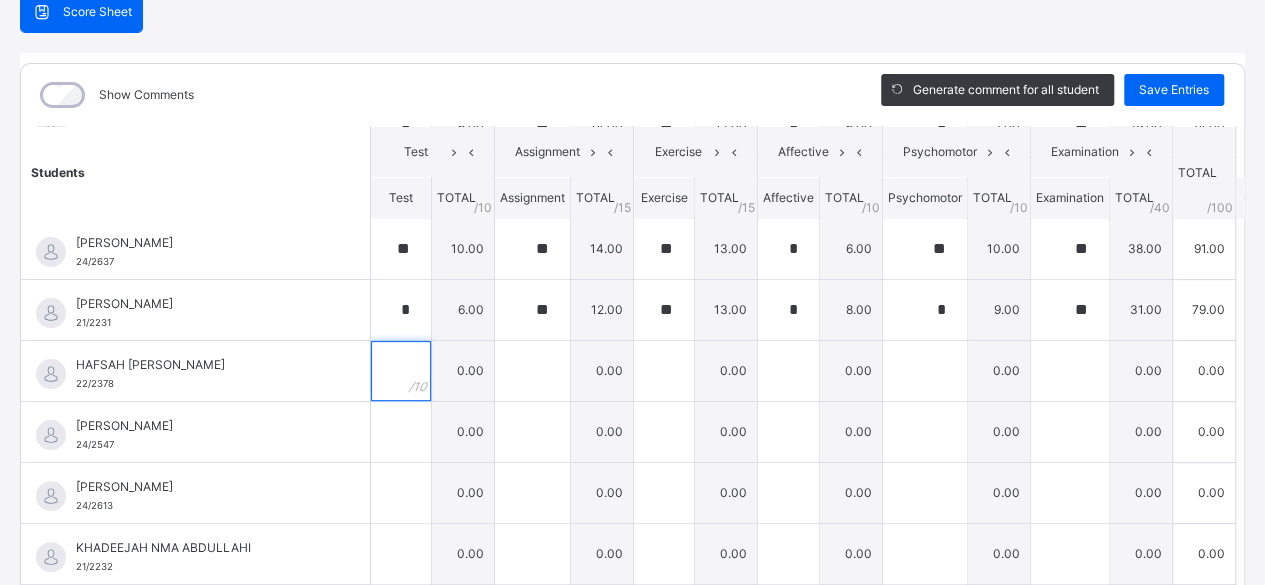 scroll, scrollTop: 129, scrollLeft: 0, axis: vertical 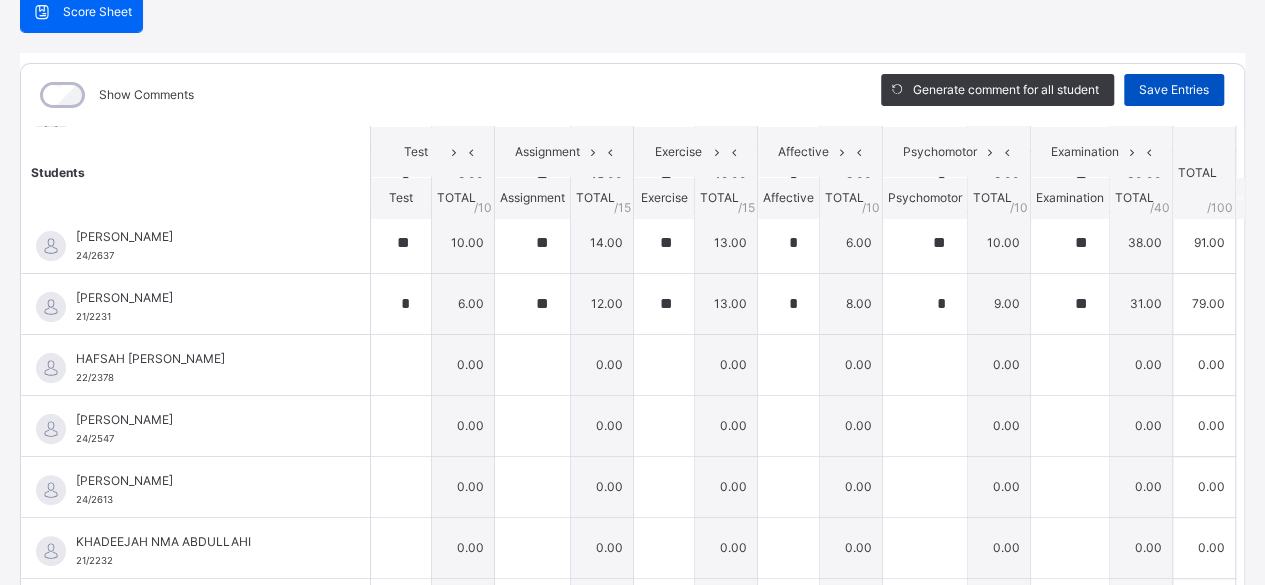 click on "Save Entries" at bounding box center [1174, 90] 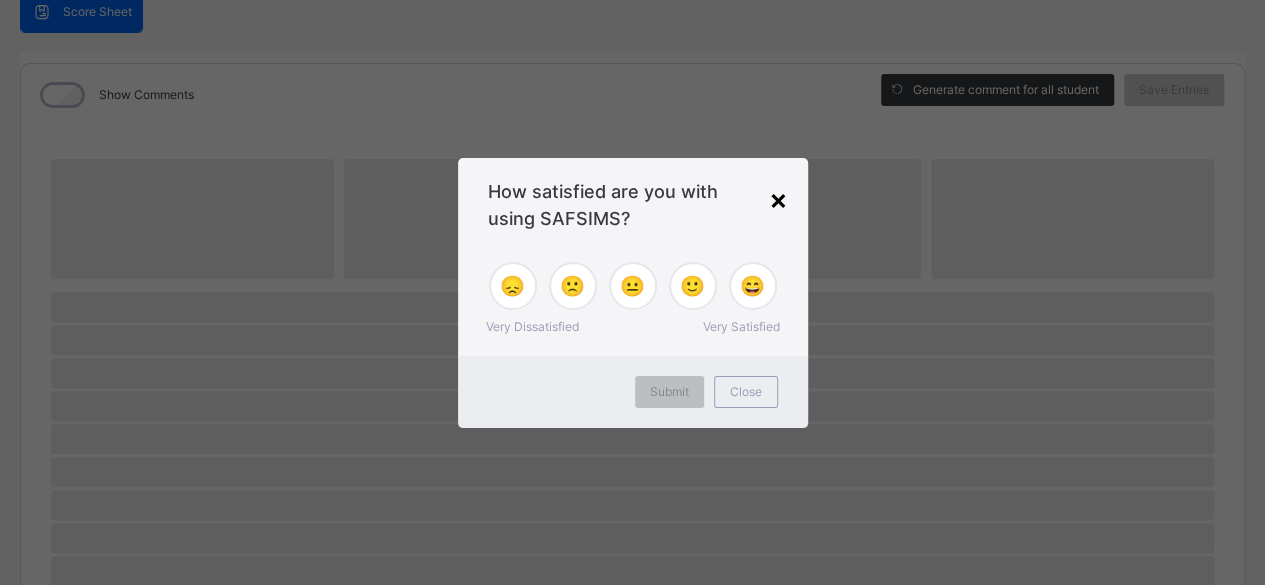 click on "×" at bounding box center [778, 199] 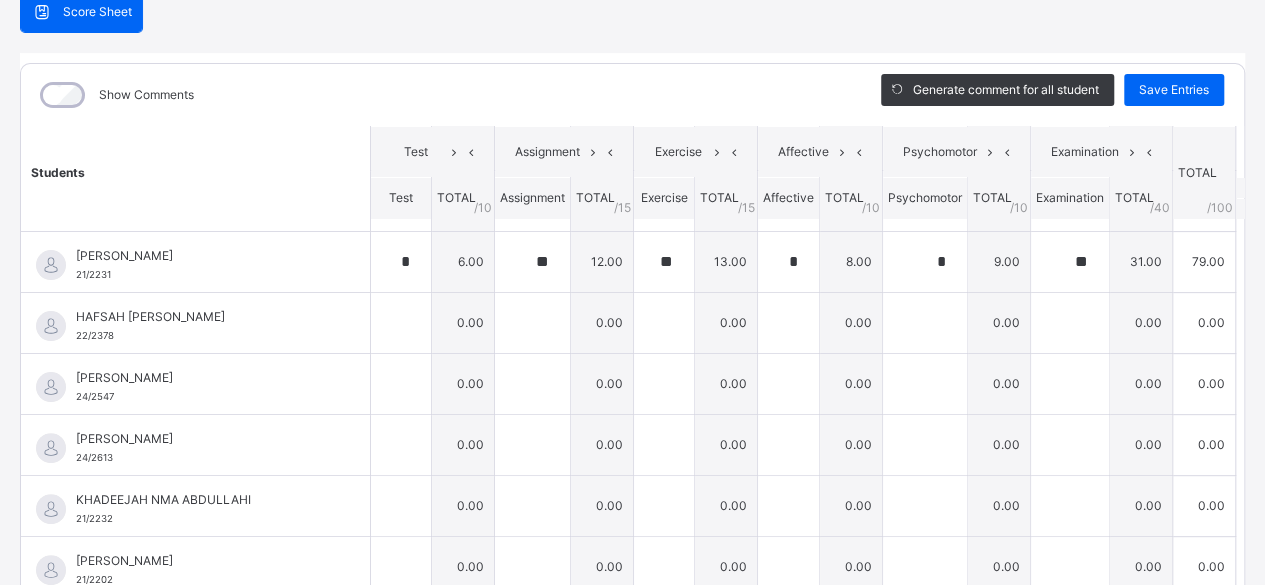 scroll, scrollTop: 172, scrollLeft: 0, axis: vertical 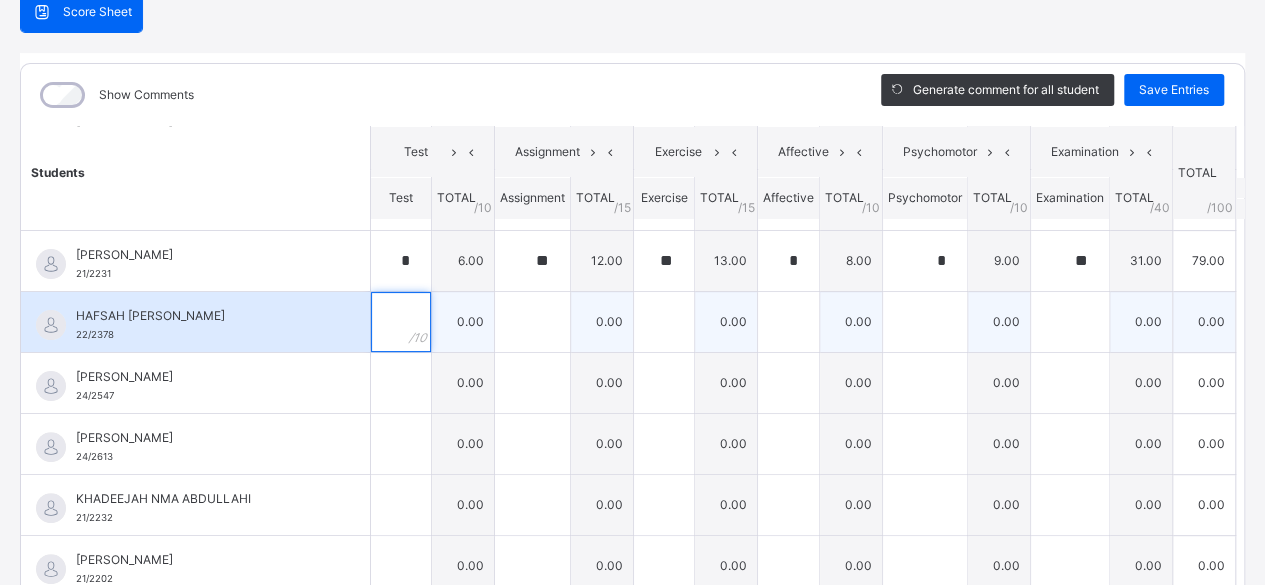 click at bounding box center (401, 322) 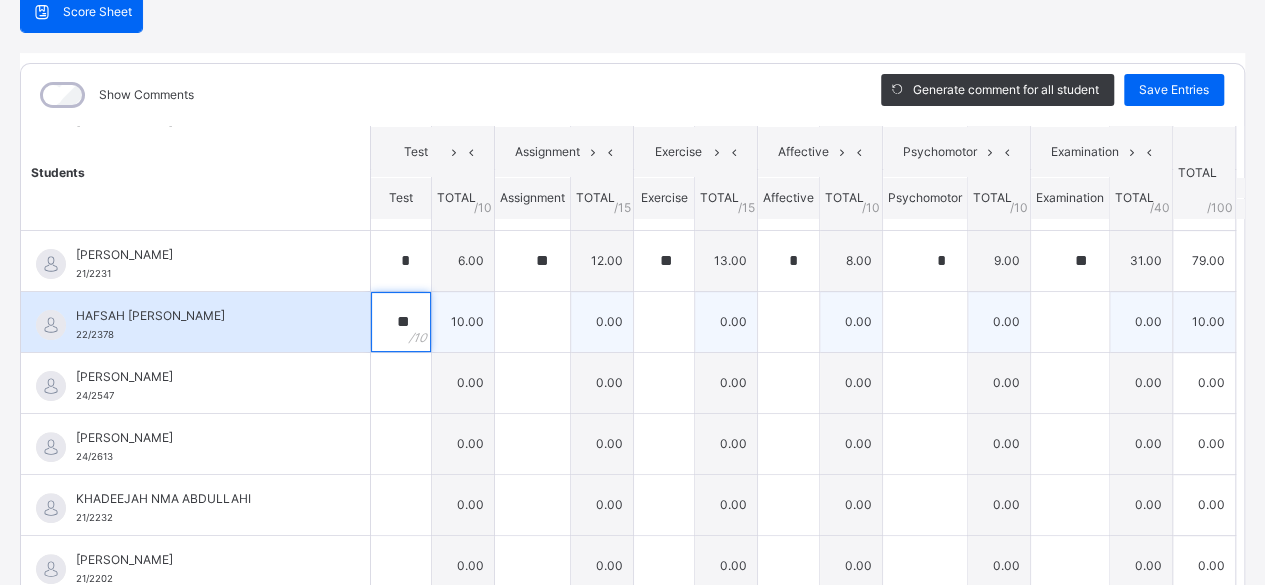 type on "**" 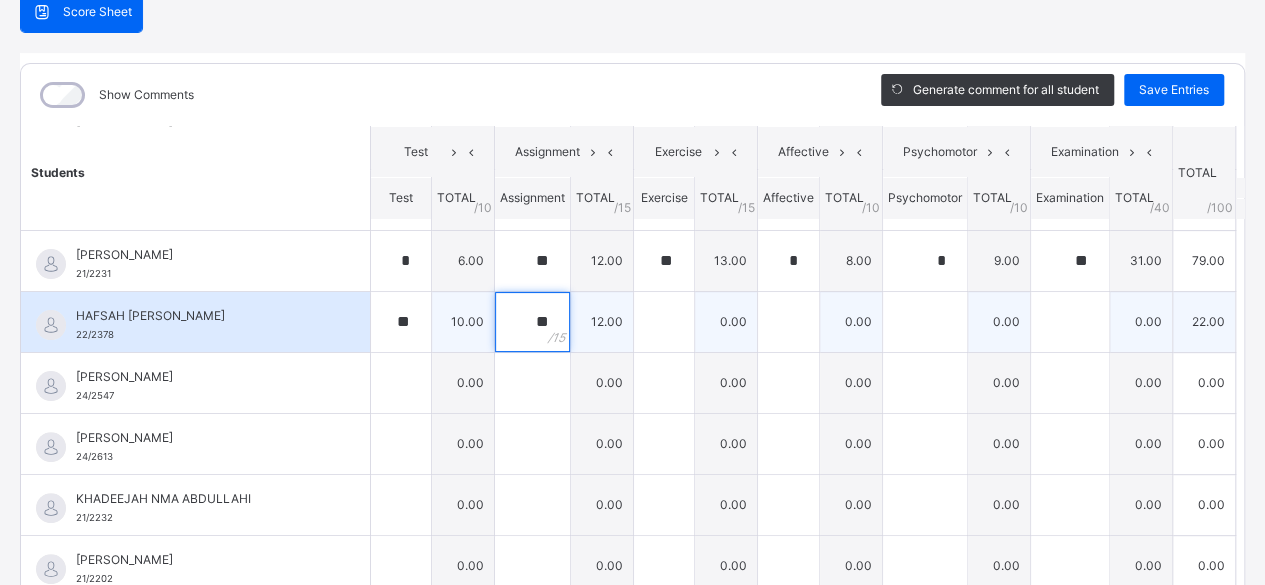type on "**" 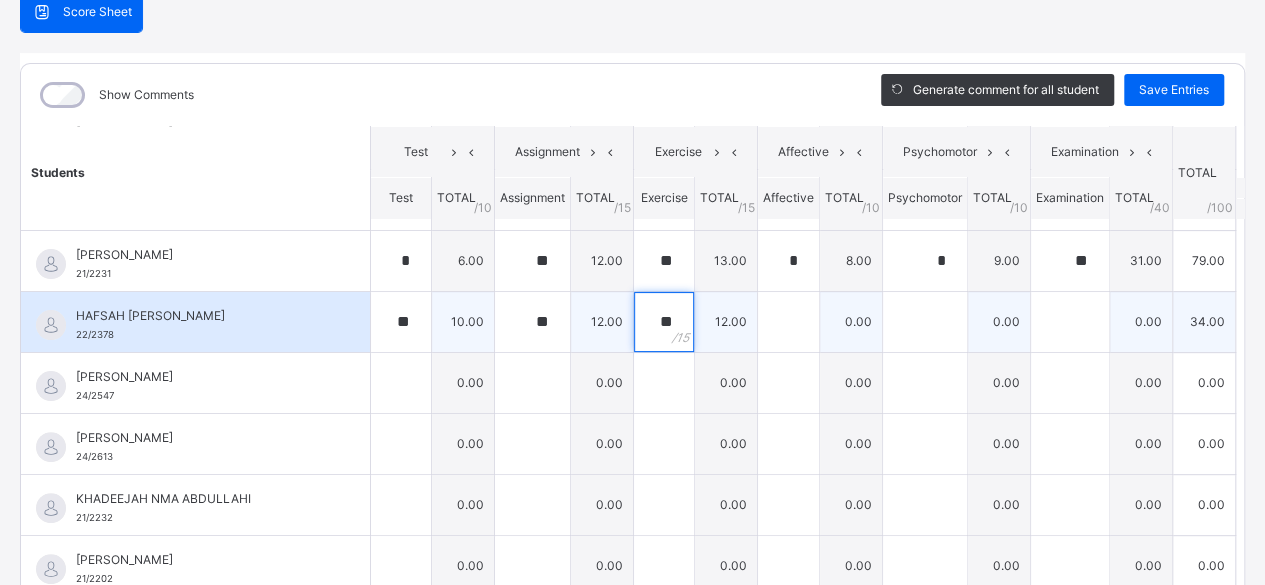 type on "**" 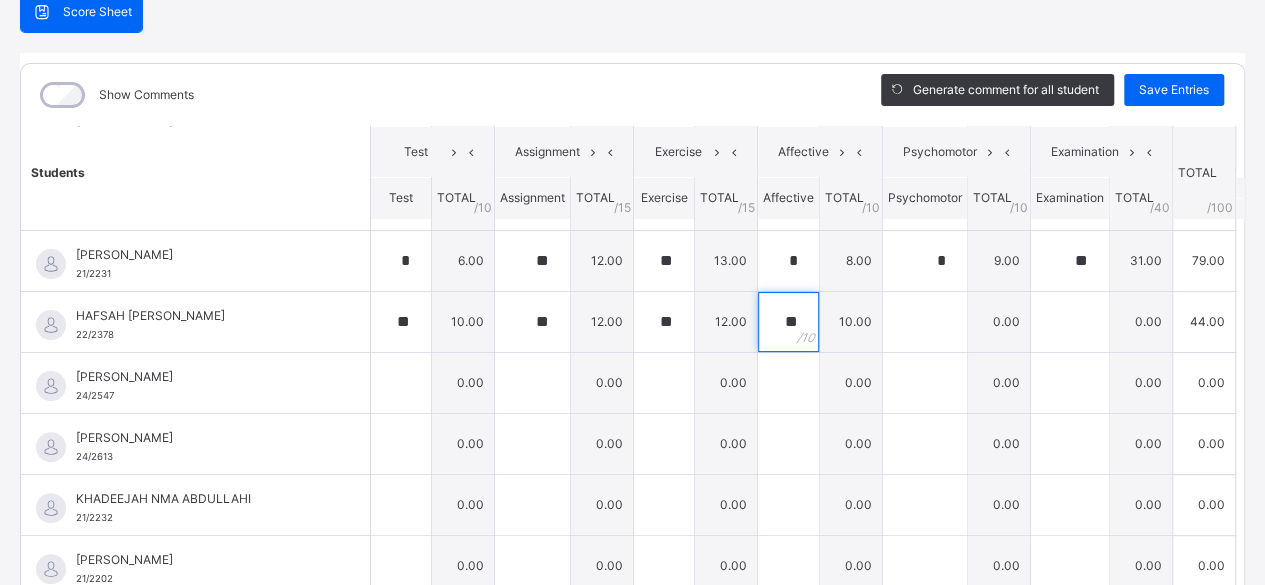 type on "**" 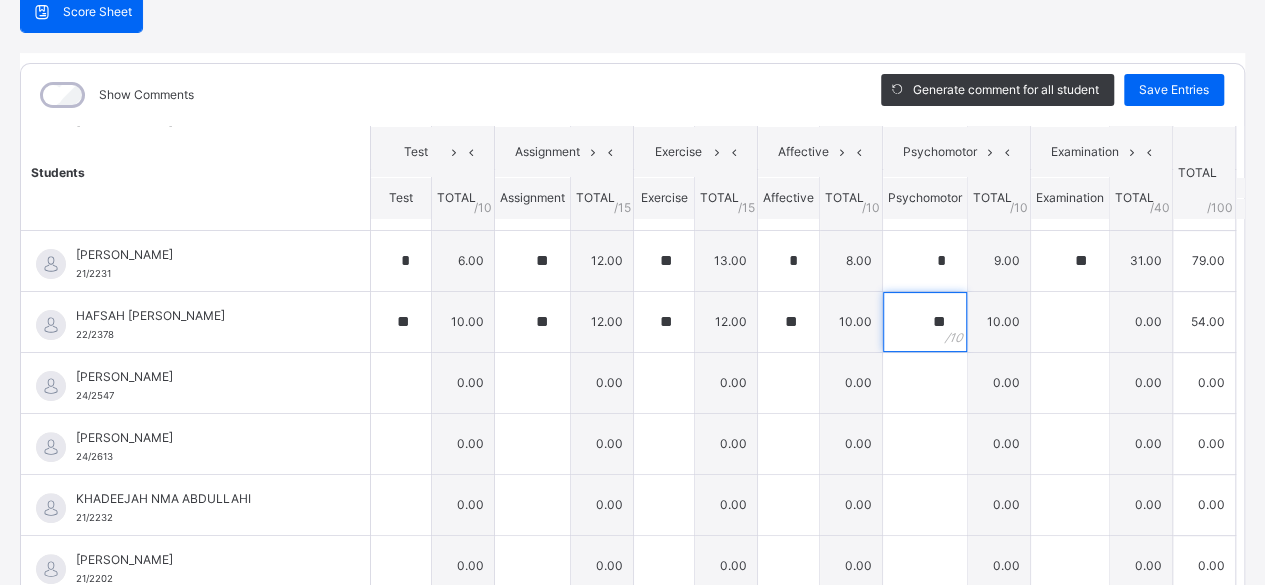 type on "**" 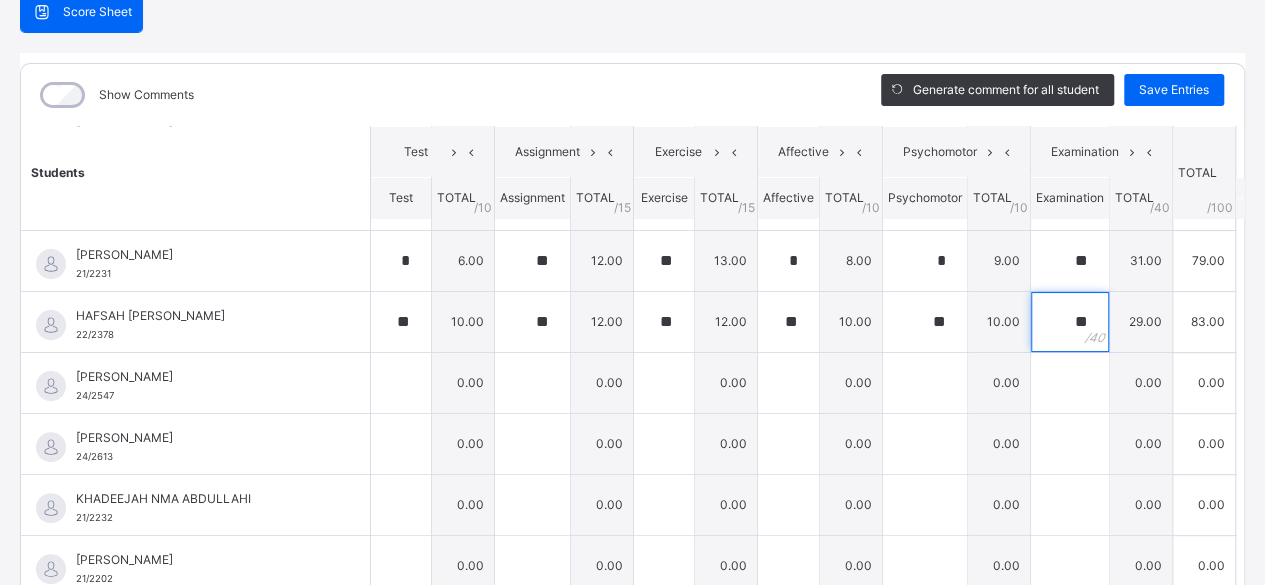 type on "**" 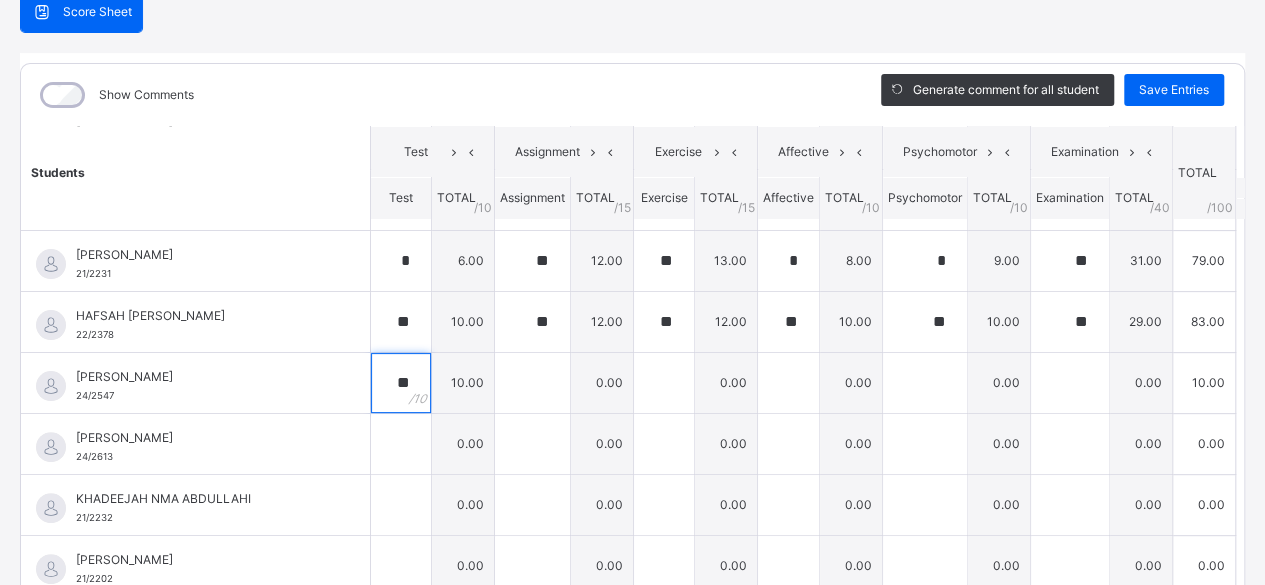 type on "**" 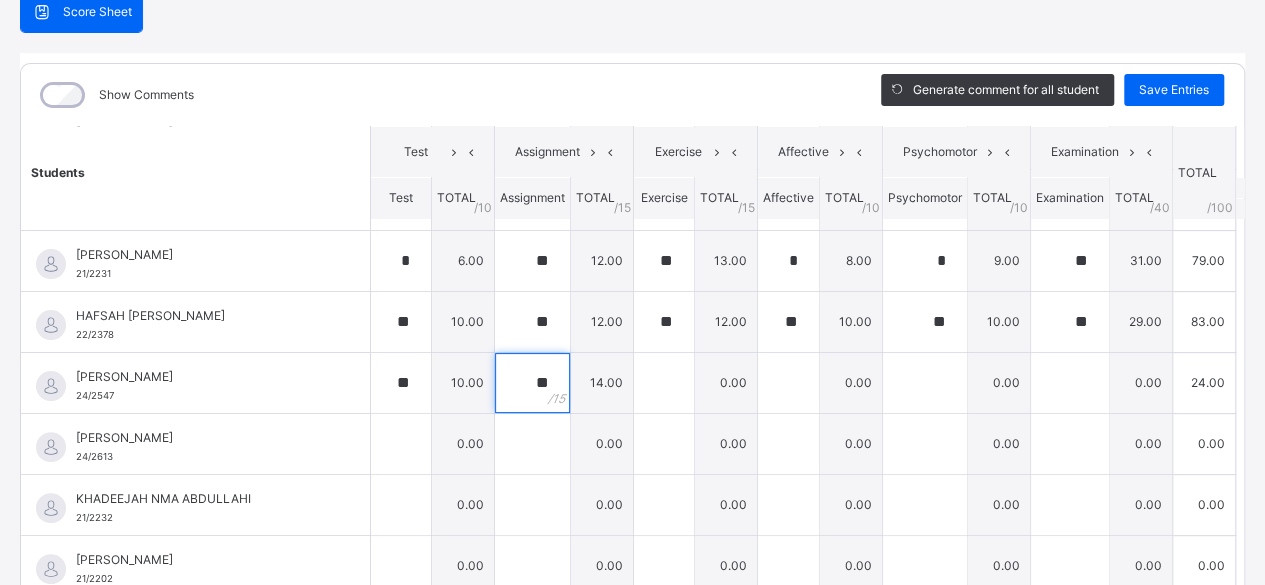 type on "**" 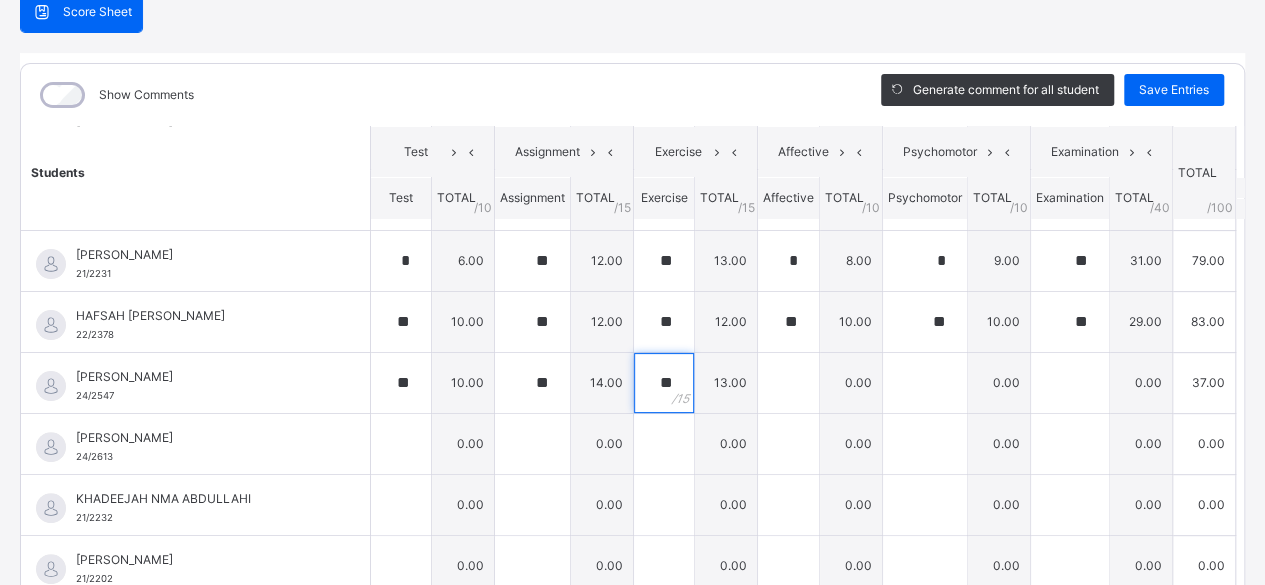 type on "**" 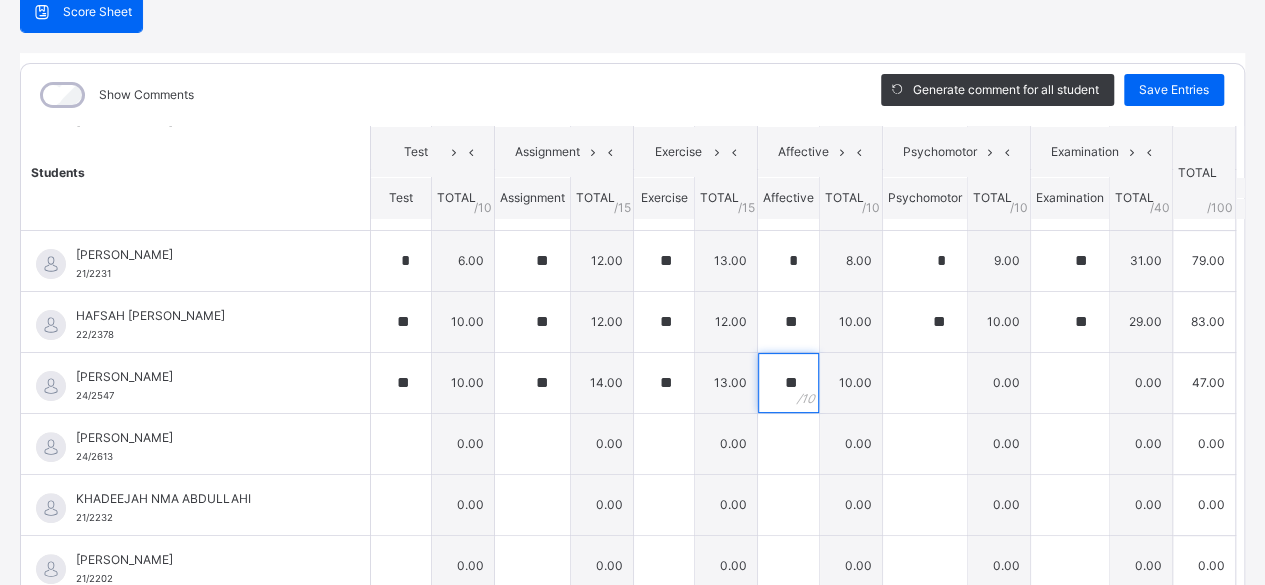 type on "**" 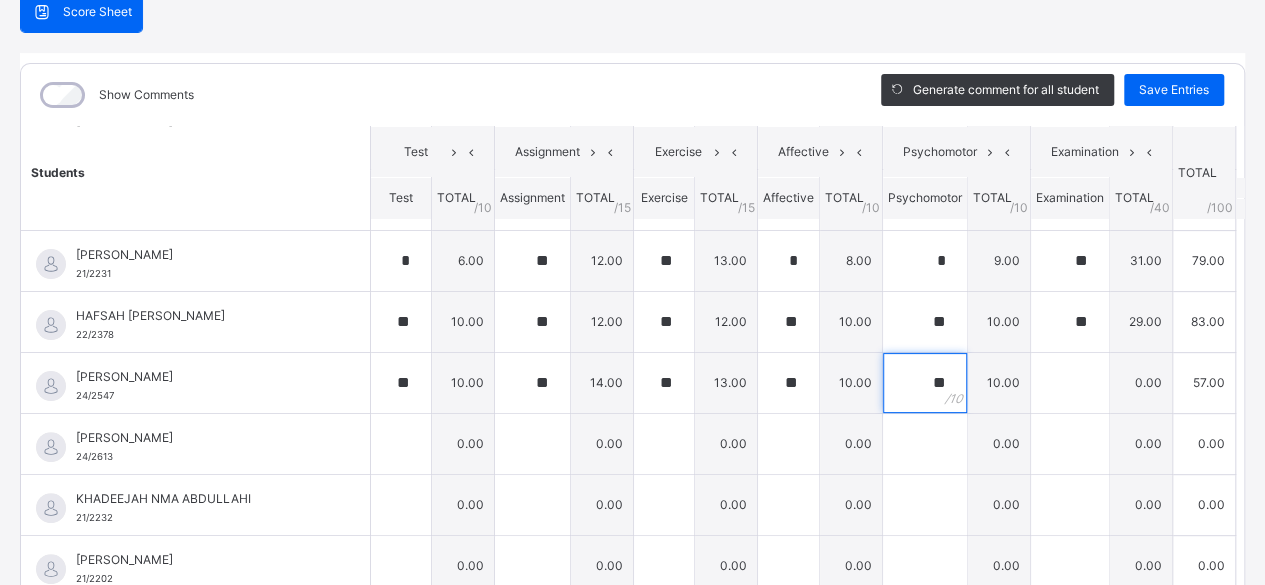 type on "**" 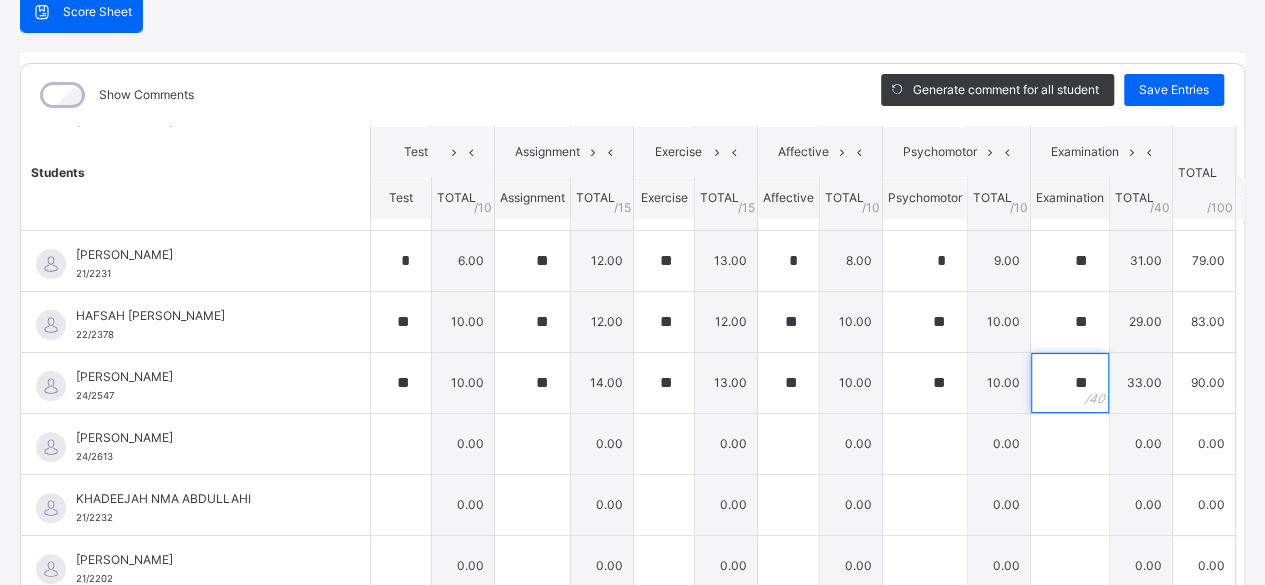 type on "**" 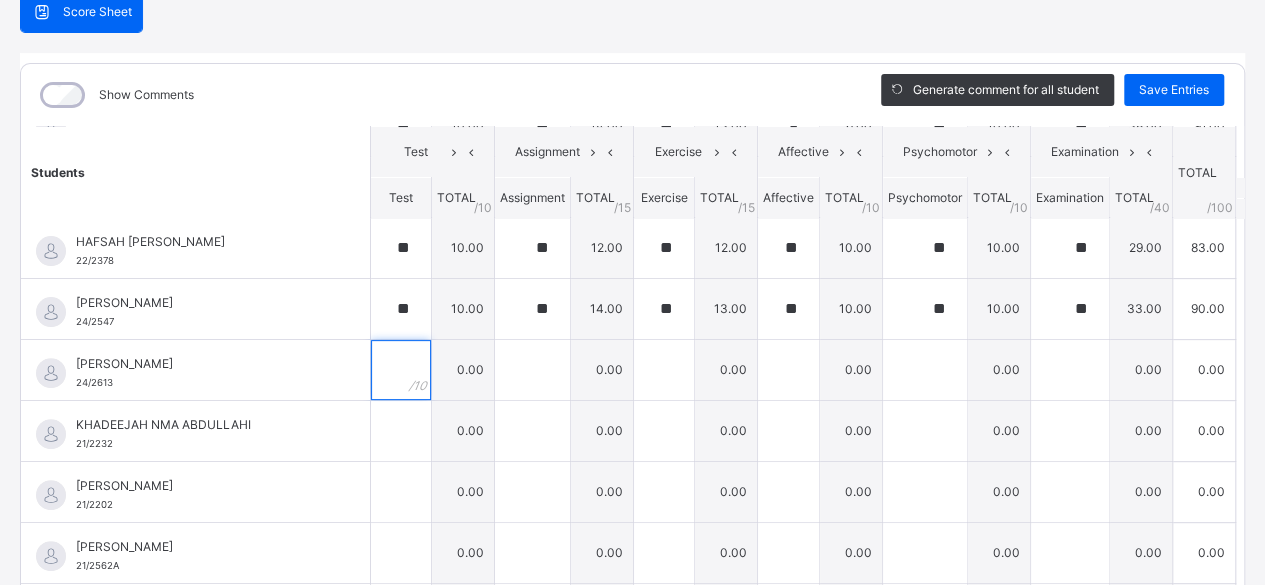 scroll, scrollTop: 309, scrollLeft: 0, axis: vertical 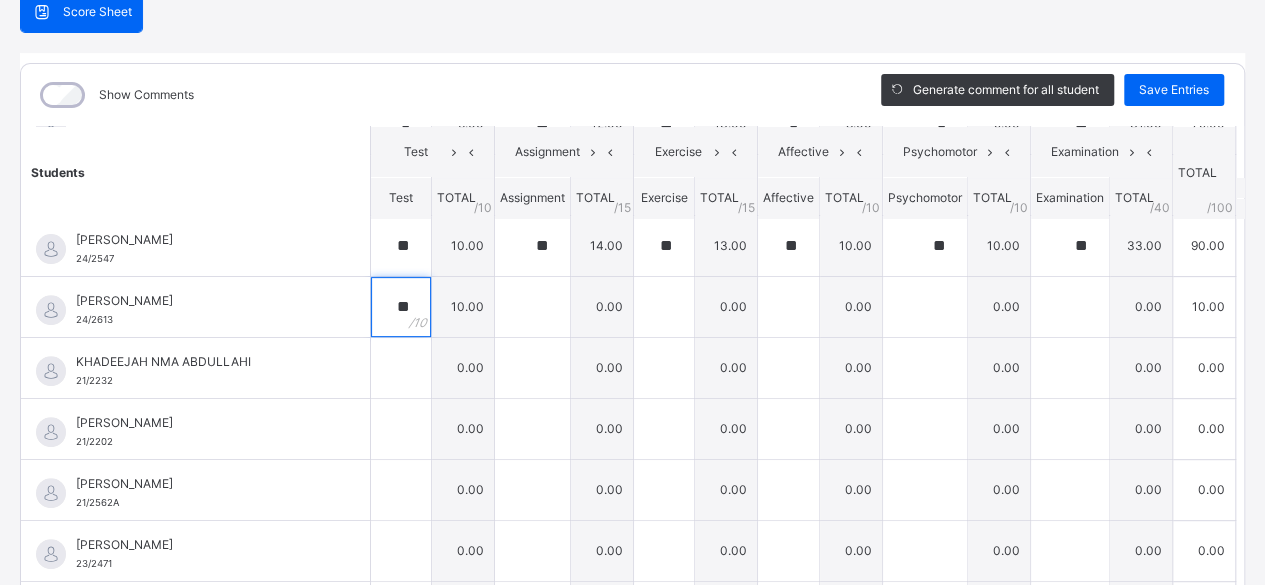 type on "**" 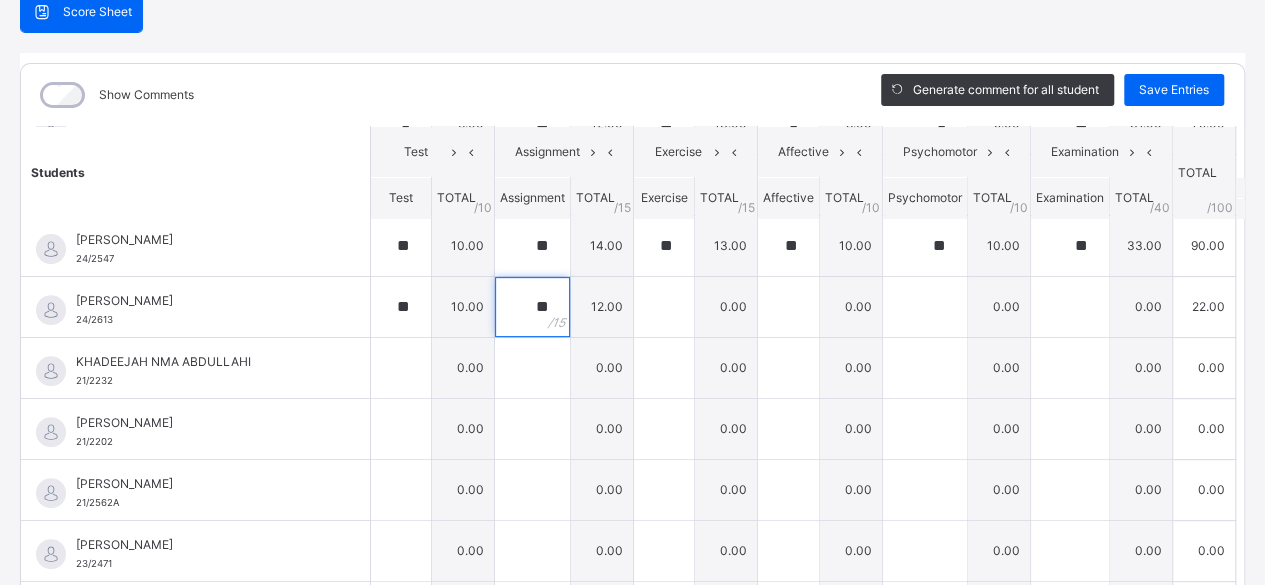 type on "**" 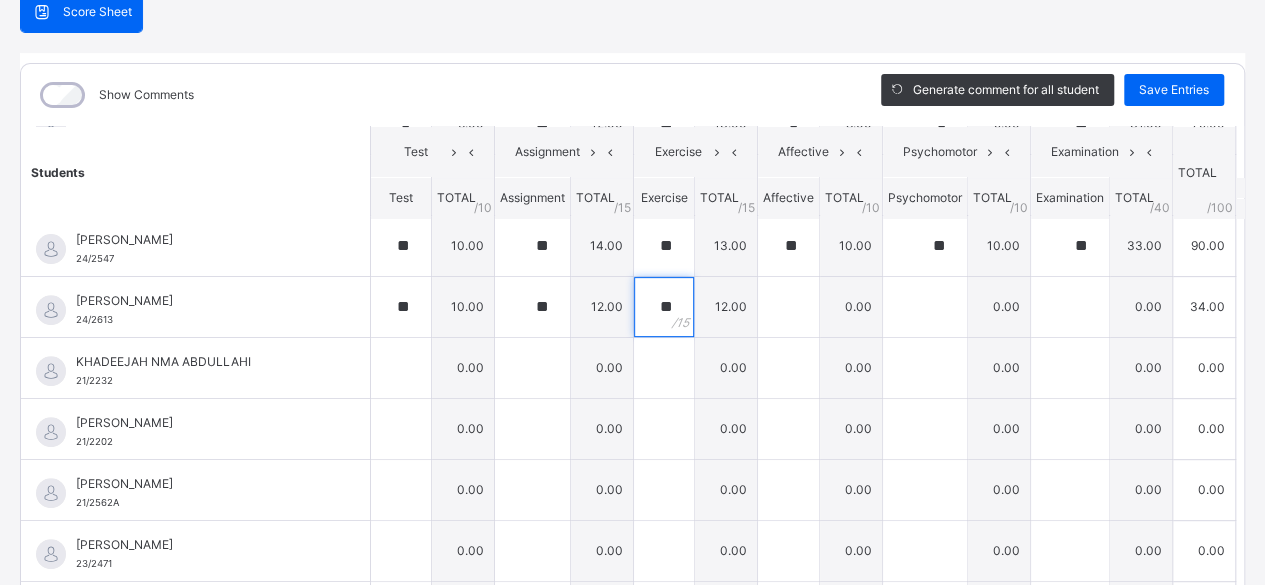 type on "**" 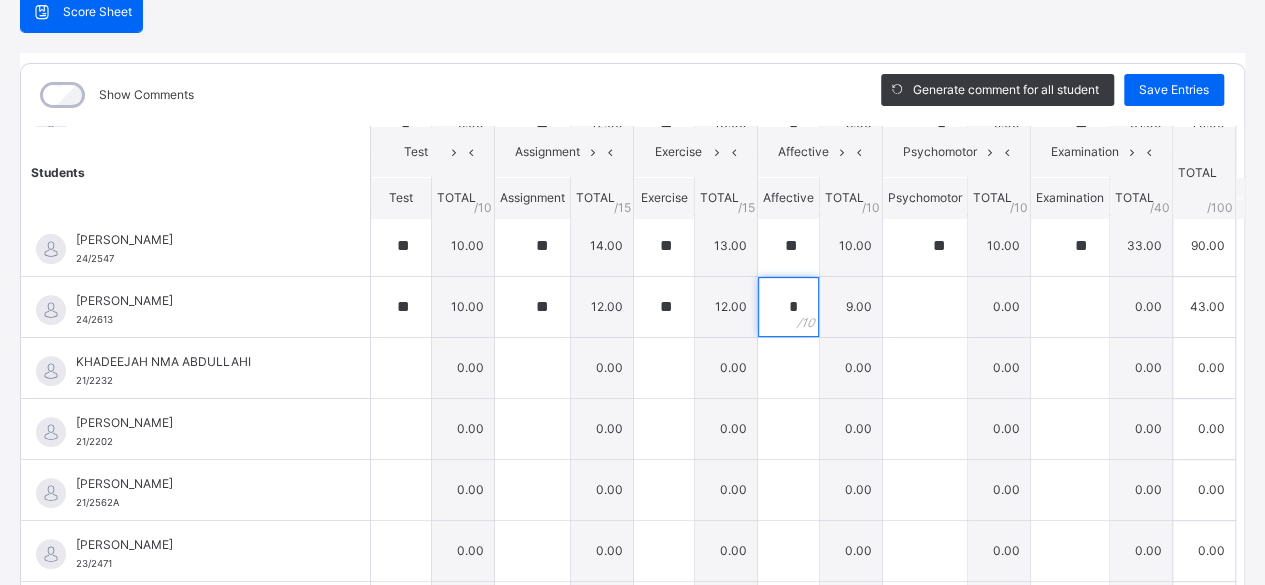 type on "*" 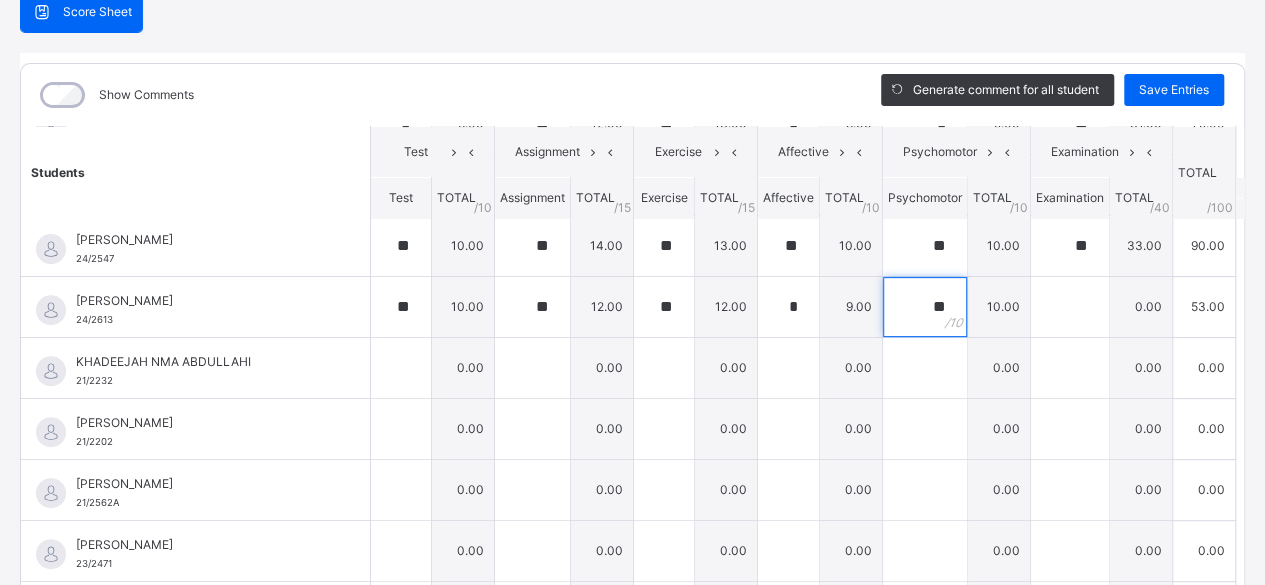 type on "**" 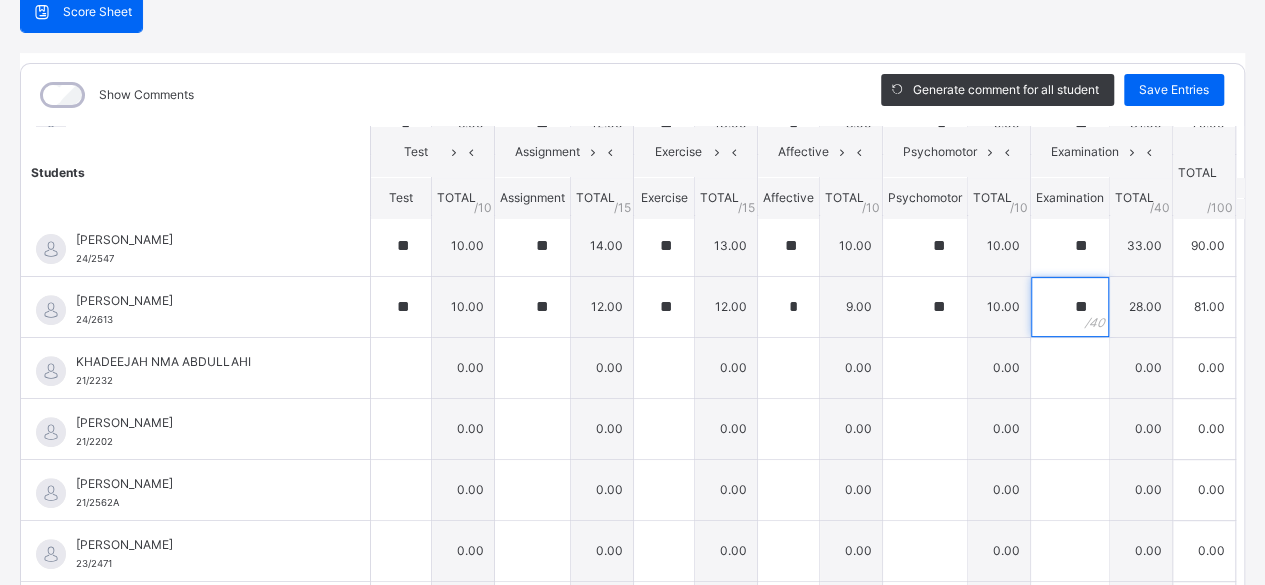 type on "**" 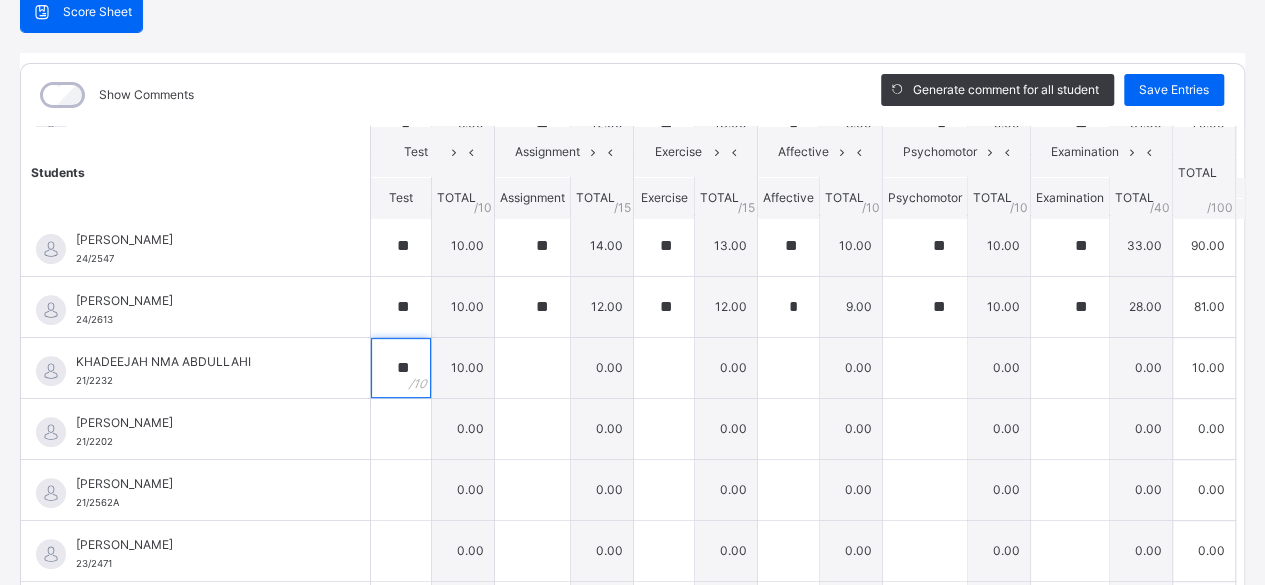 type on "**" 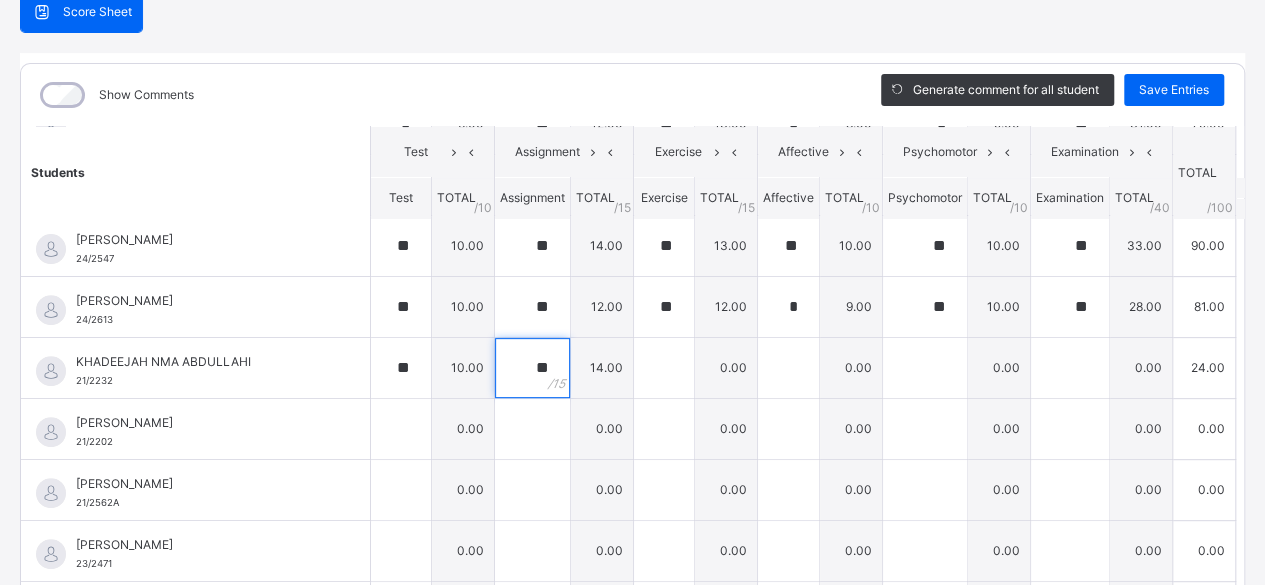 type on "**" 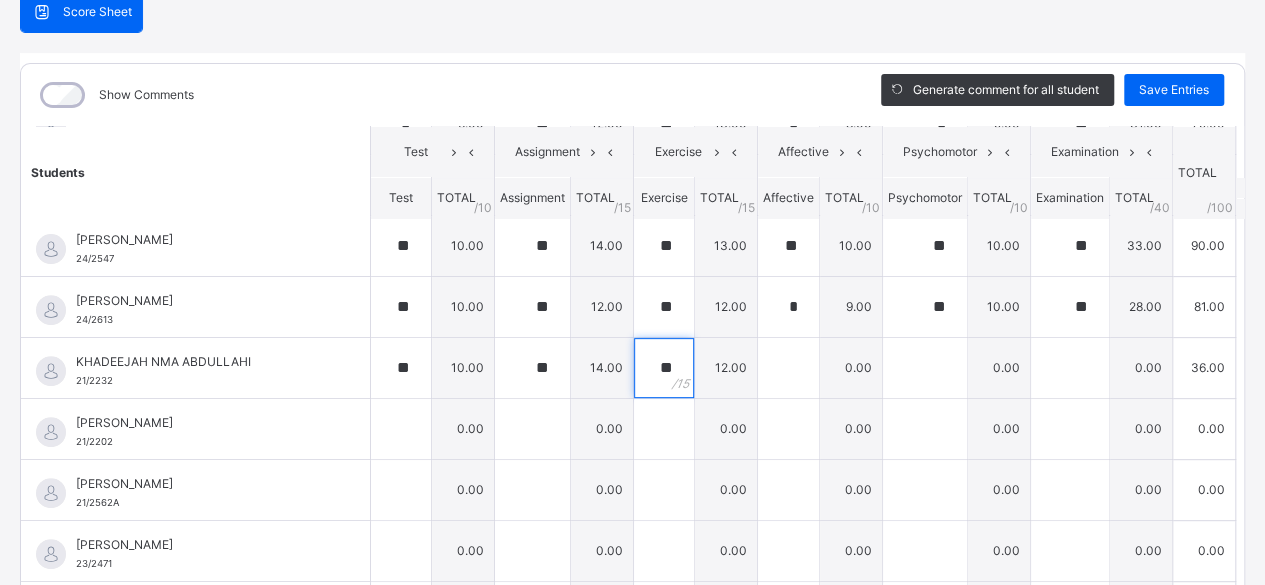 type on "**" 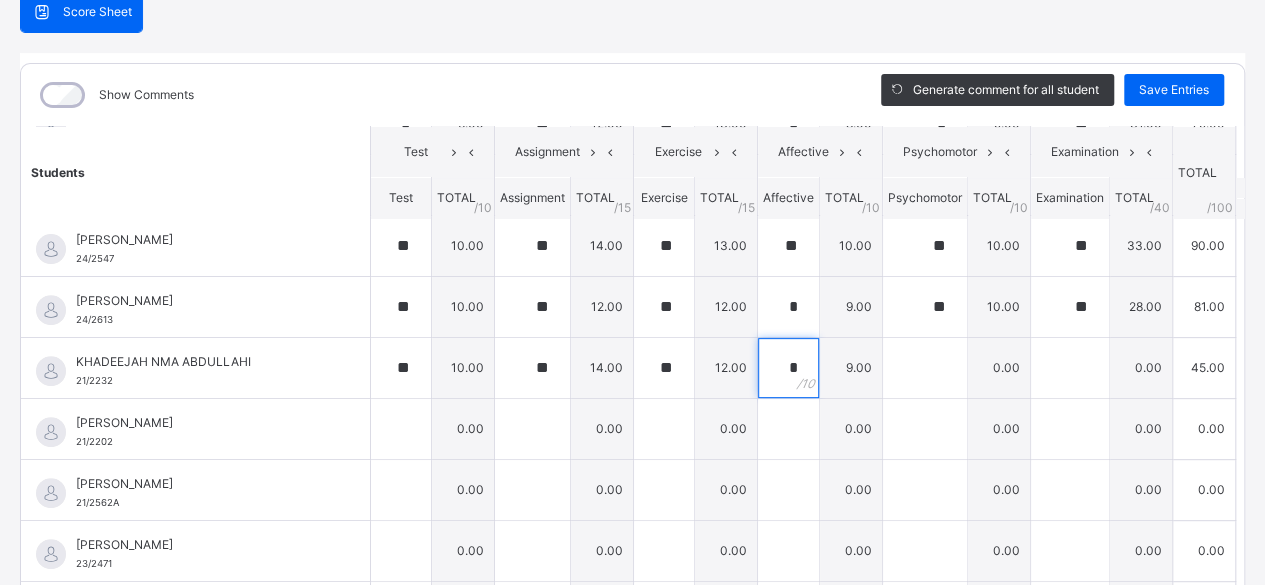 type on "*" 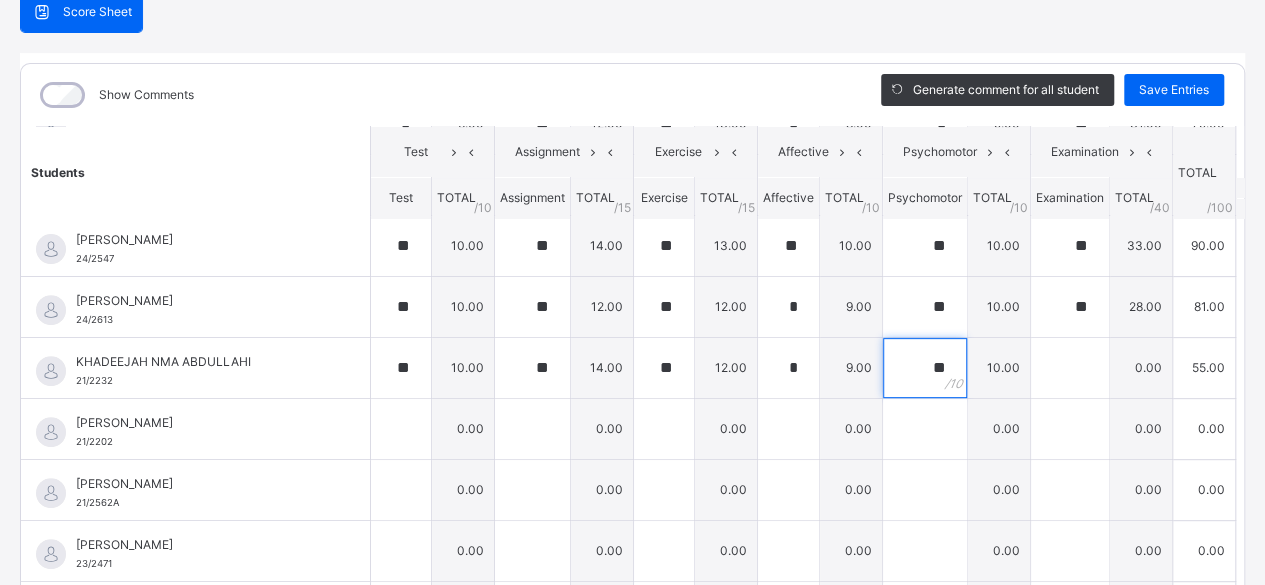 type on "**" 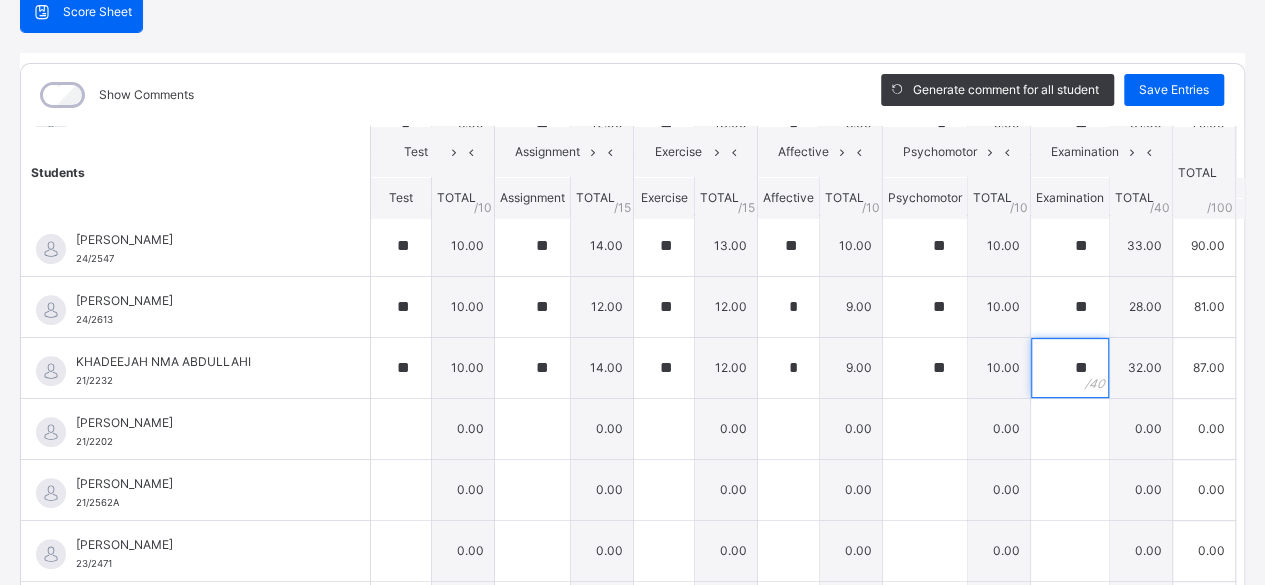 type on "**" 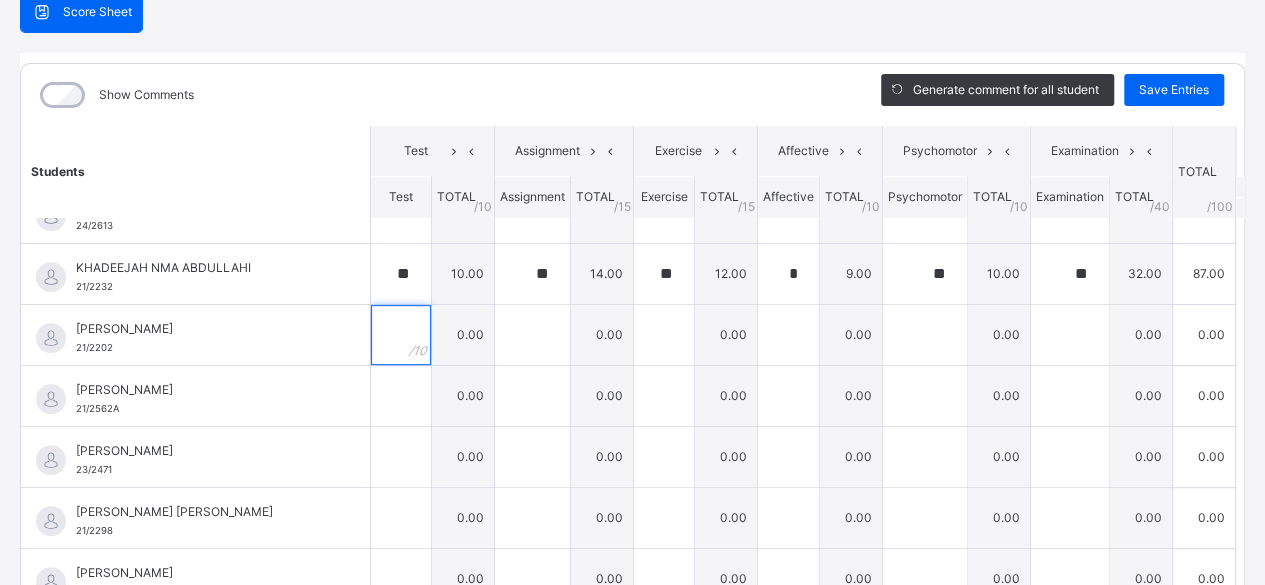 scroll, scrollTop: 406, scrollLeft: 0, axis: vertical 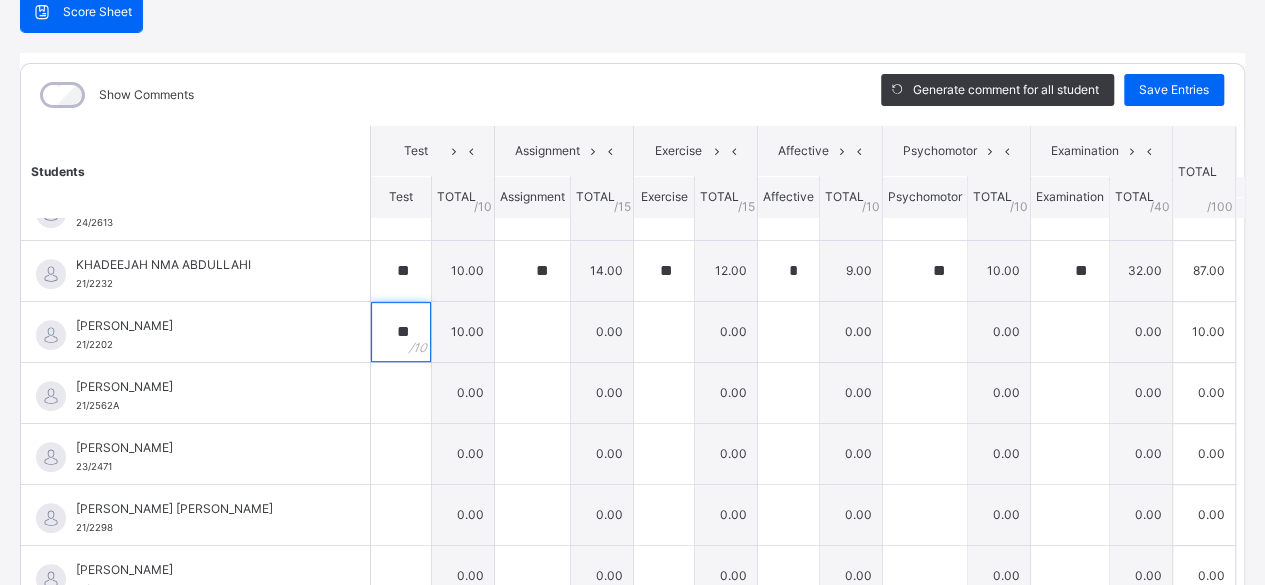 type on "**" 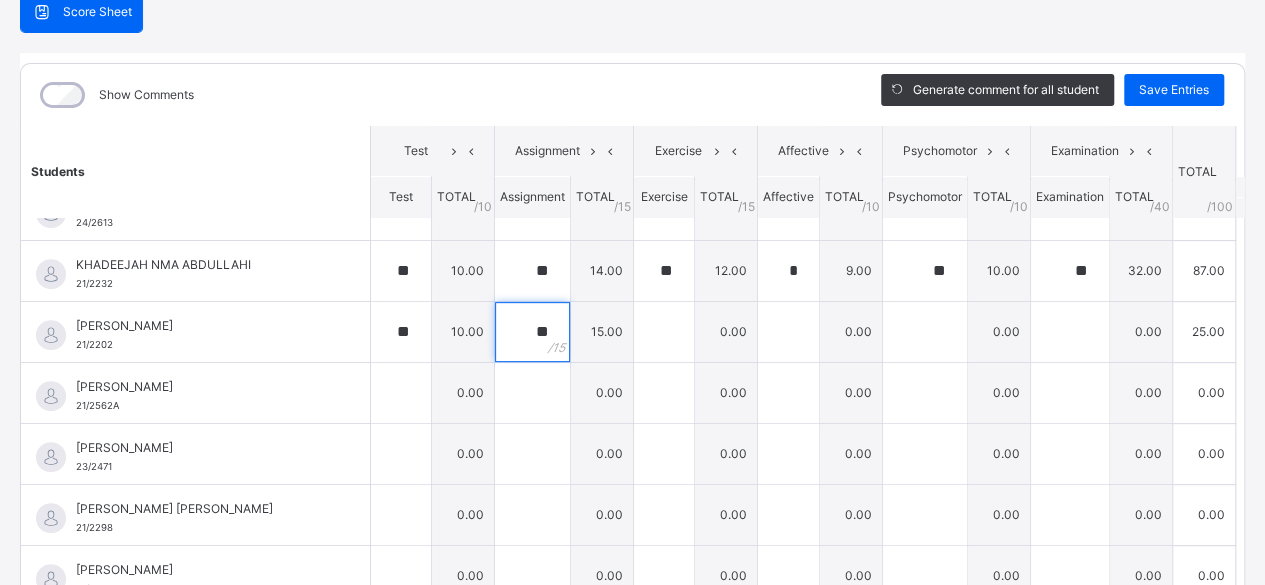 type on "**" 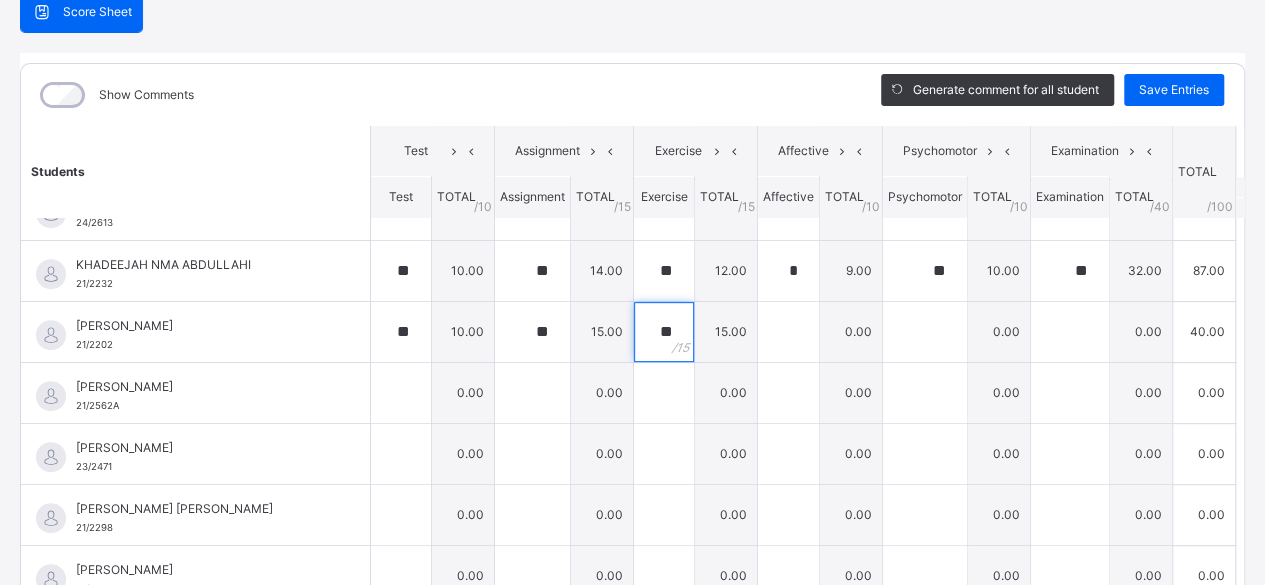 type on "**" 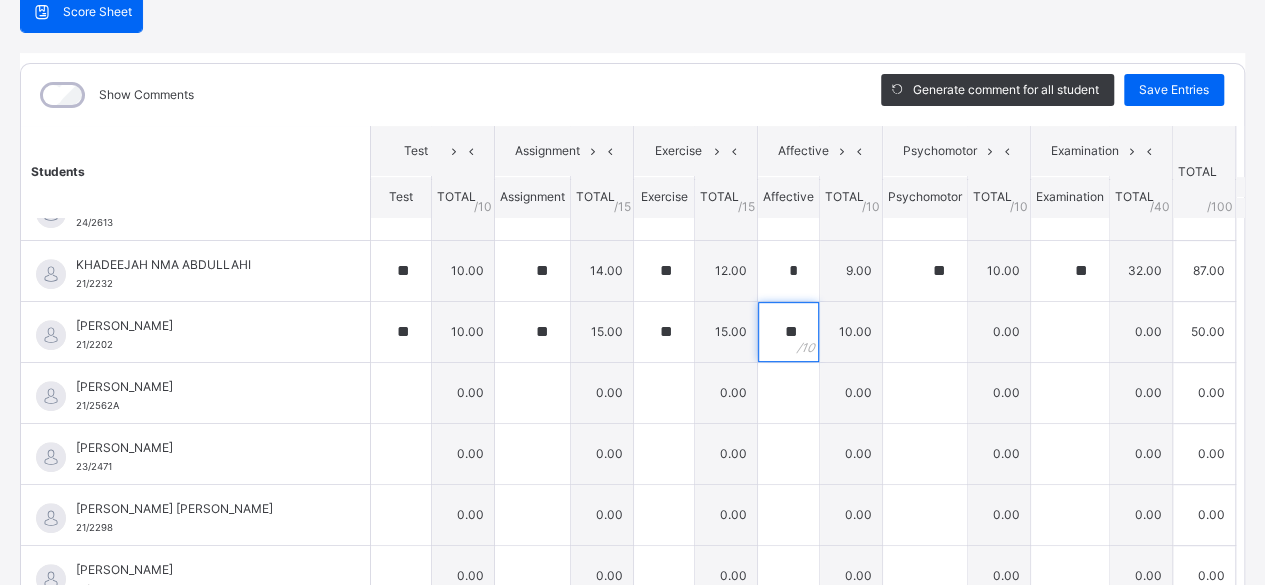 type on "**" 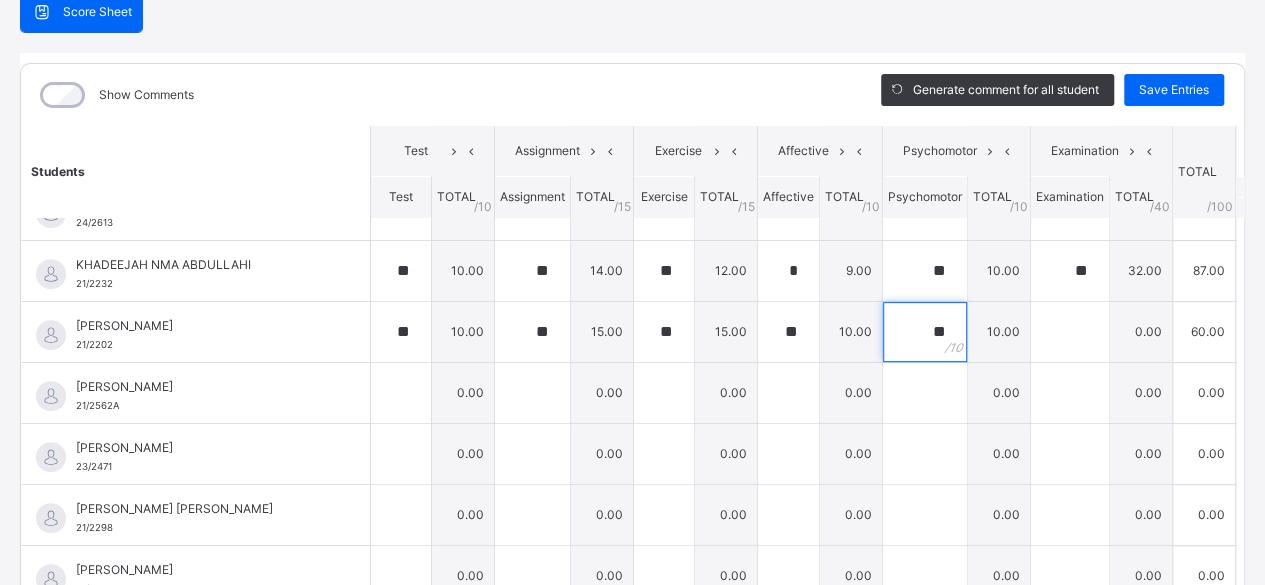 type on "**" 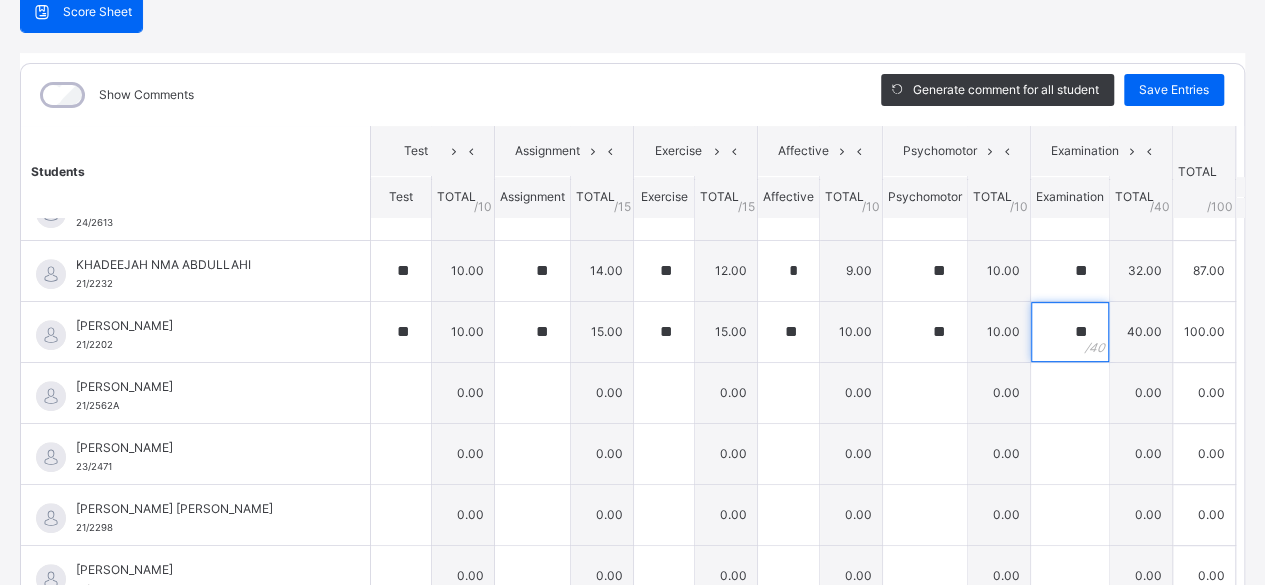 type on "**" 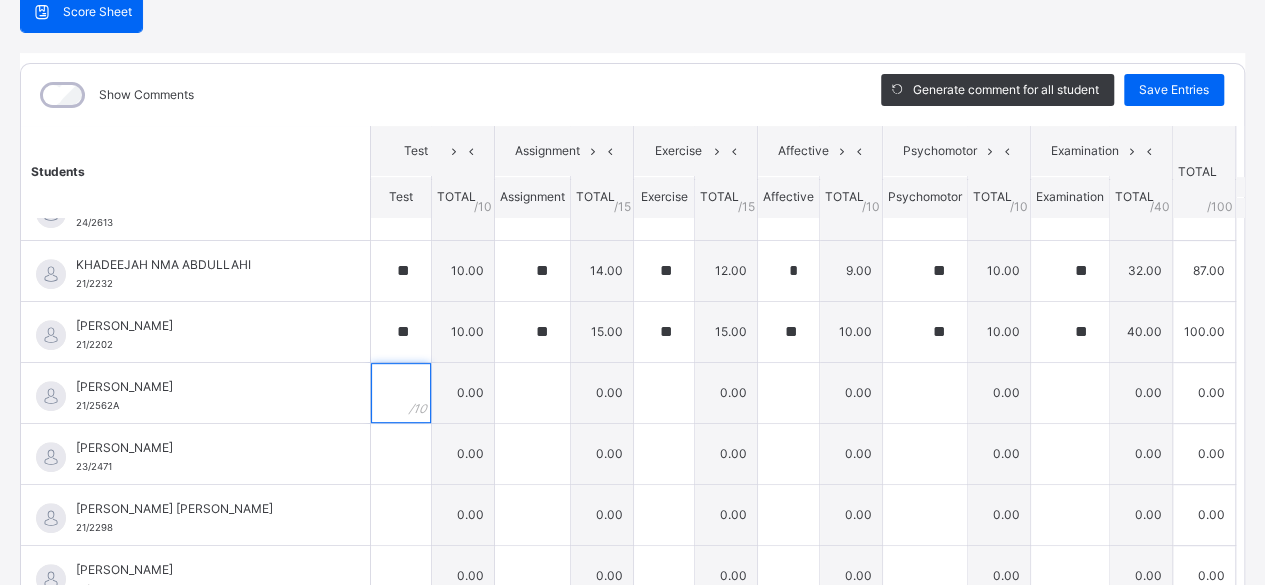 scroll, scrollTop: 441, scrollLeft: 0, axis: vertical 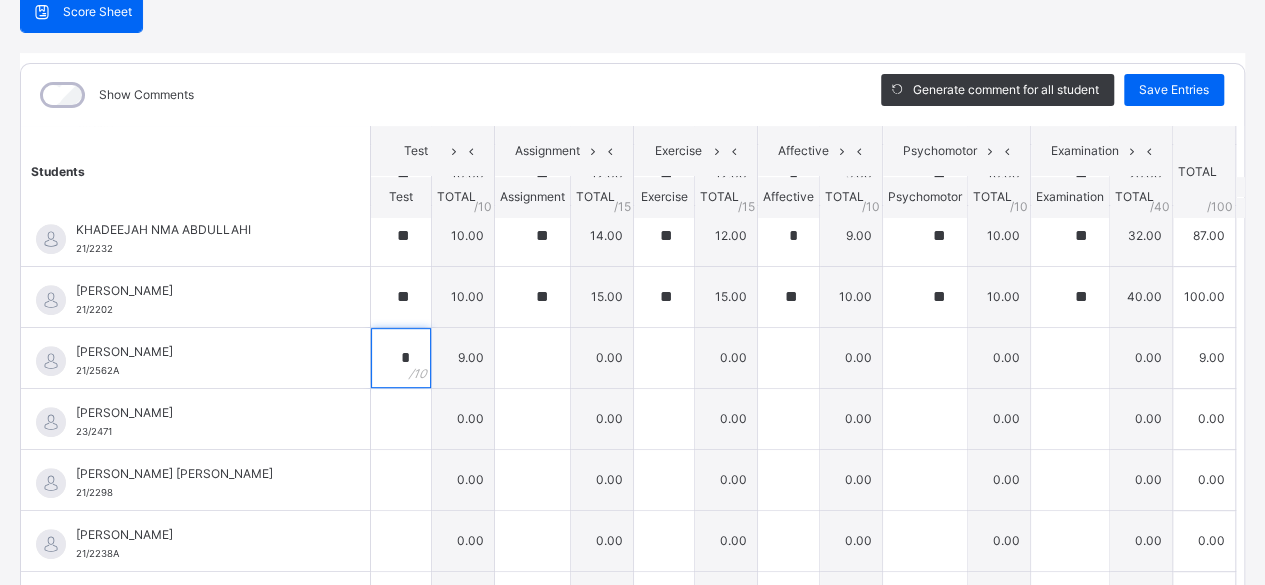type on "*" 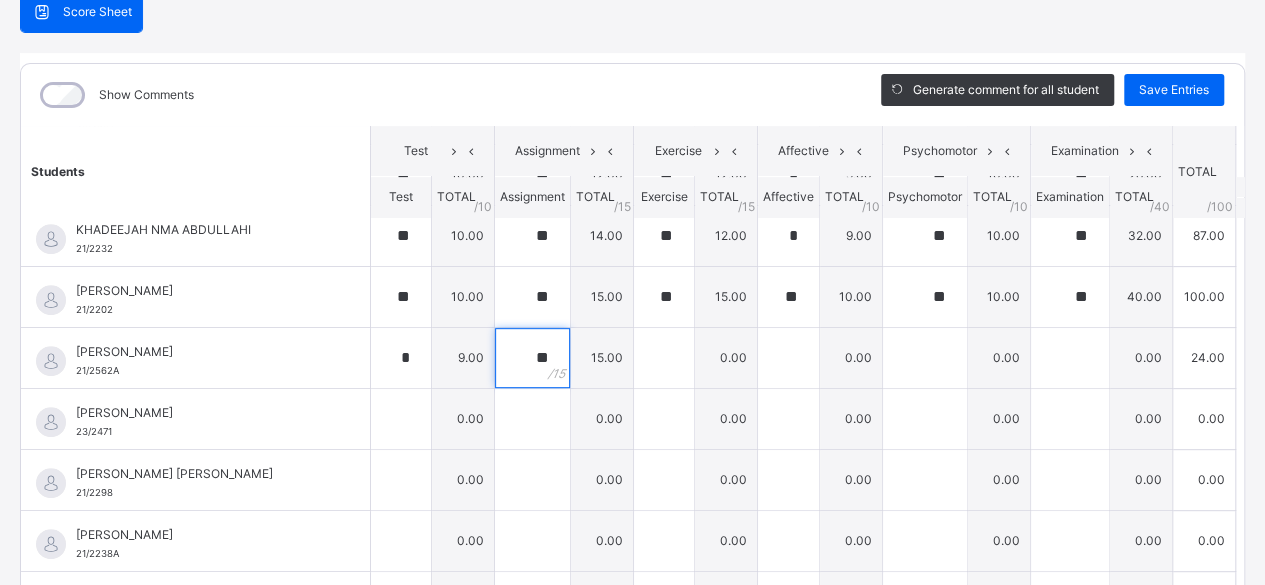type on "**" 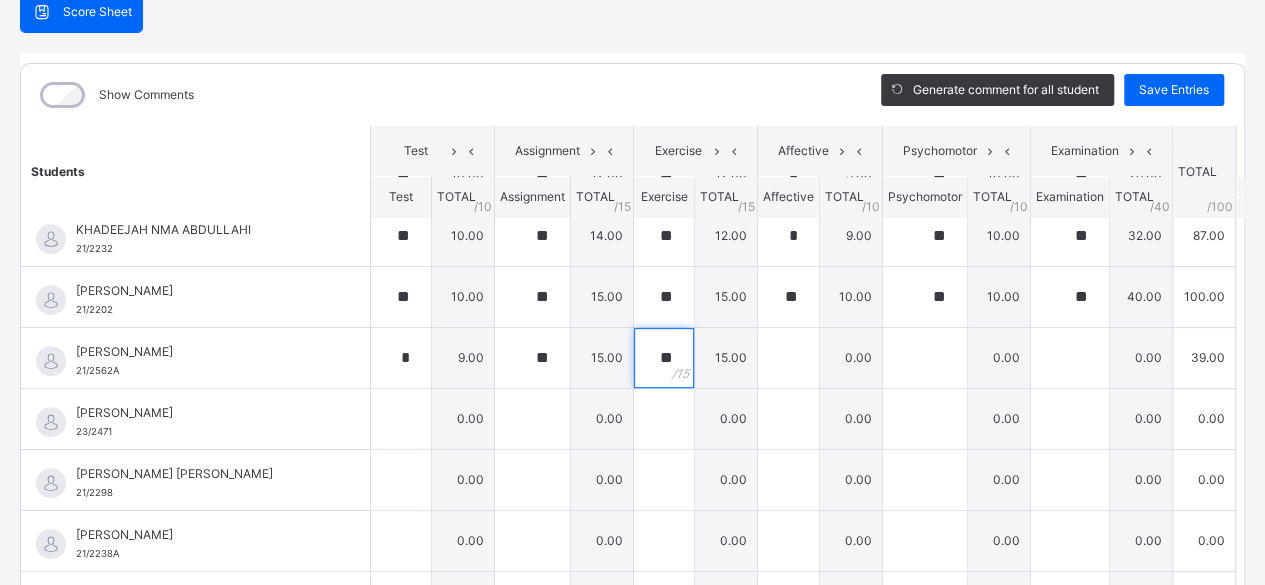 type on "**" 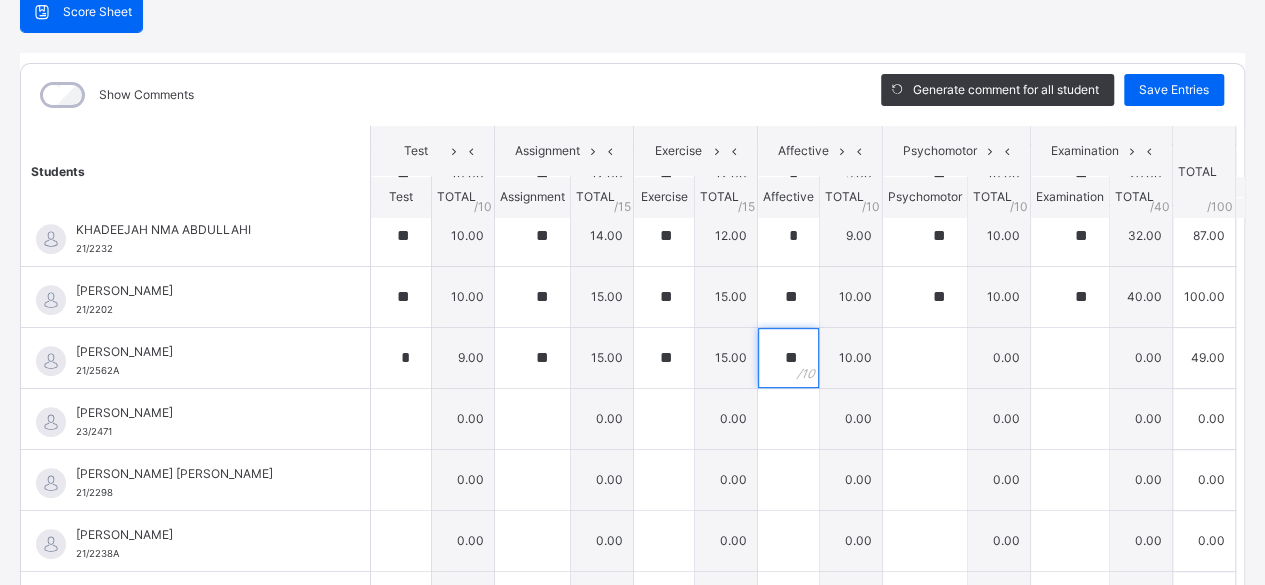 type on "**" 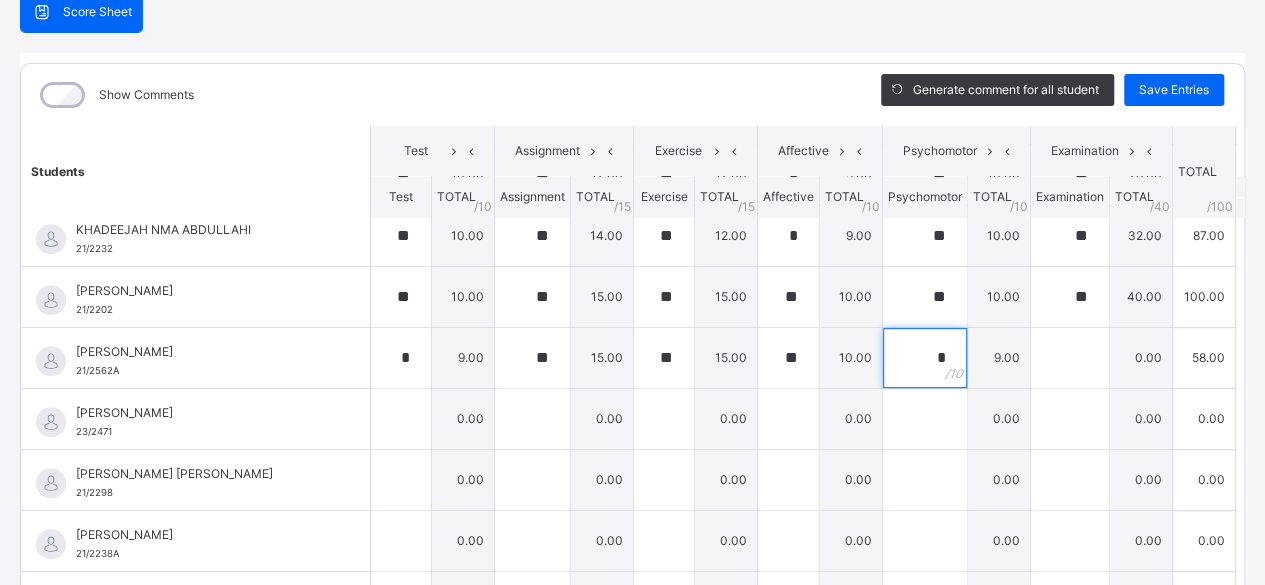 type on "*" 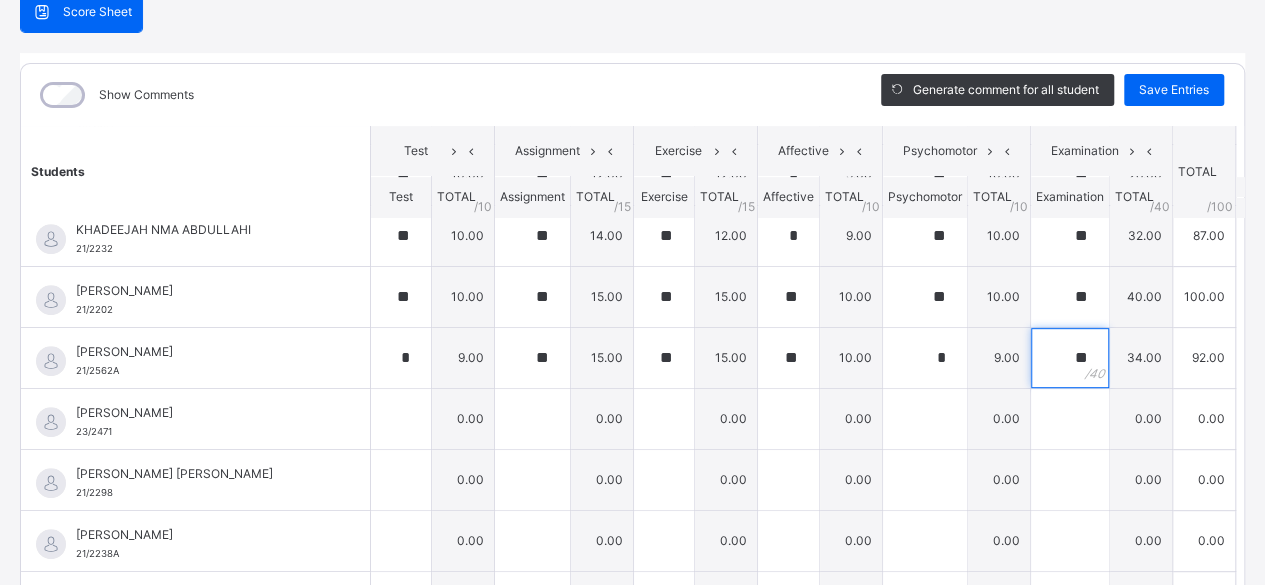 type on "**" 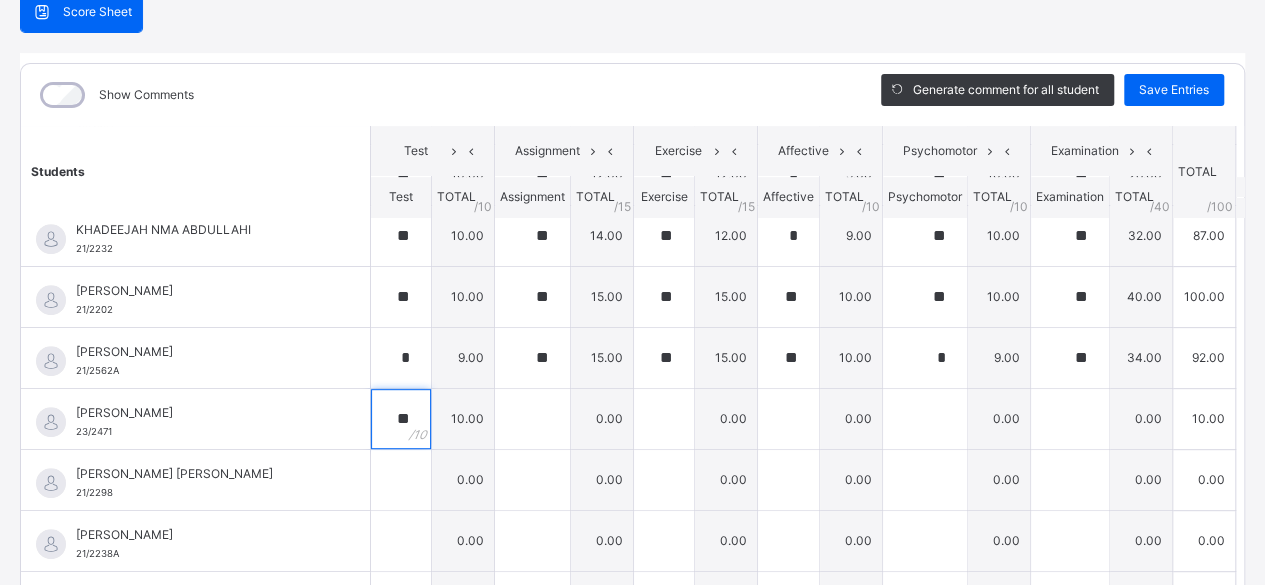 type on "**" 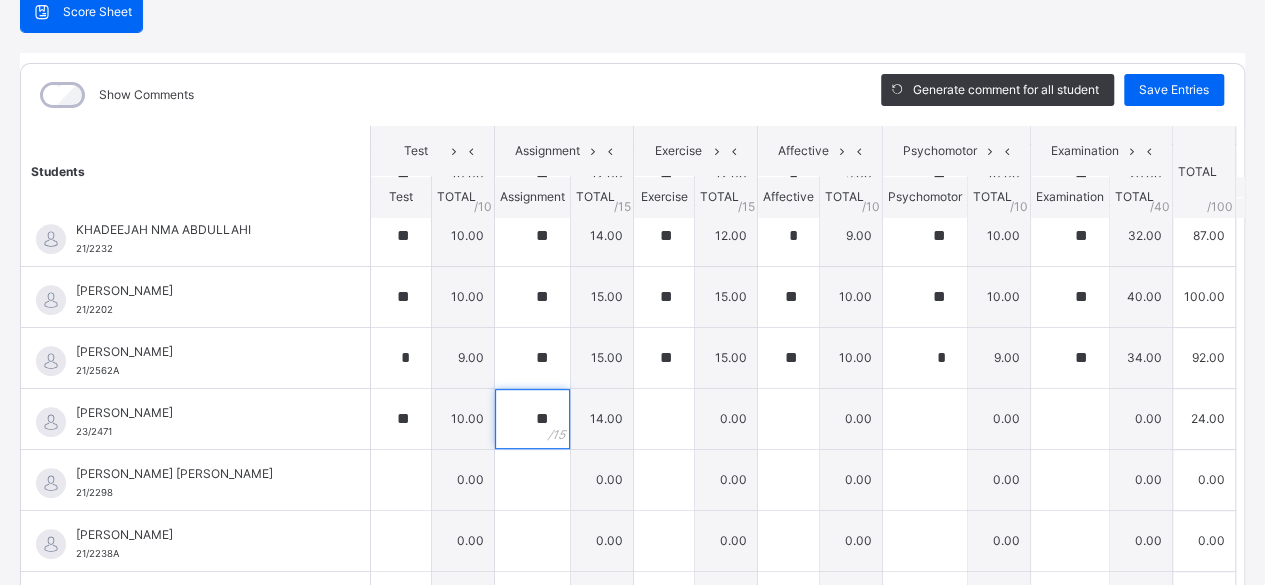 type on "**" 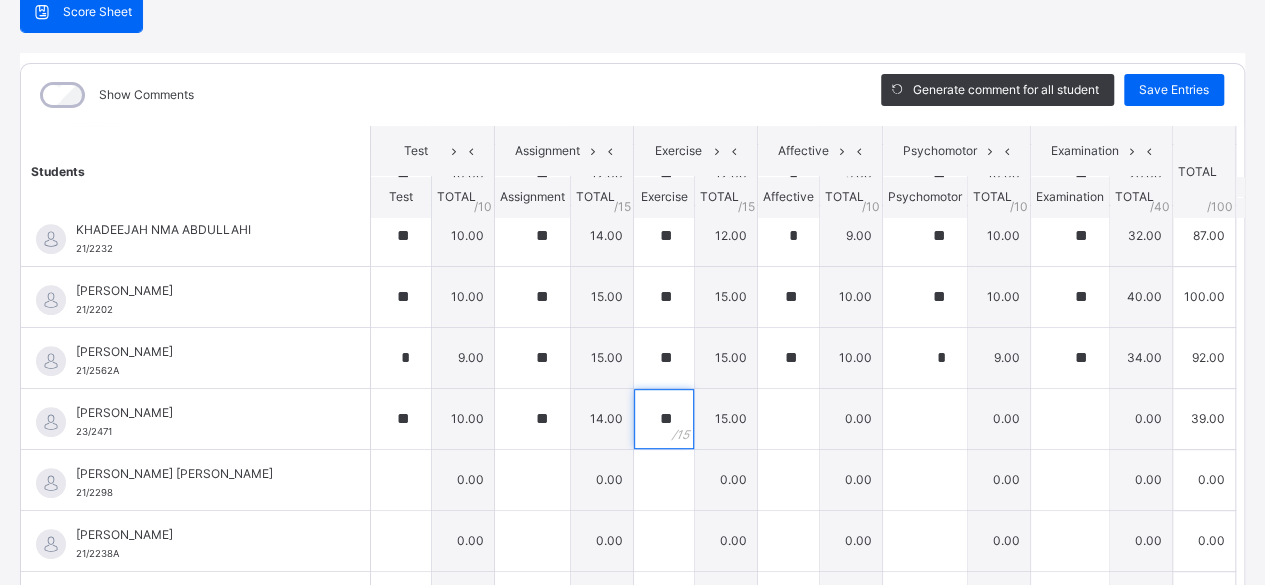 type on "**" 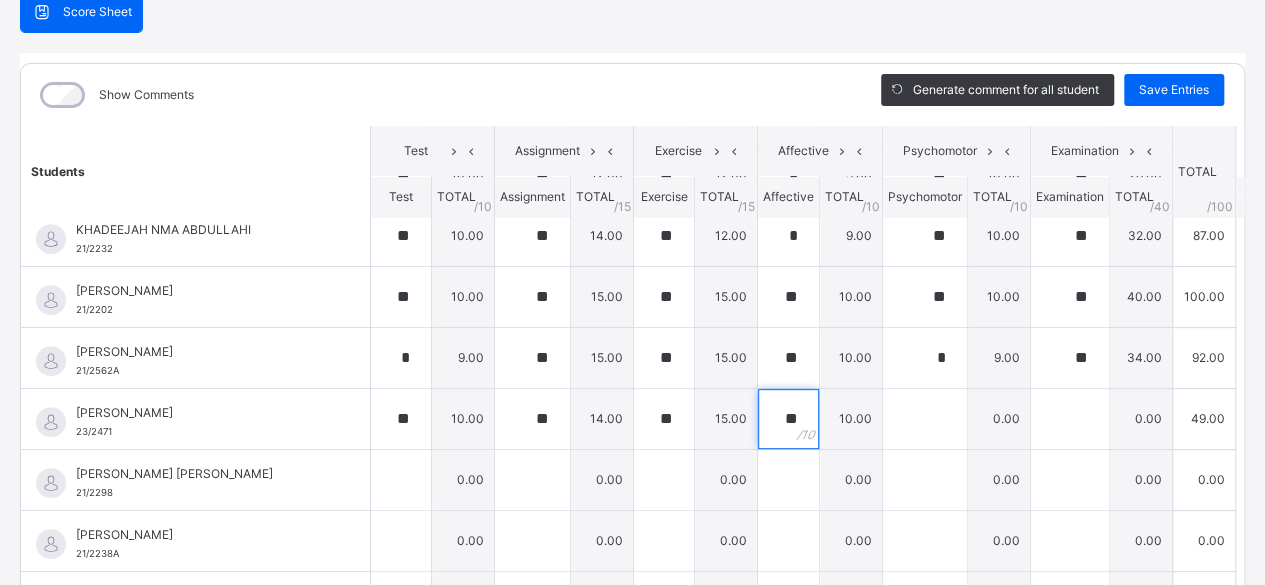 type on "**" 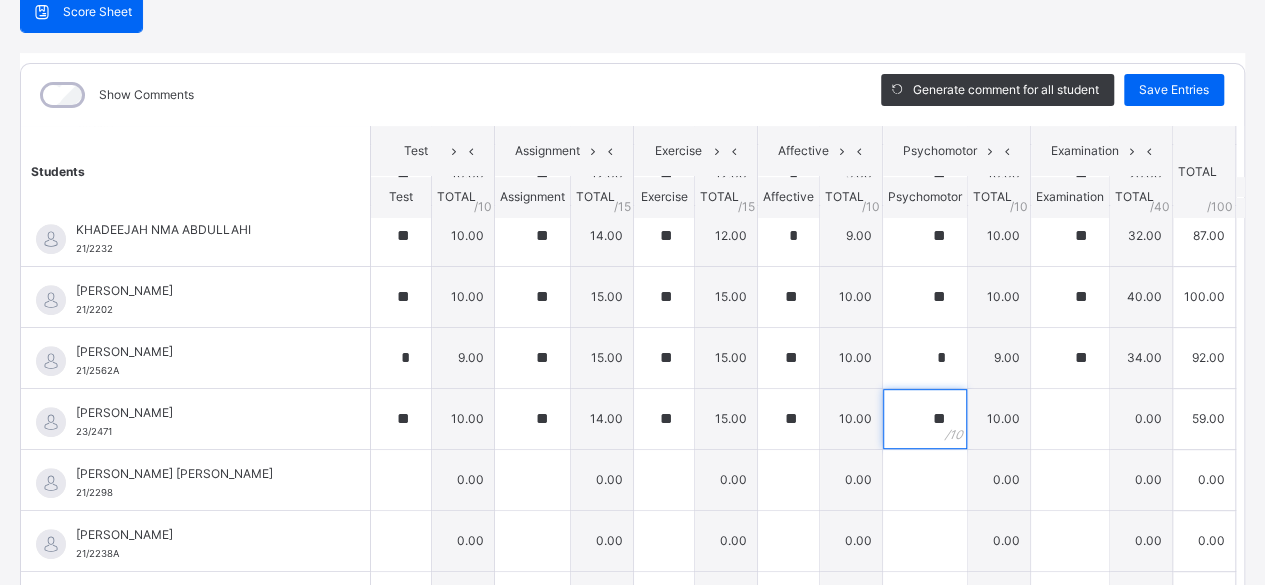 type on "**" 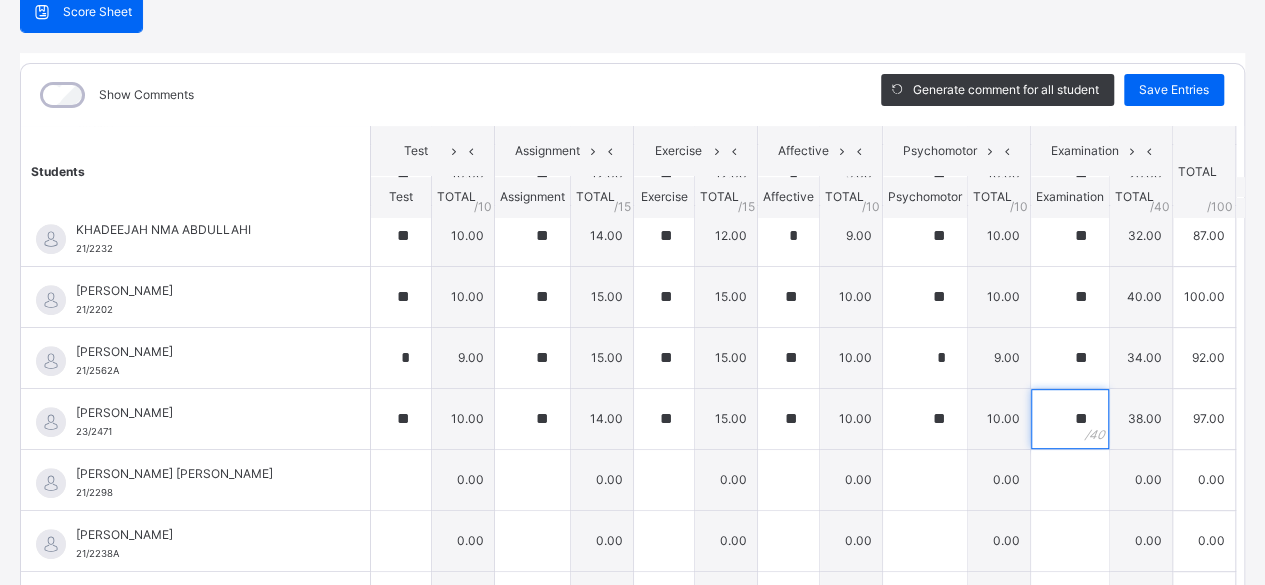 type on "**" 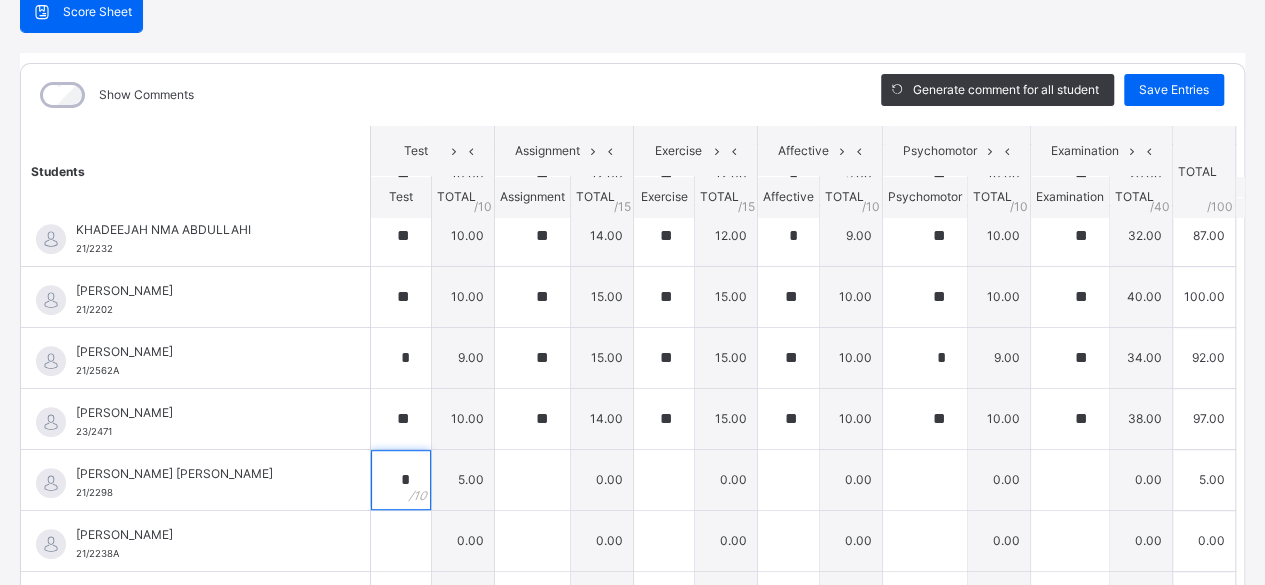 type on "*" 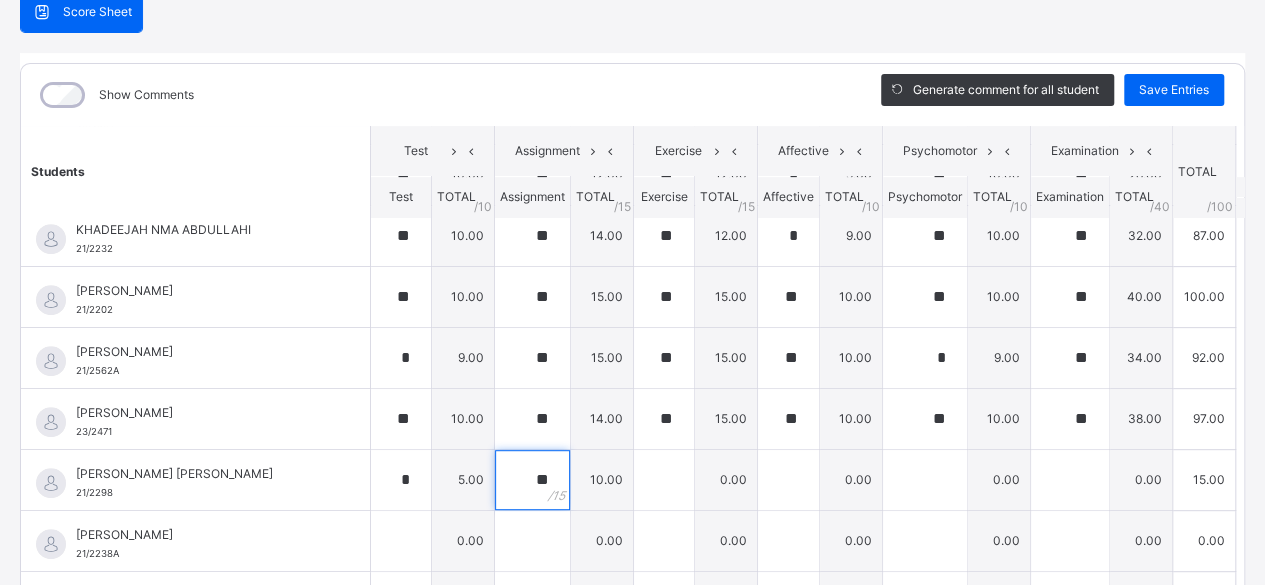 type on "**" 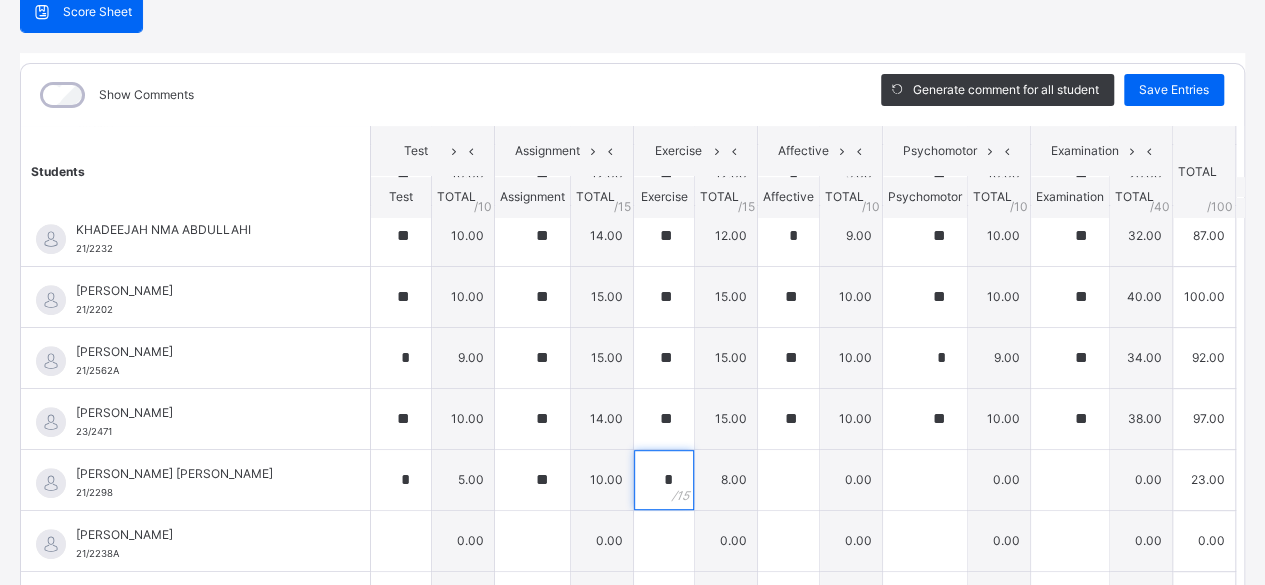type on "*" 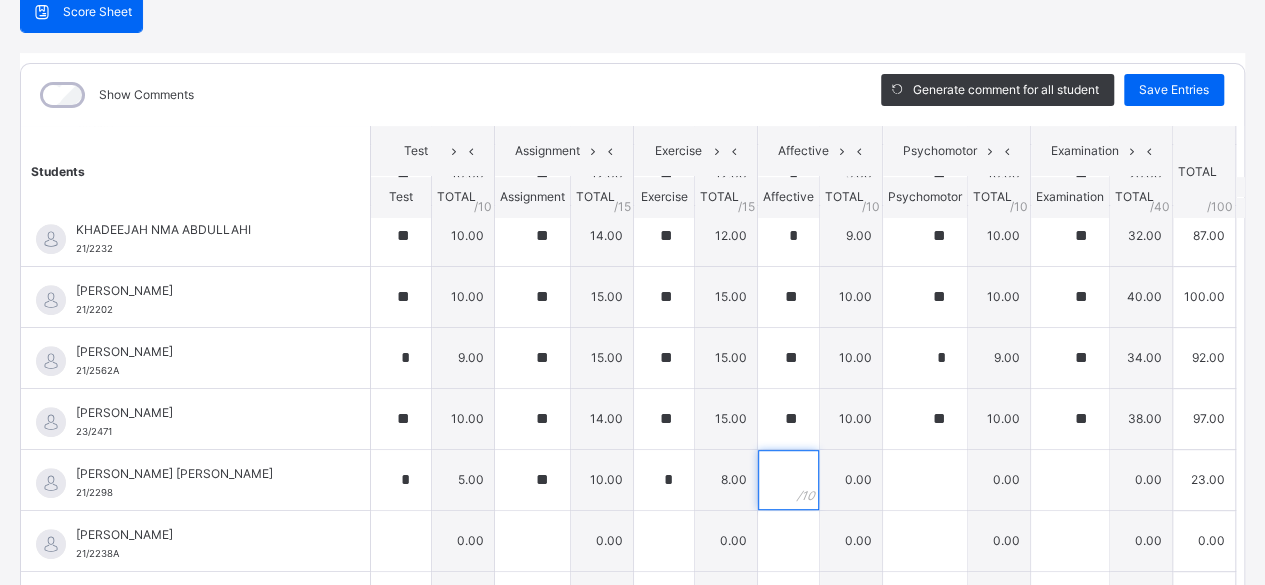 type on "*" 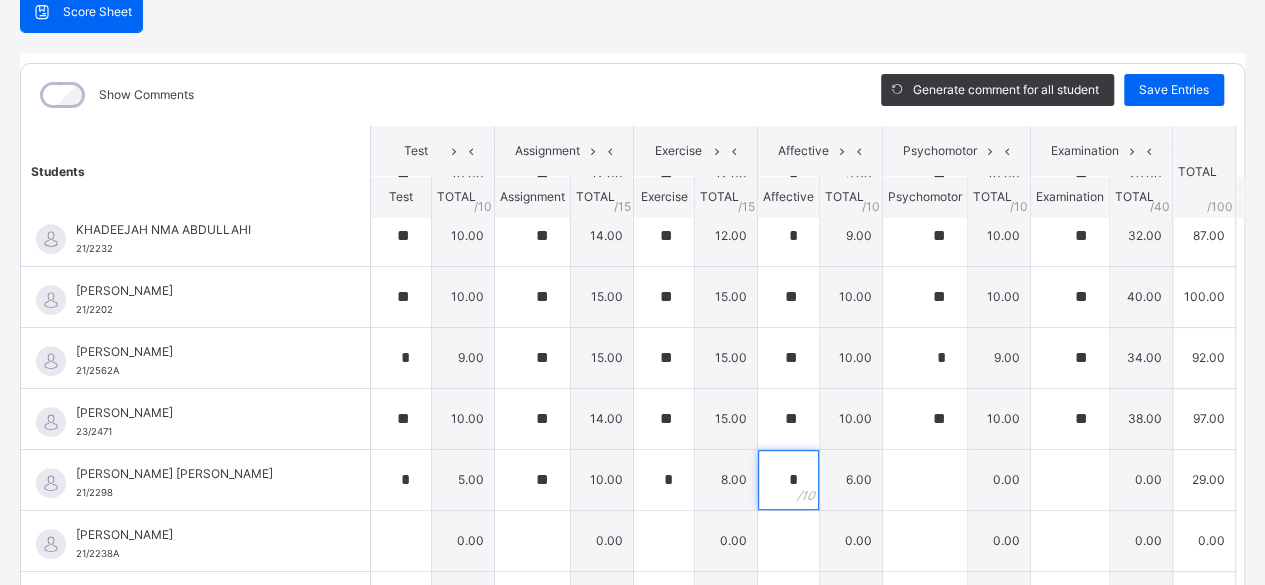 type on "*" 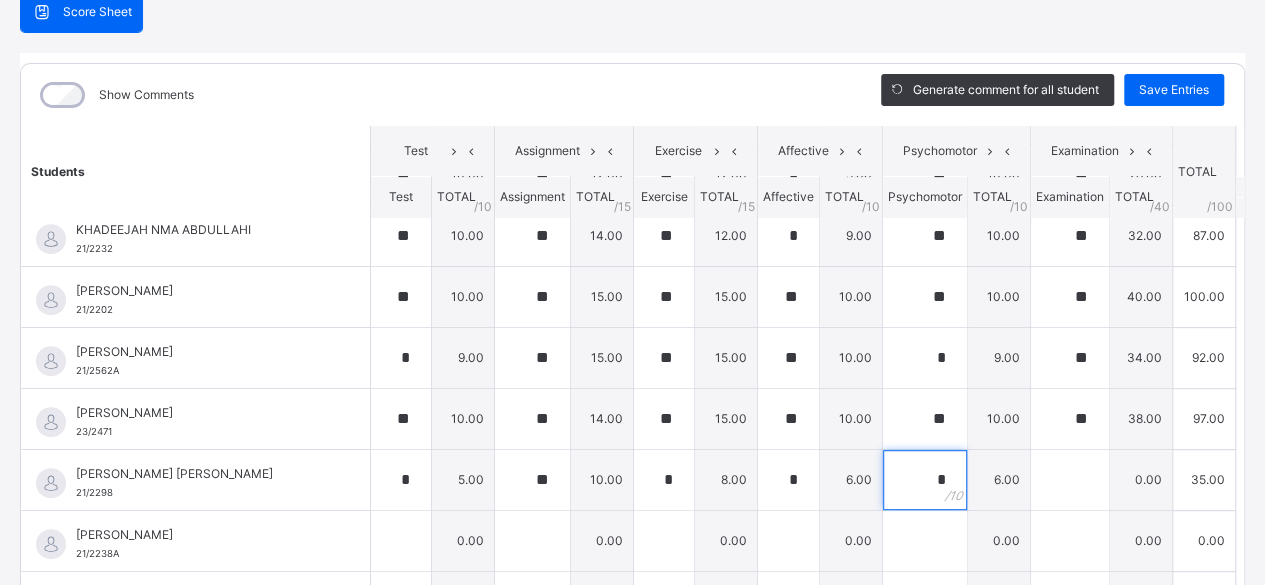 type on "*" 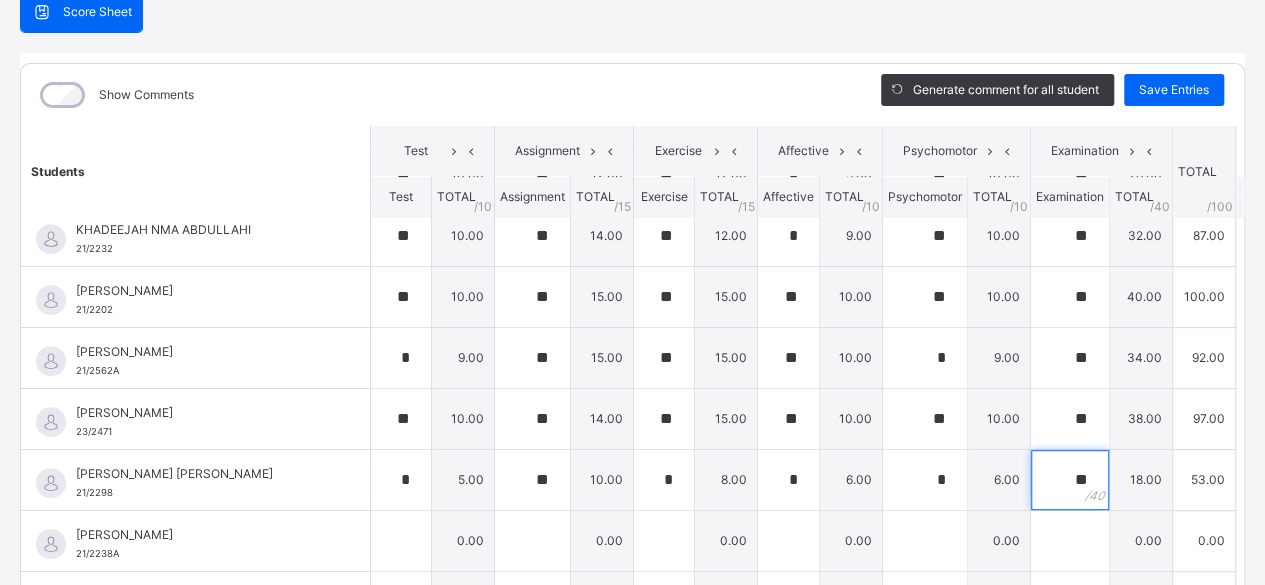 type on "**" 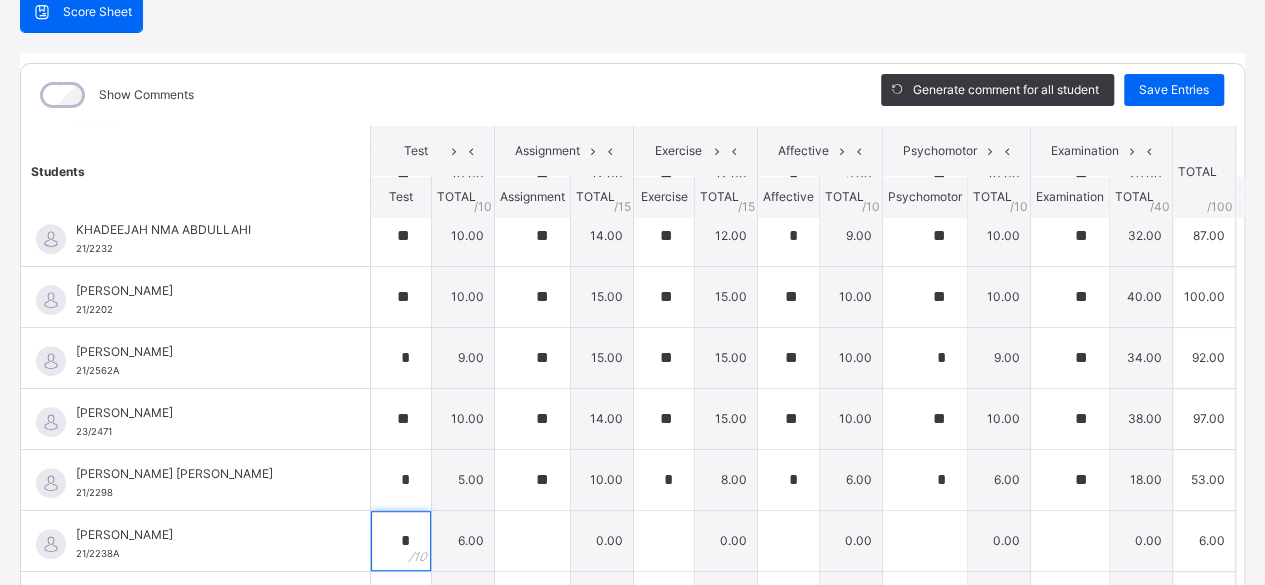 type on "*" 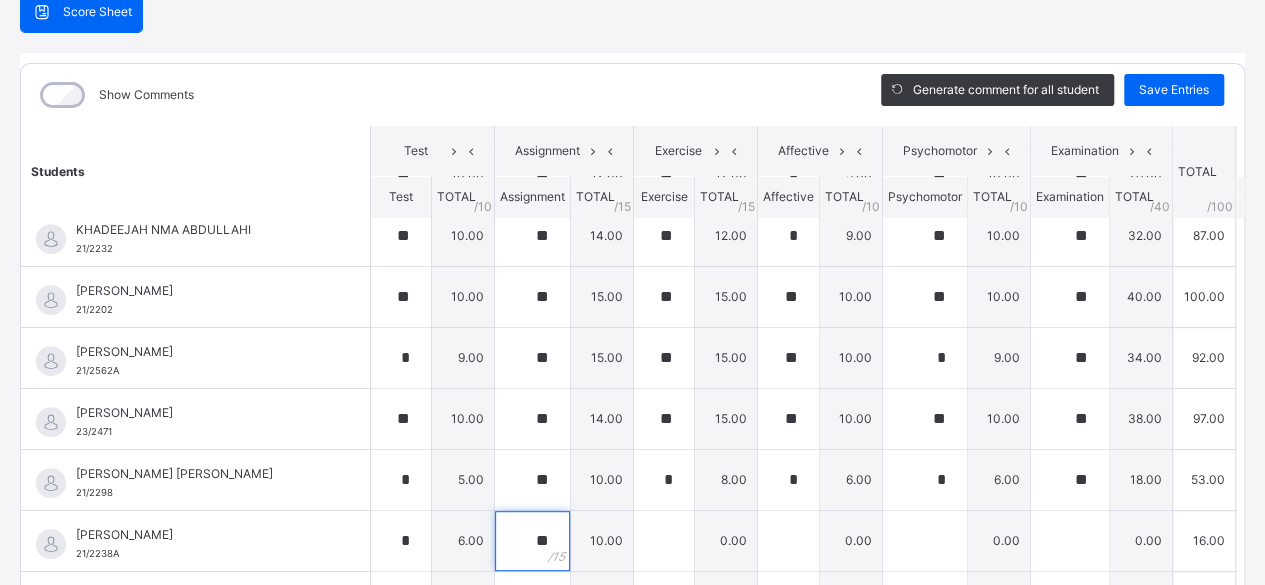type on "**" 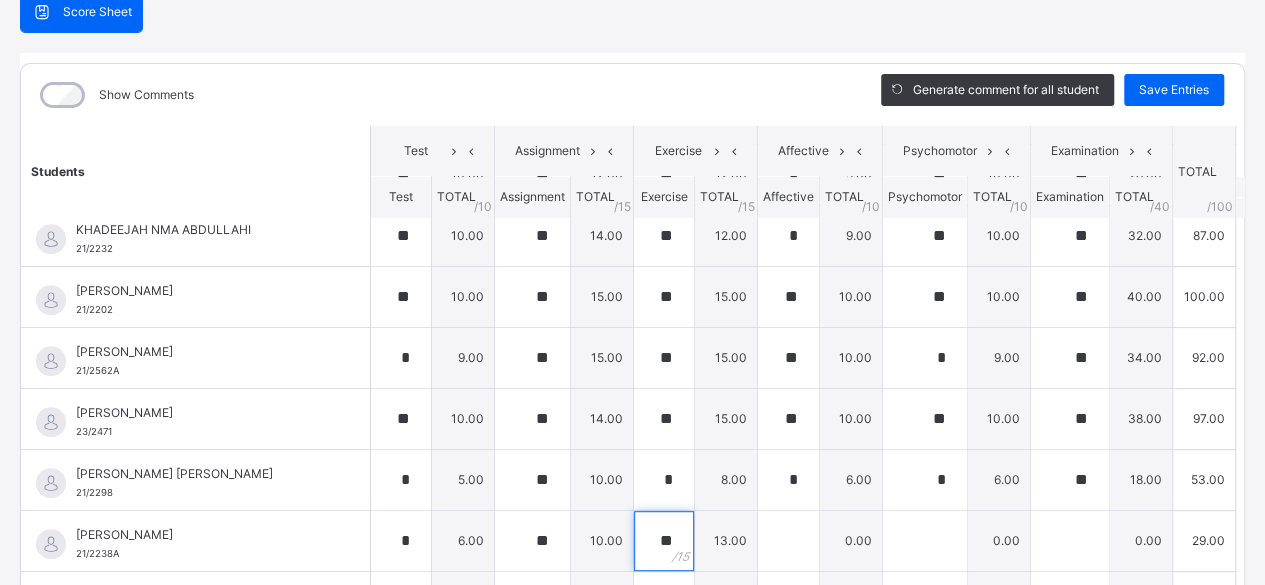 type on "**" 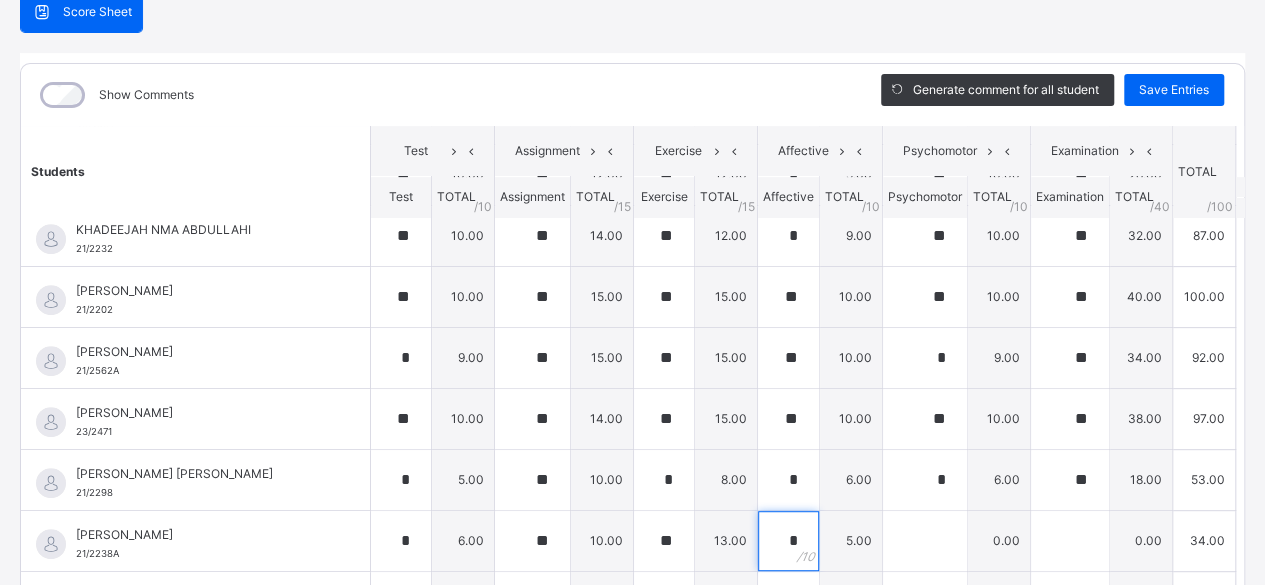 type on "*" 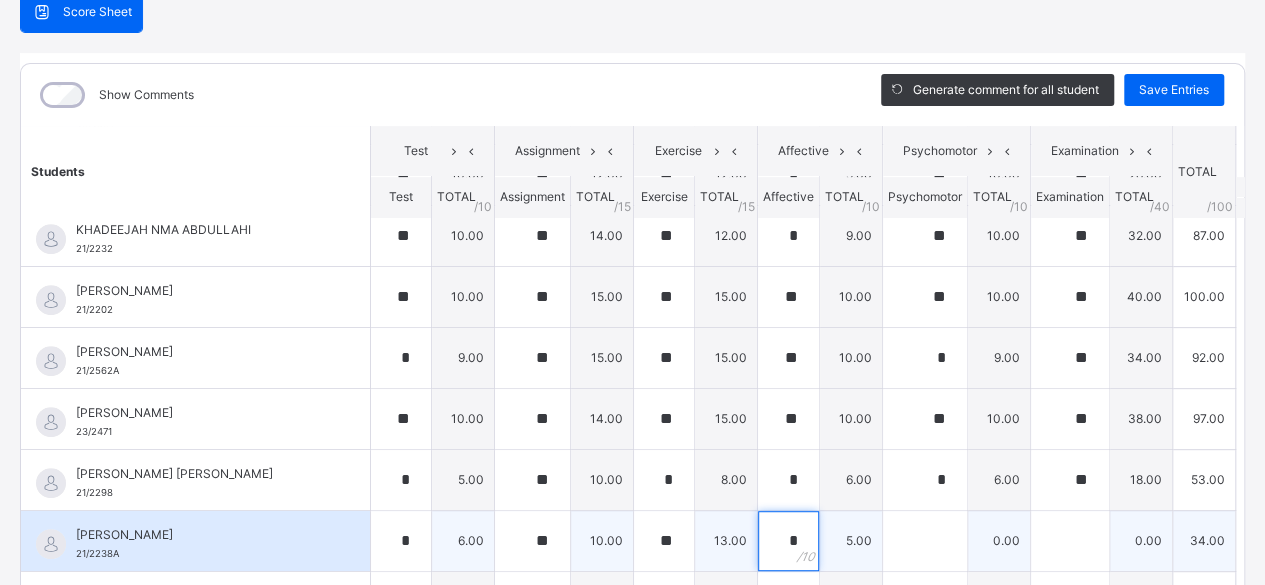 click on "*" at bounding box center [788, 541] 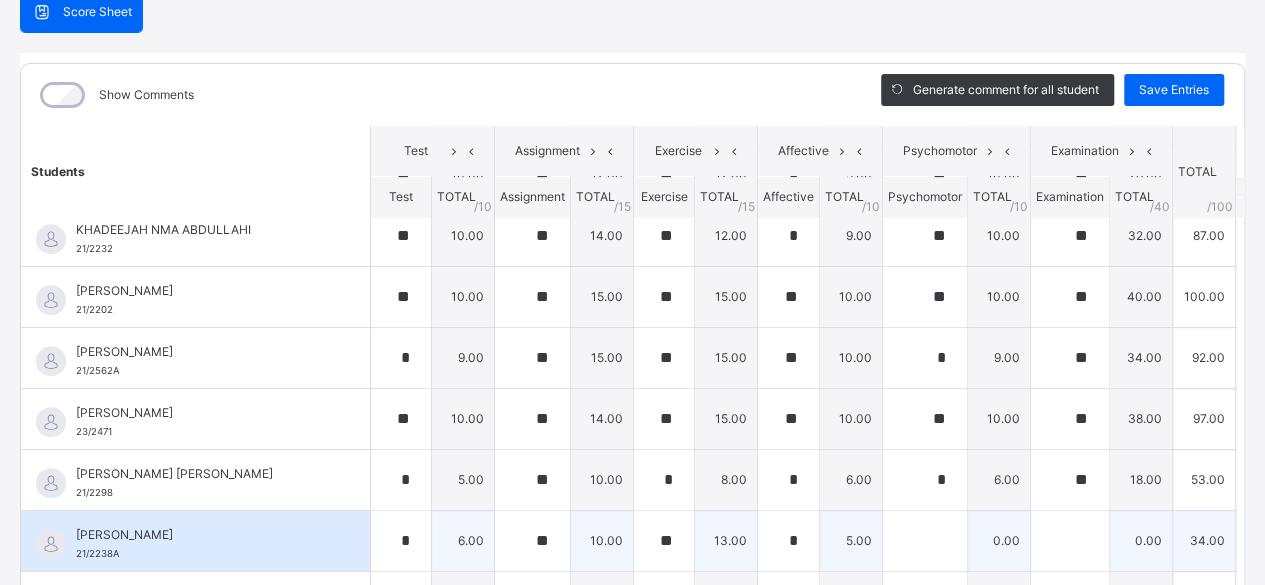 click on "*" at bounding box center [788, 541] 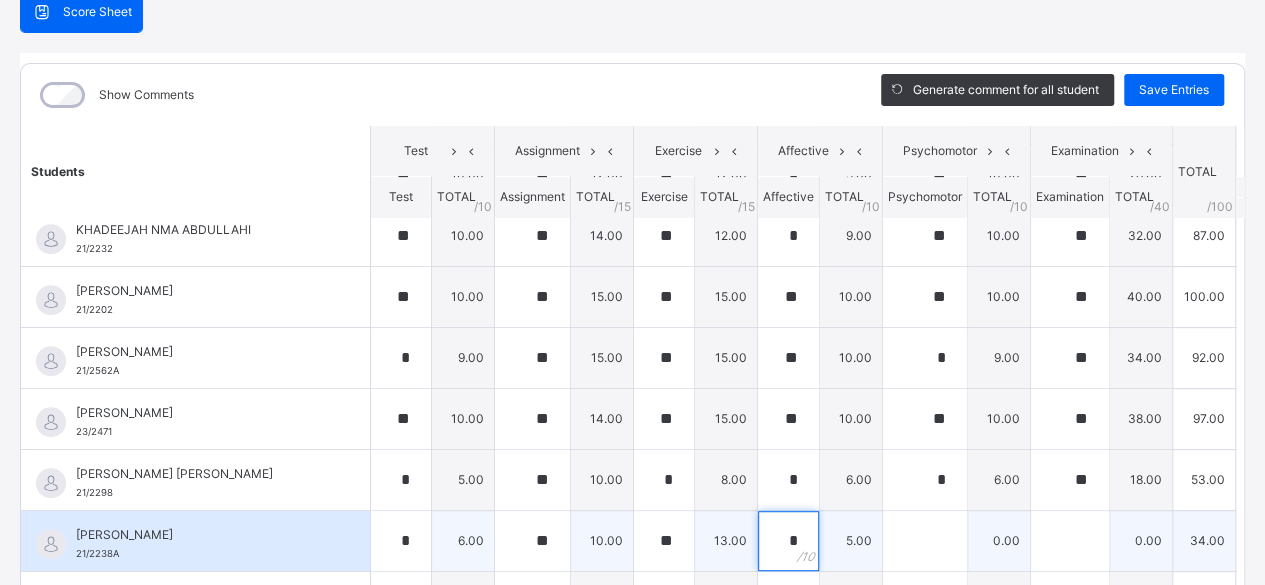 click on "*" at bounding box center (788, 541) 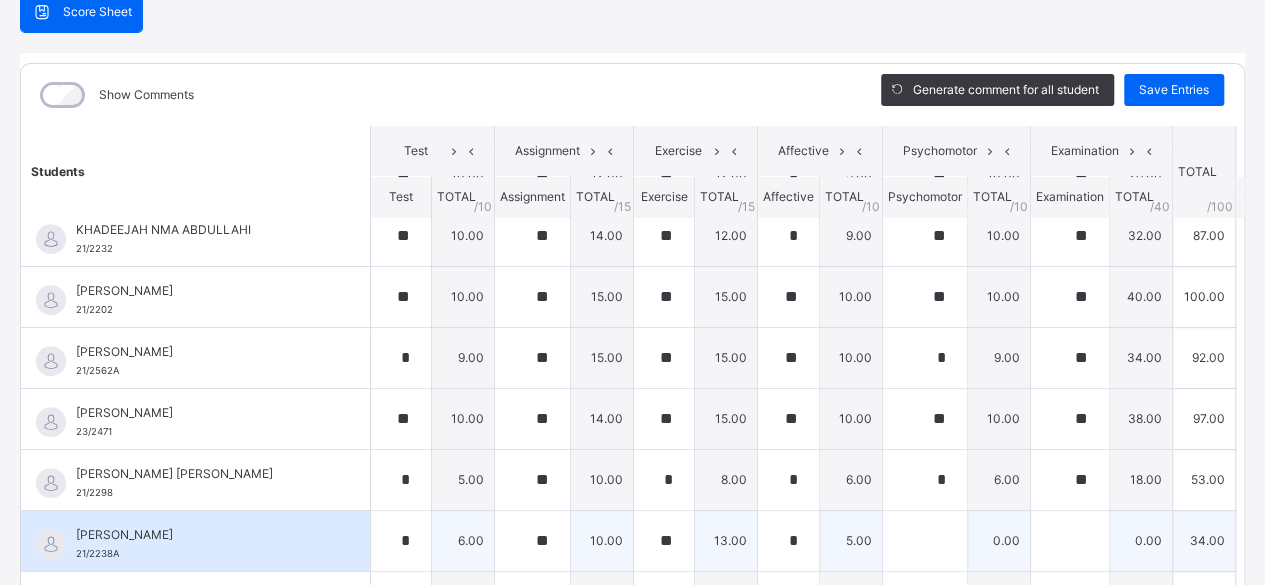 click on "*" at bounding box center (788, 541) 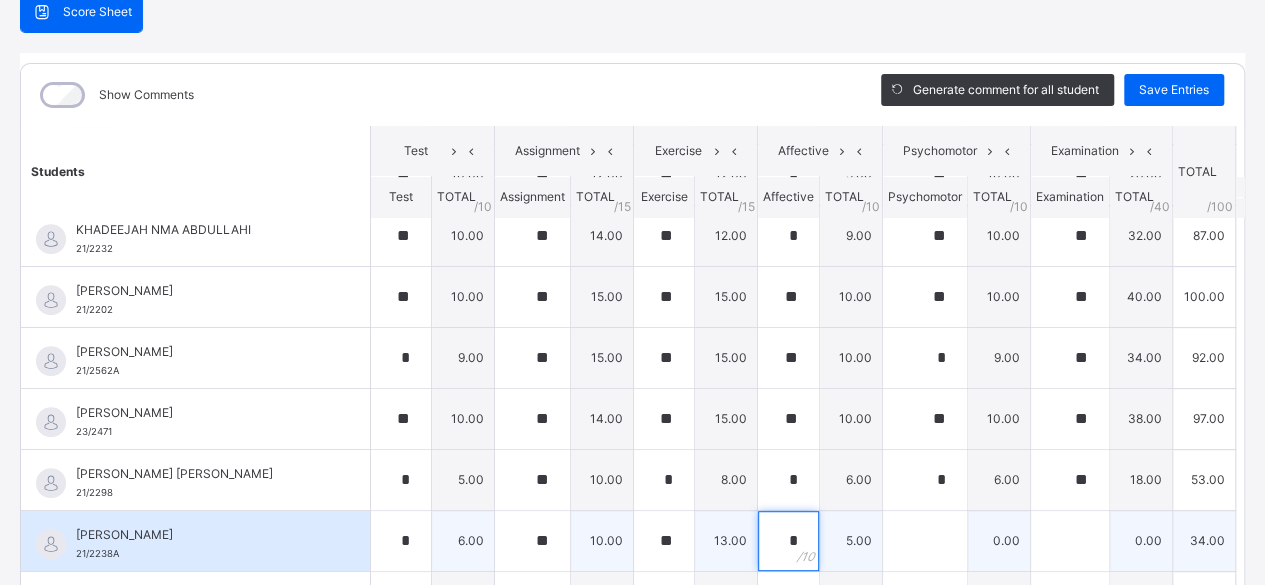 click on "*" at bounding box center (788, 541) 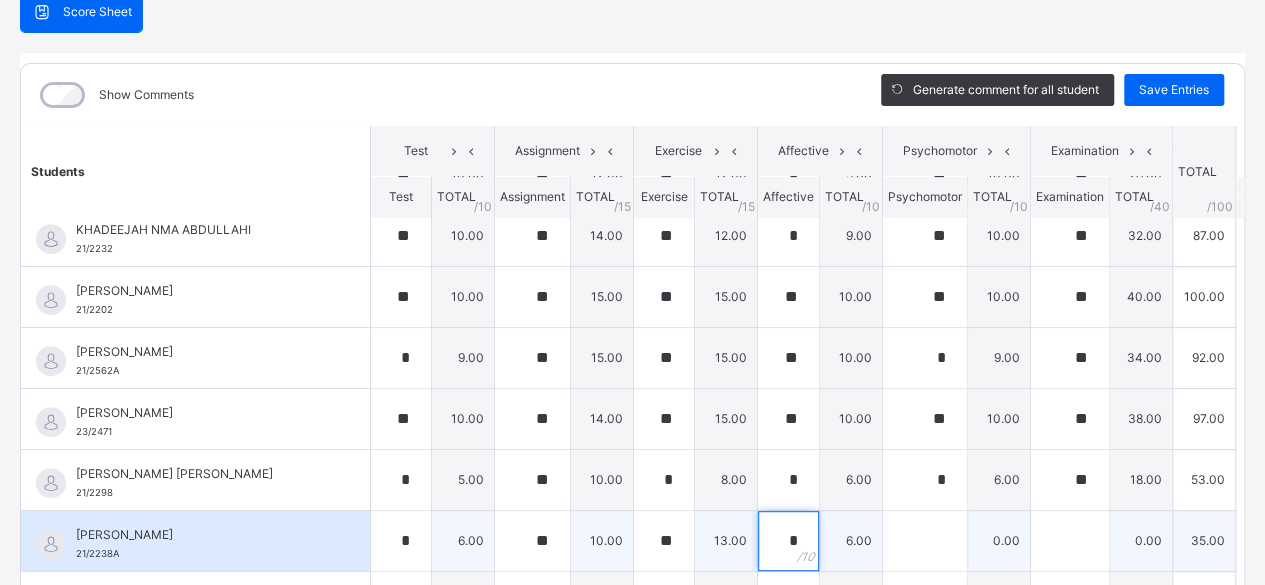 type on "*" 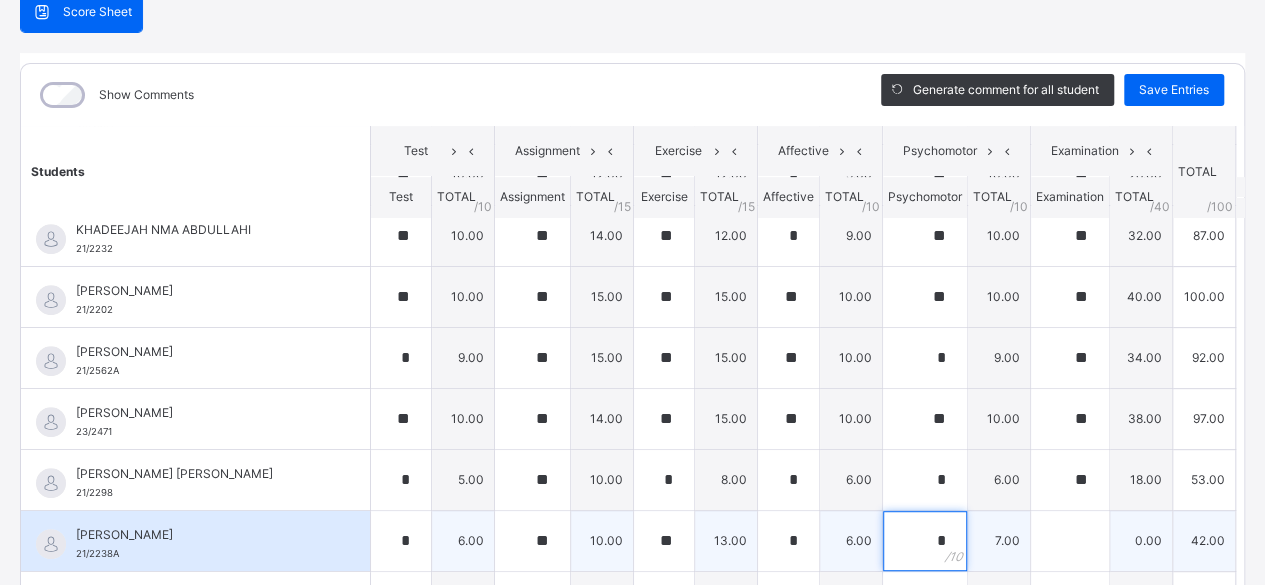 type on "*" 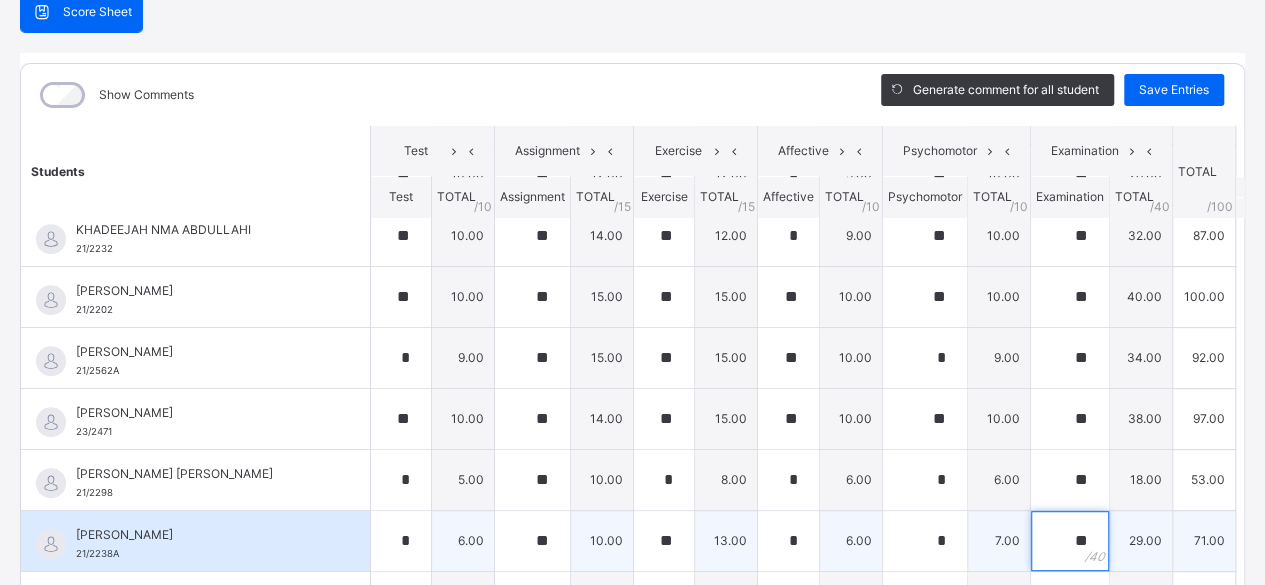 type on "**" 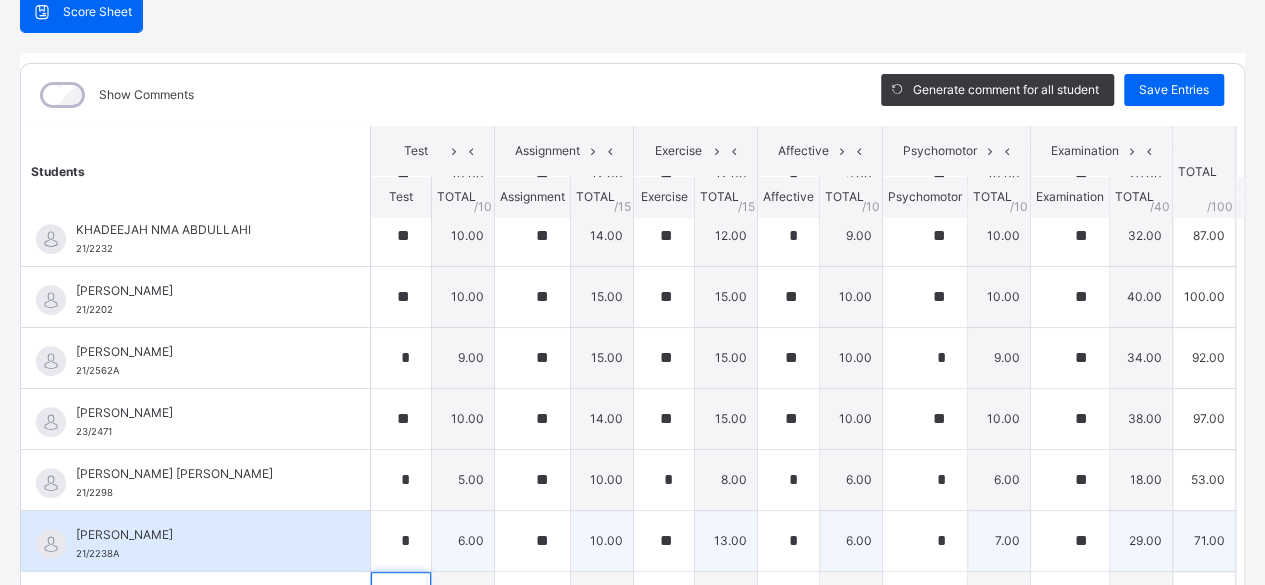 scroll, scrollTop: 243, scrollLeft: 0, axis: vertical 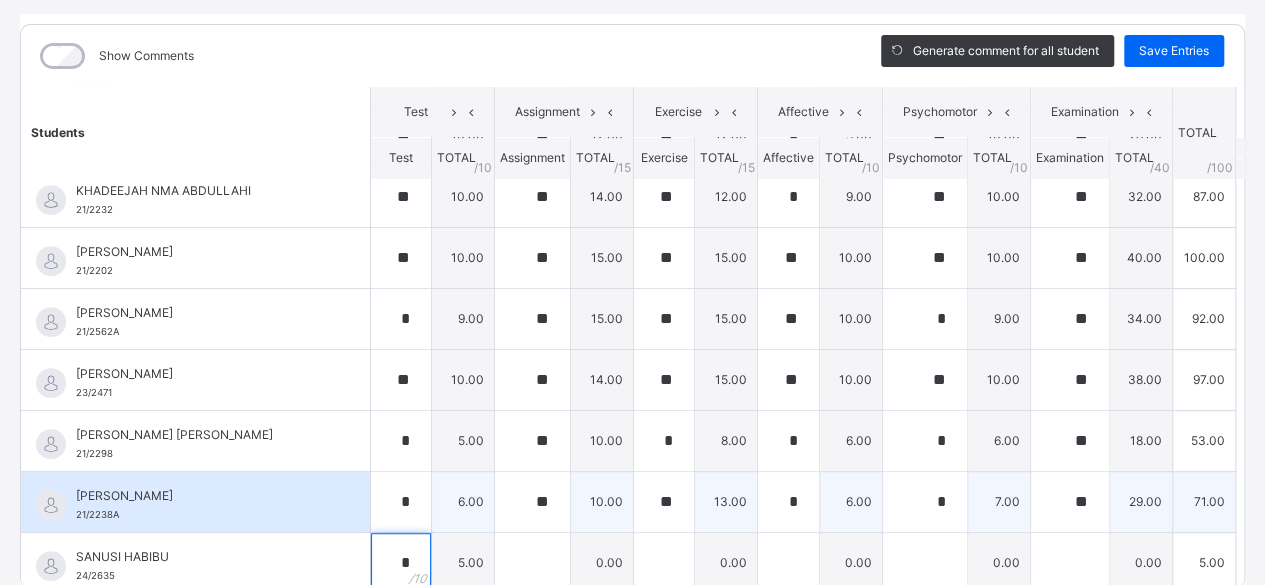 type on "*" 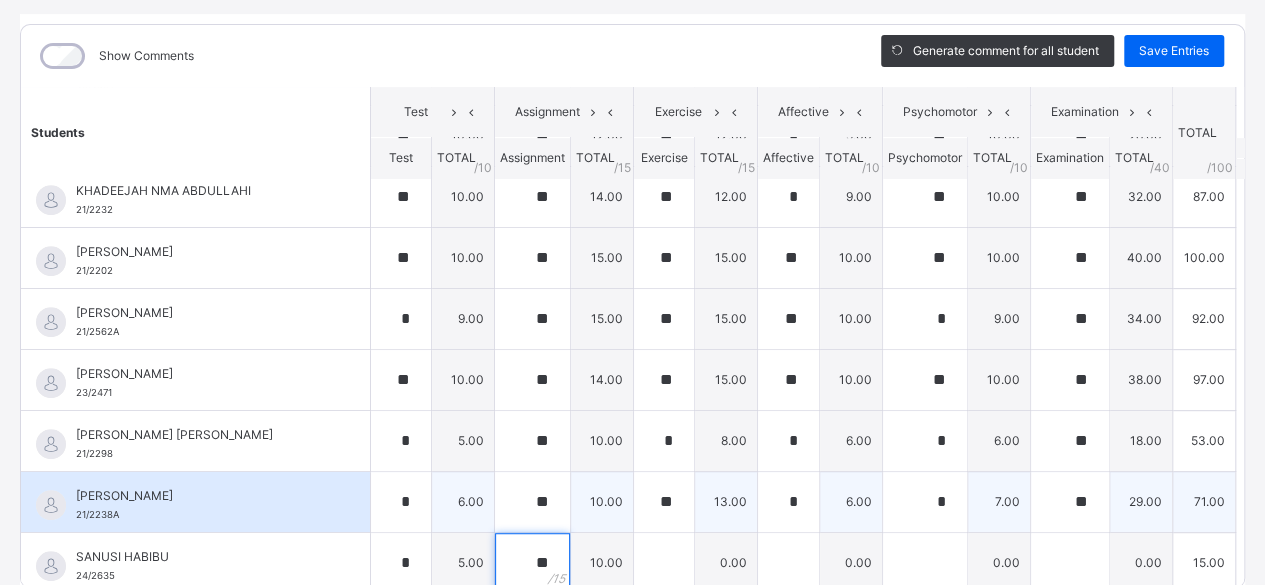 type on "**" 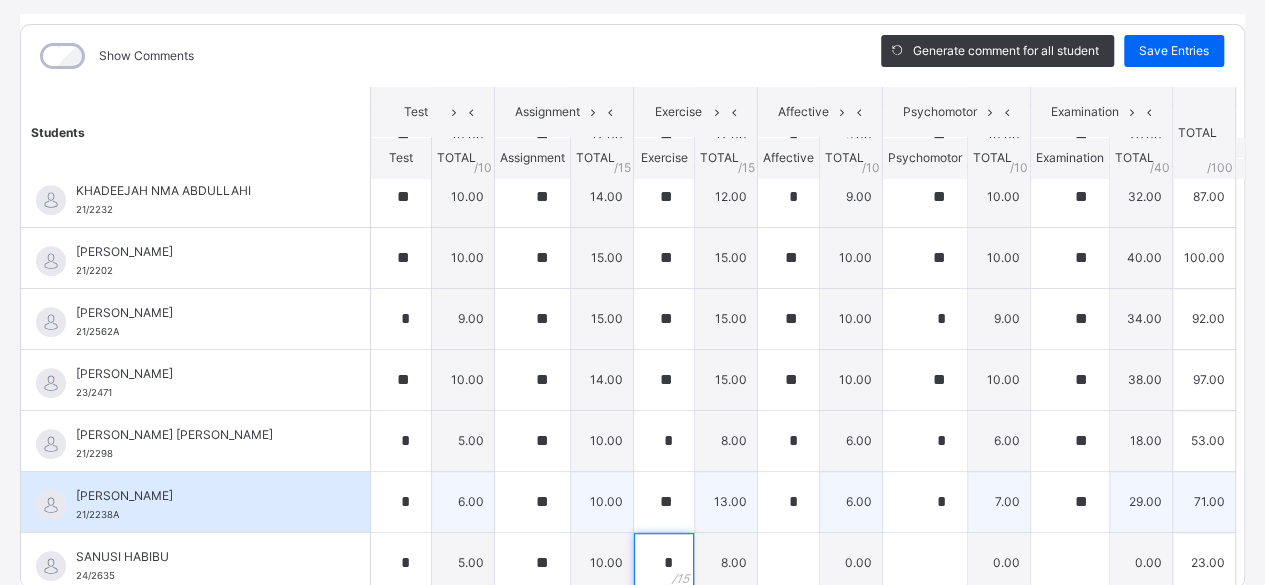 type on "*" 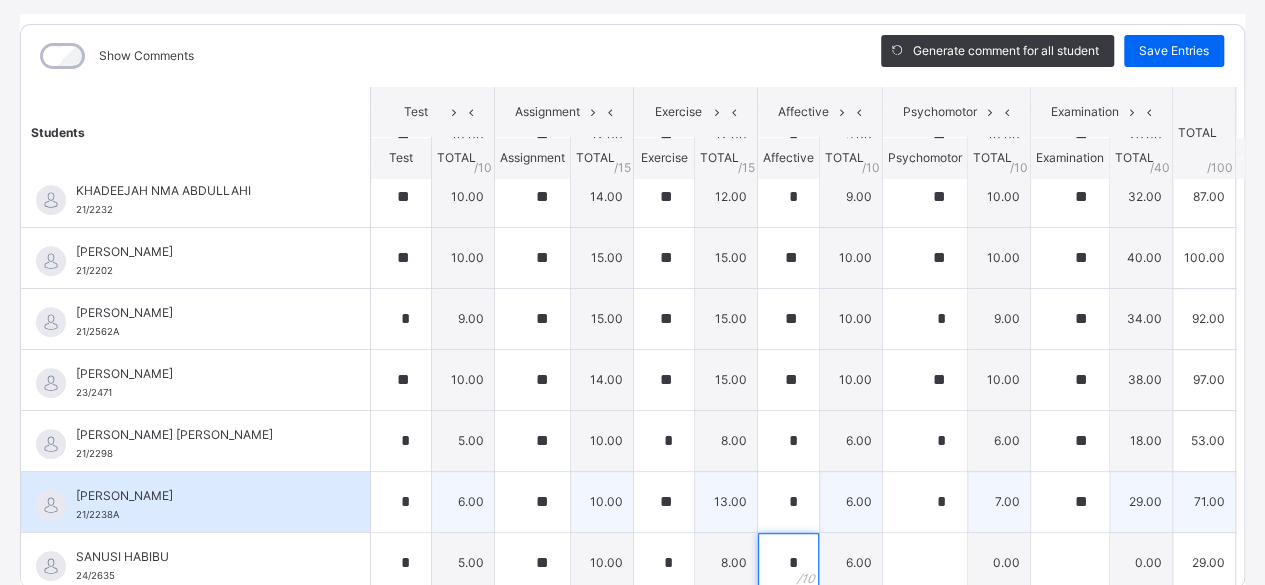 type on "*" 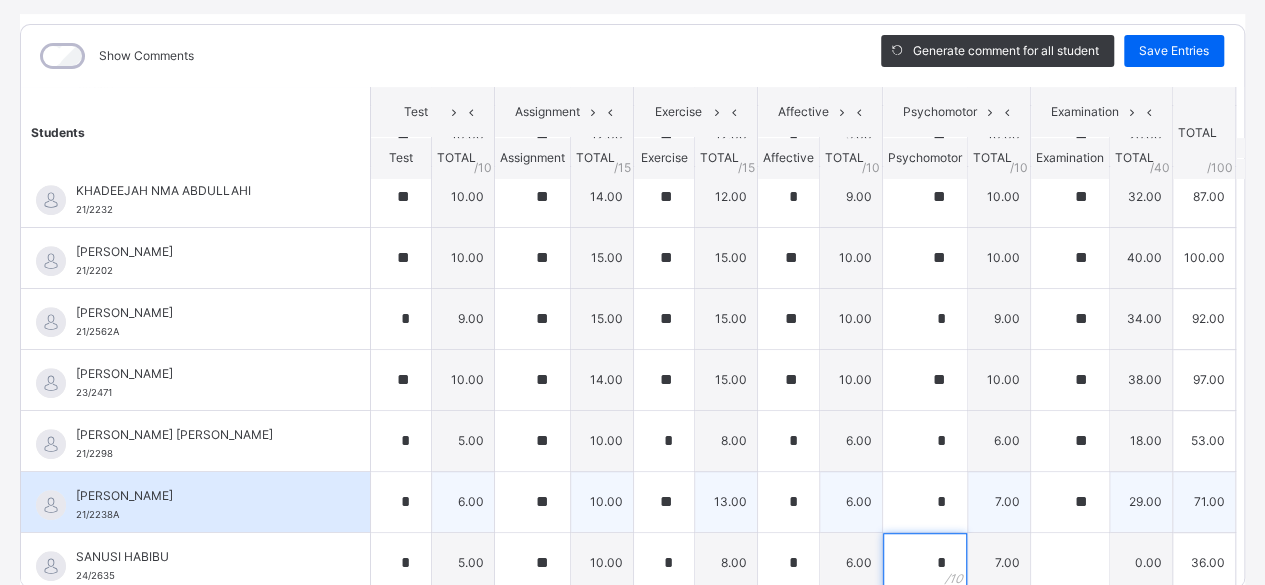 type on "*" 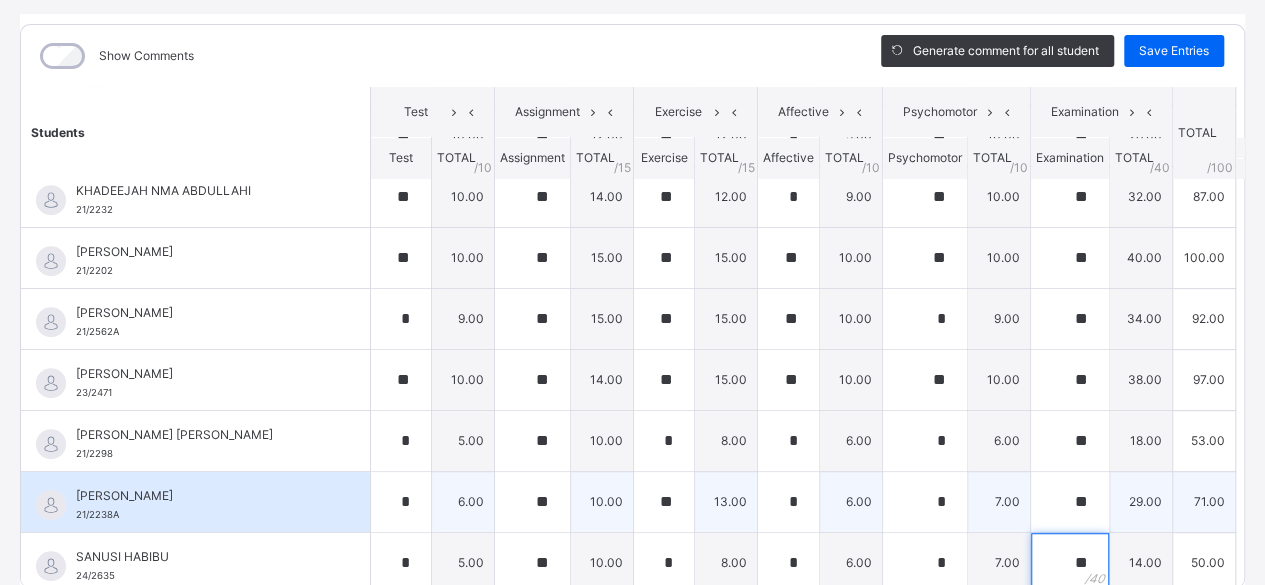 type on "**" 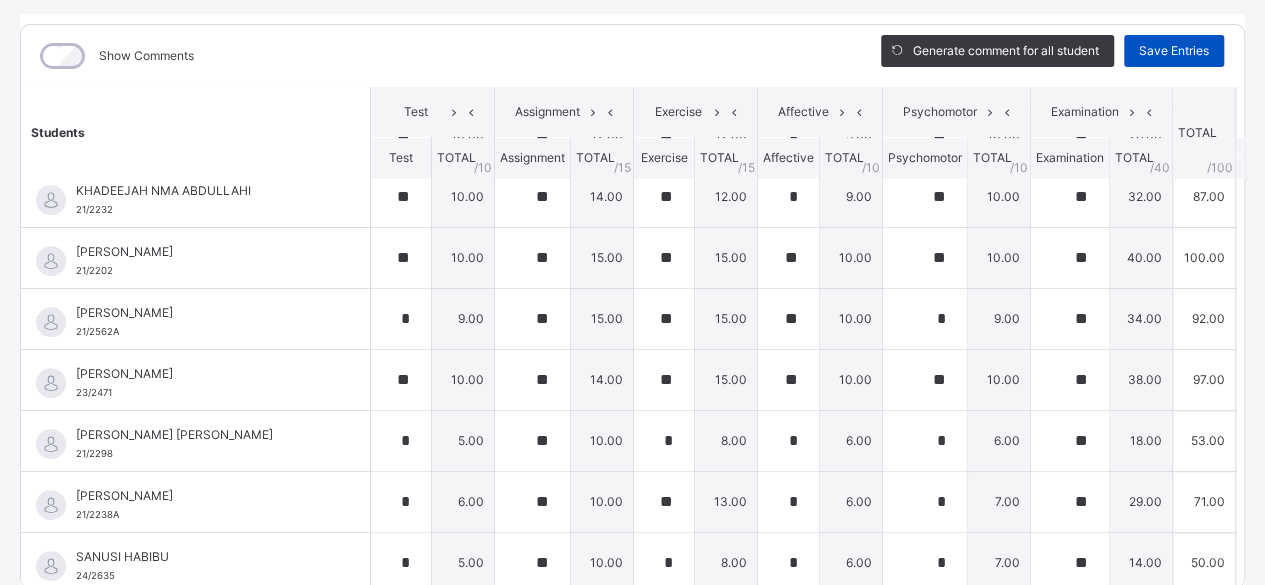 click on "Save Entries" at bounding box center [1174, 51] 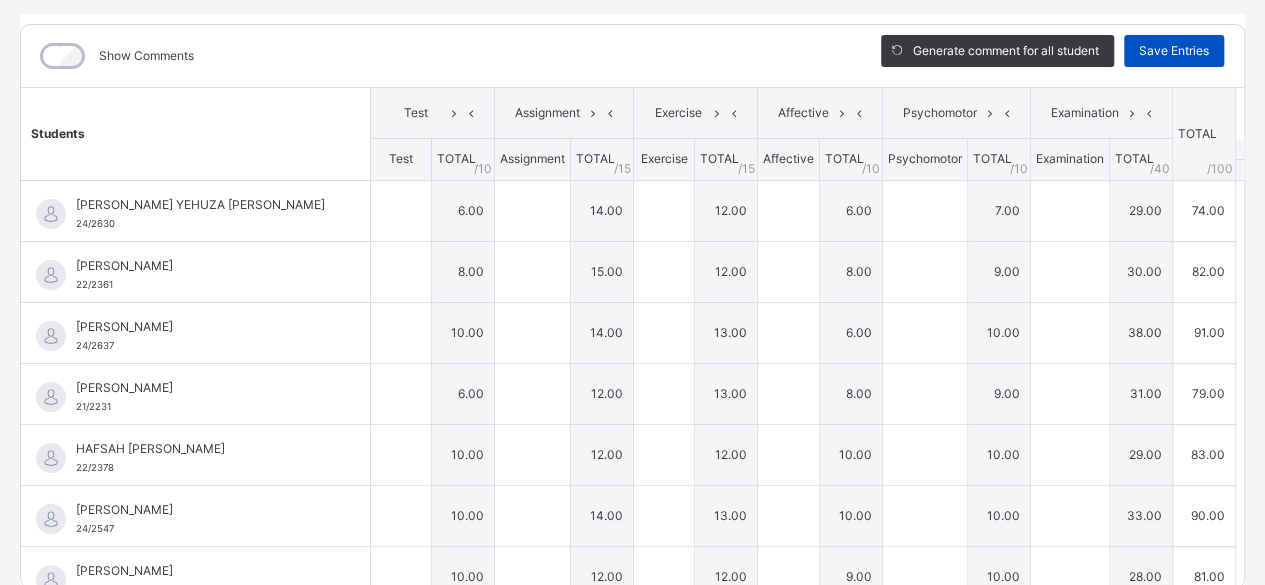 type on "*" 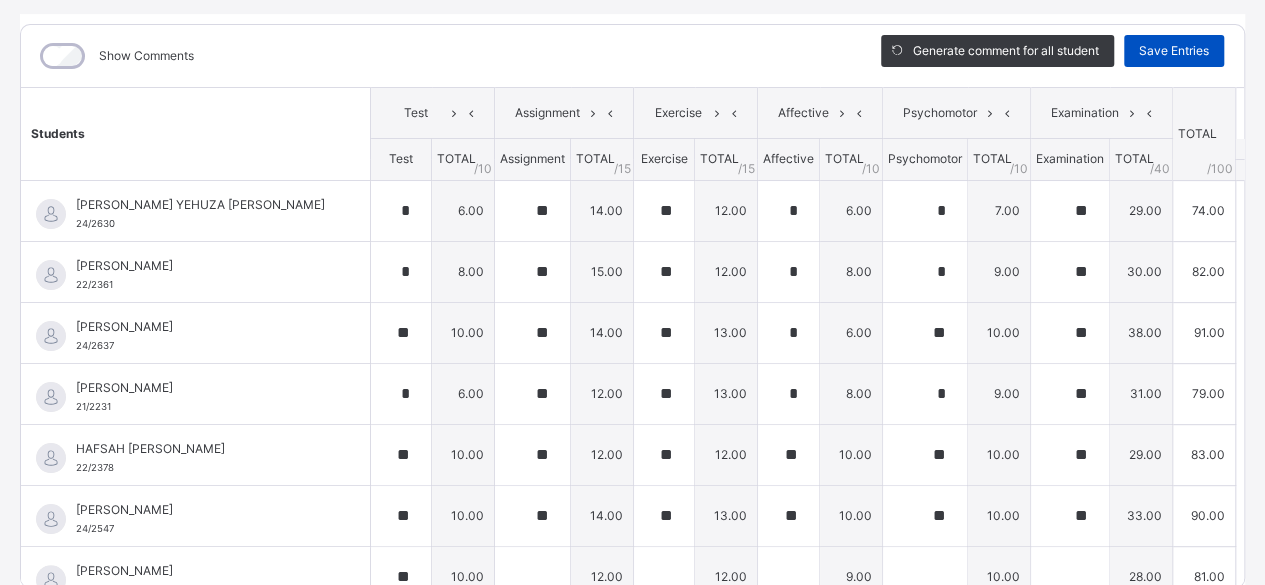type on "**" 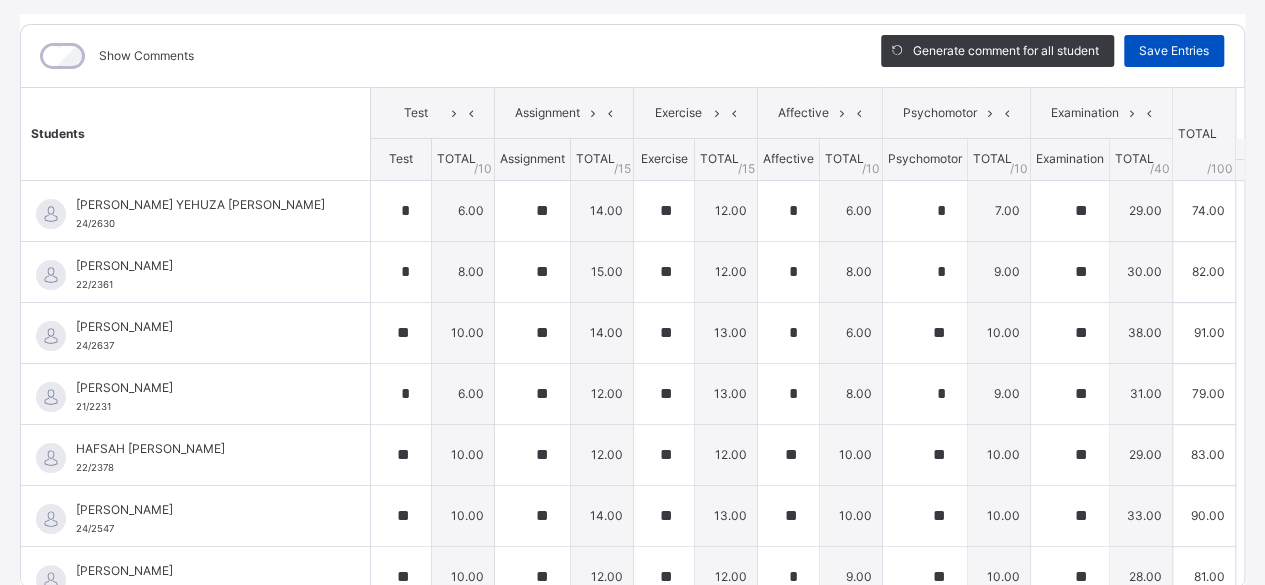 scroll, scrollTop: 0, scrollLeft: 0, axis: both 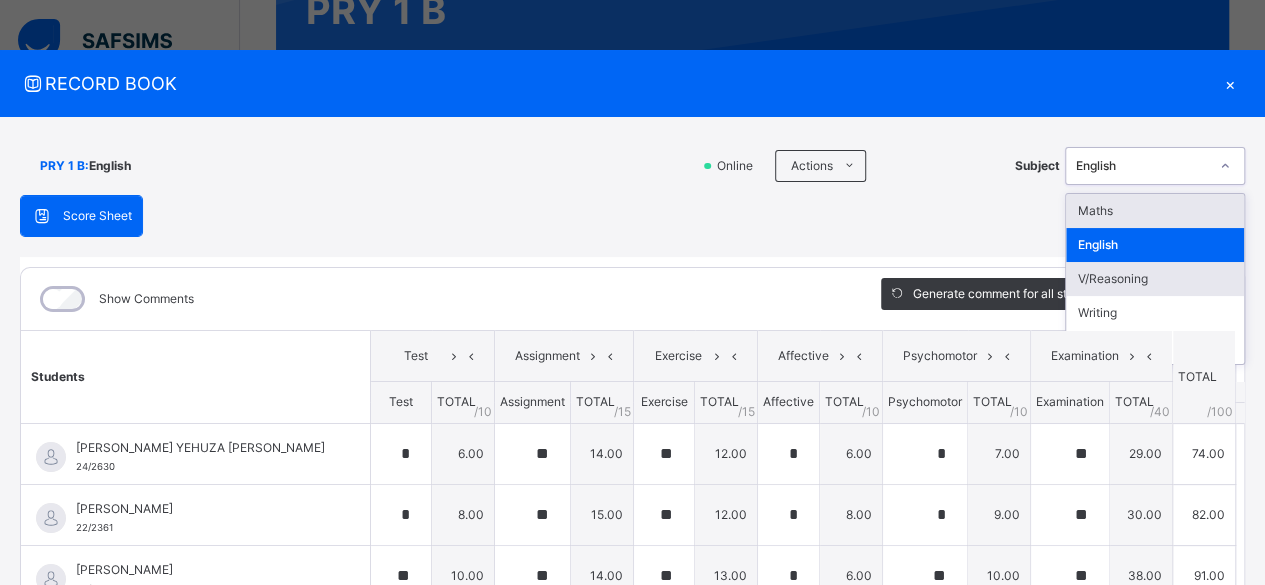 click on "V/Reasoning" at bounding box center (1155, 279) 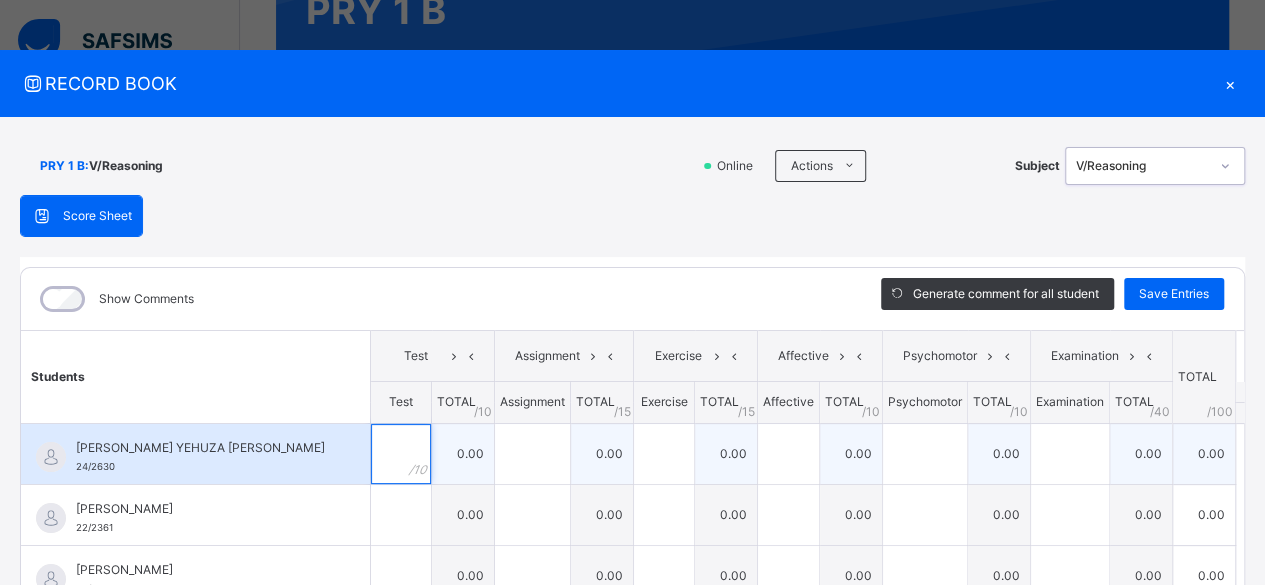 click at bounding box center (401, 454) 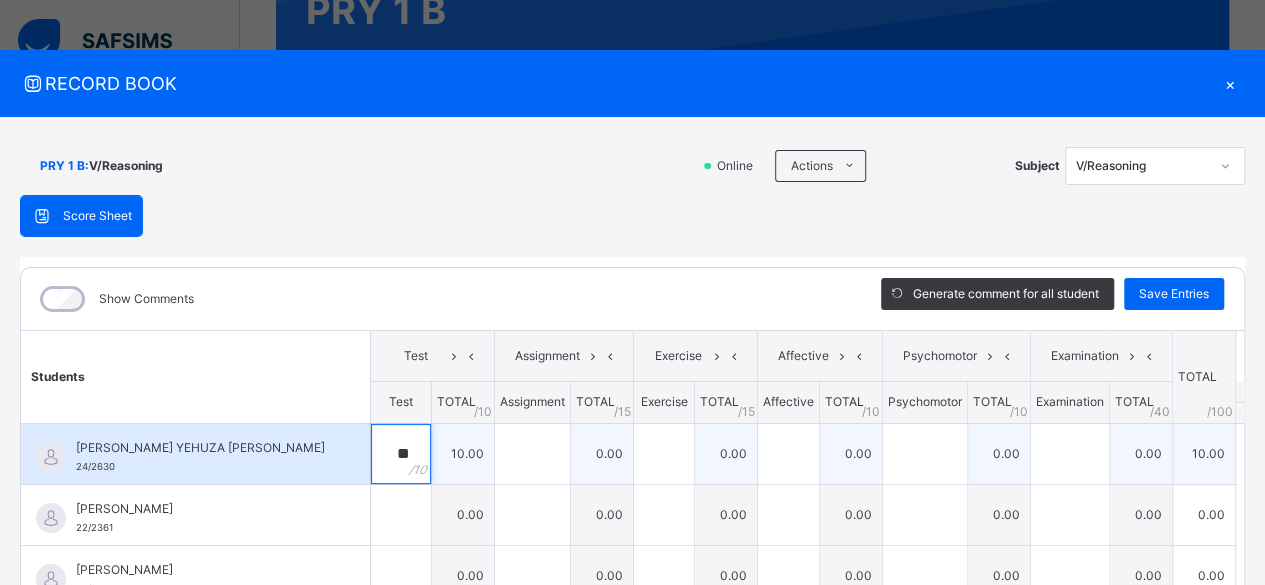 type on "**" 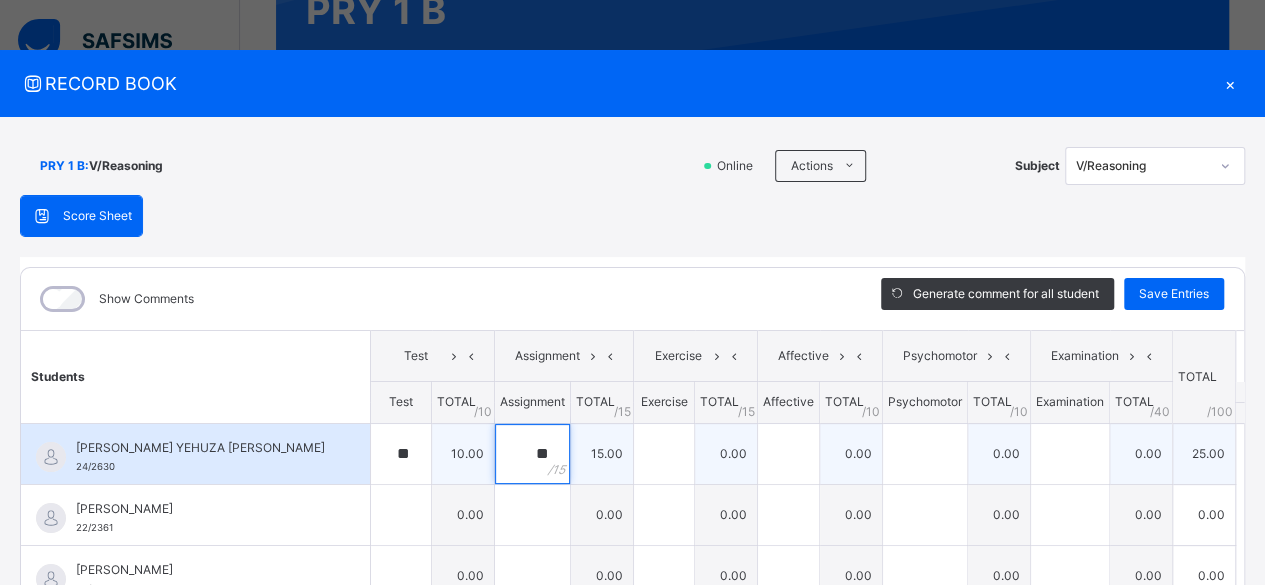 type on "**" 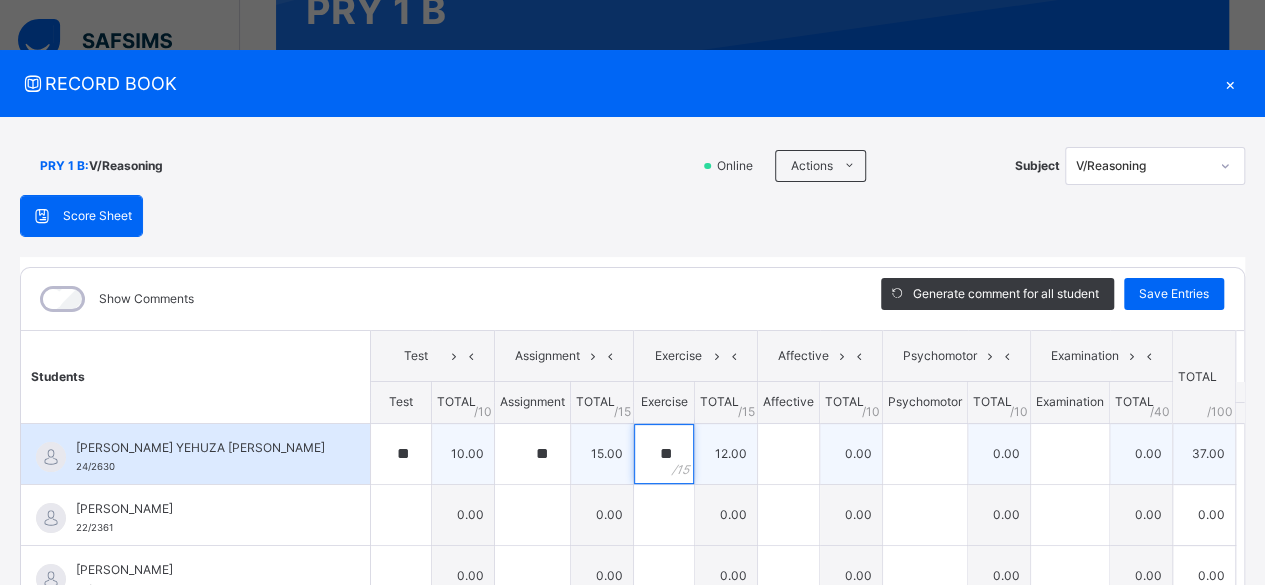type on "**" 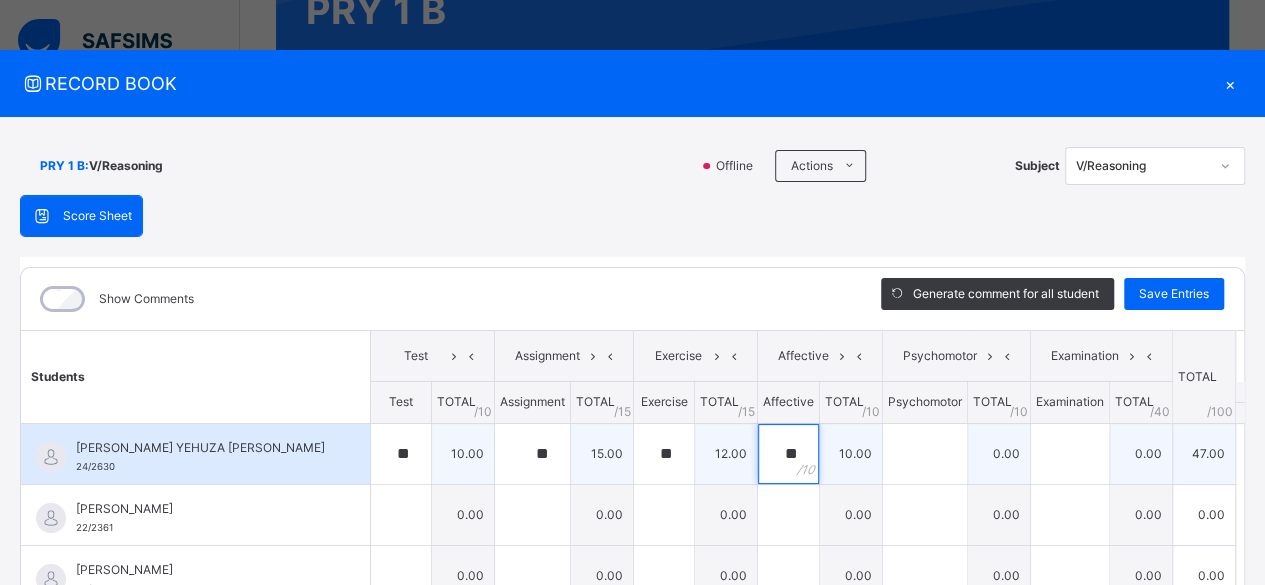 type on "**" 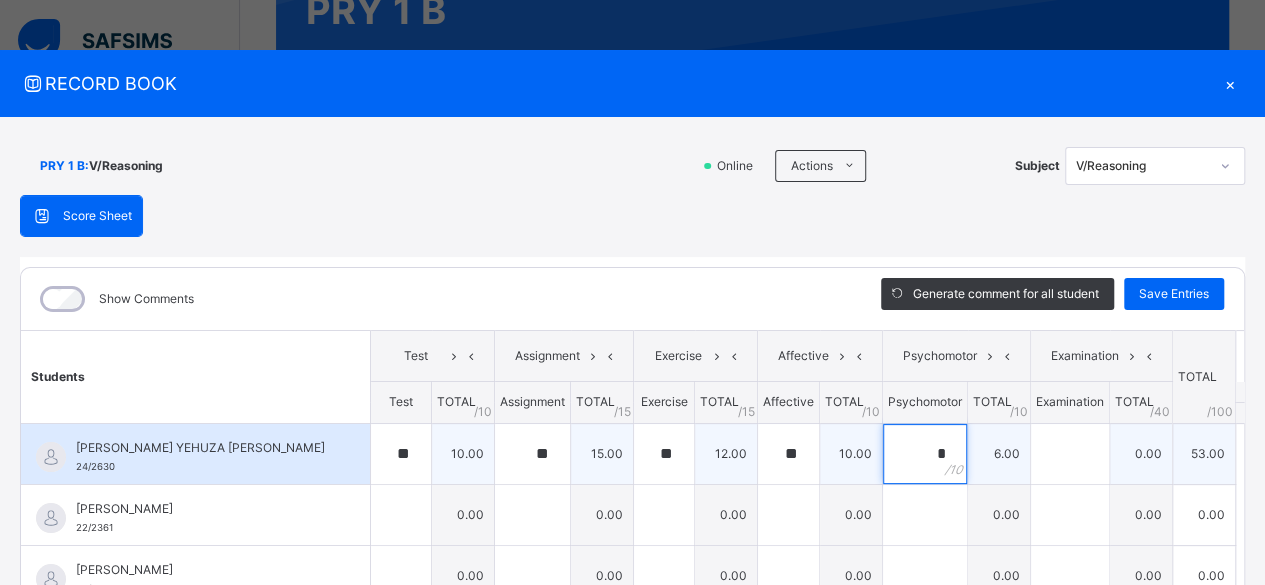 type on "*" 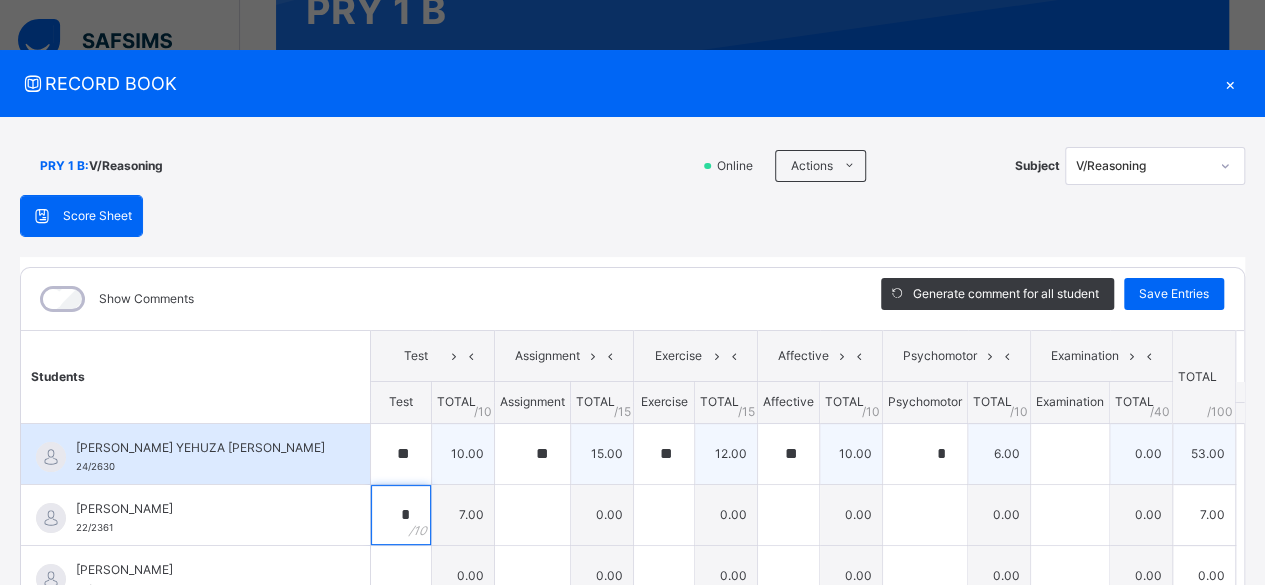 type on "*" 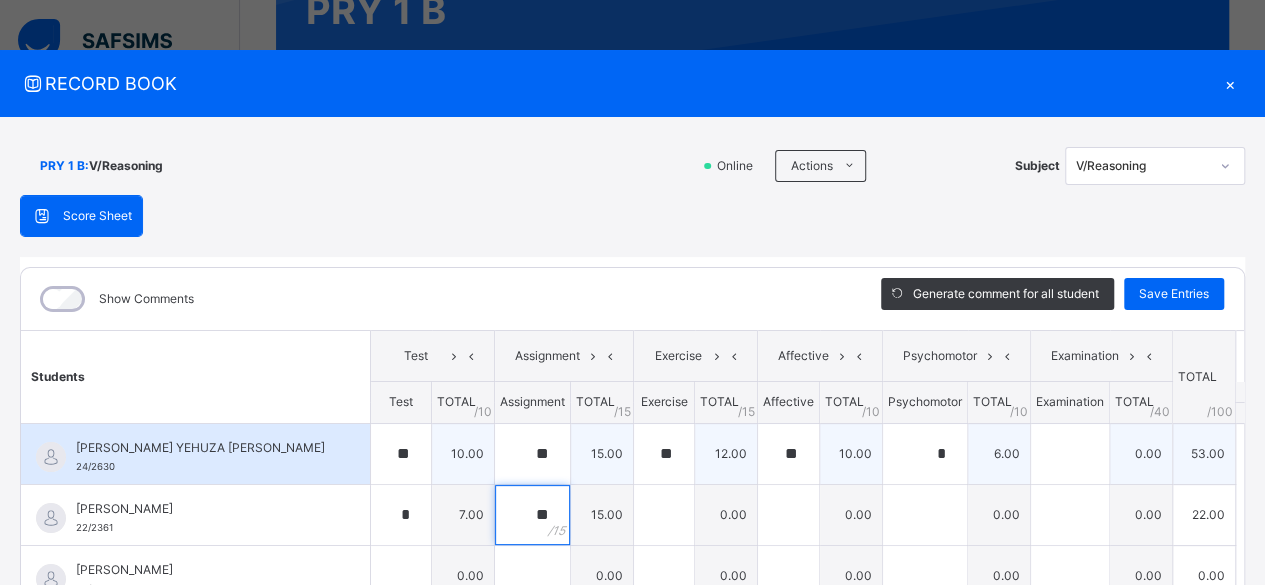 type on "**" 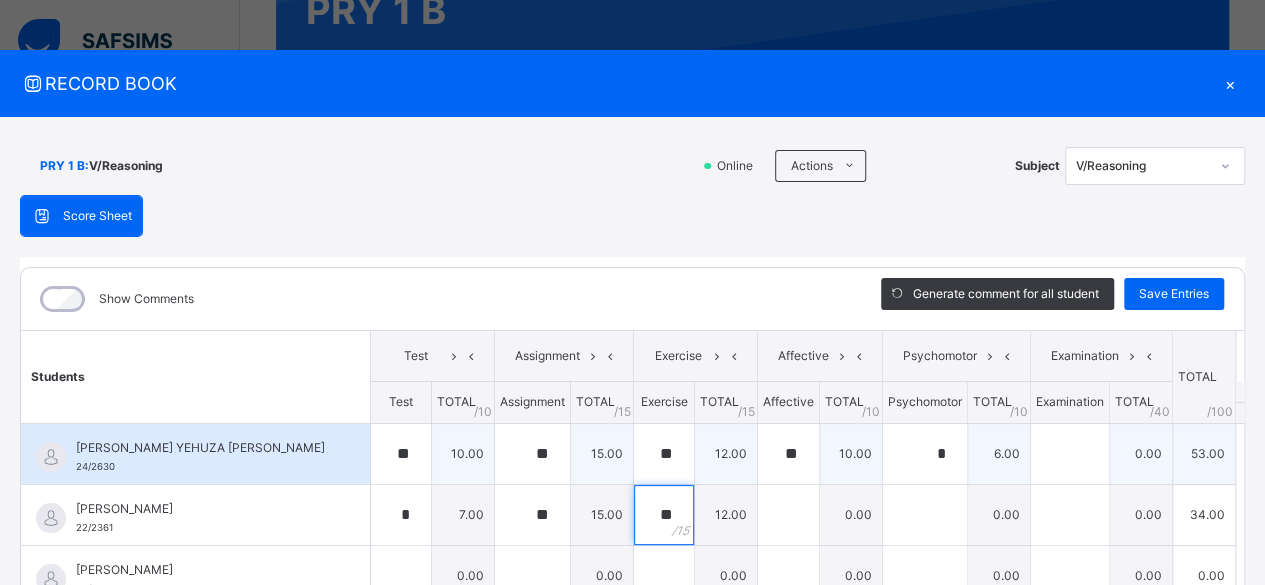 type on "**" 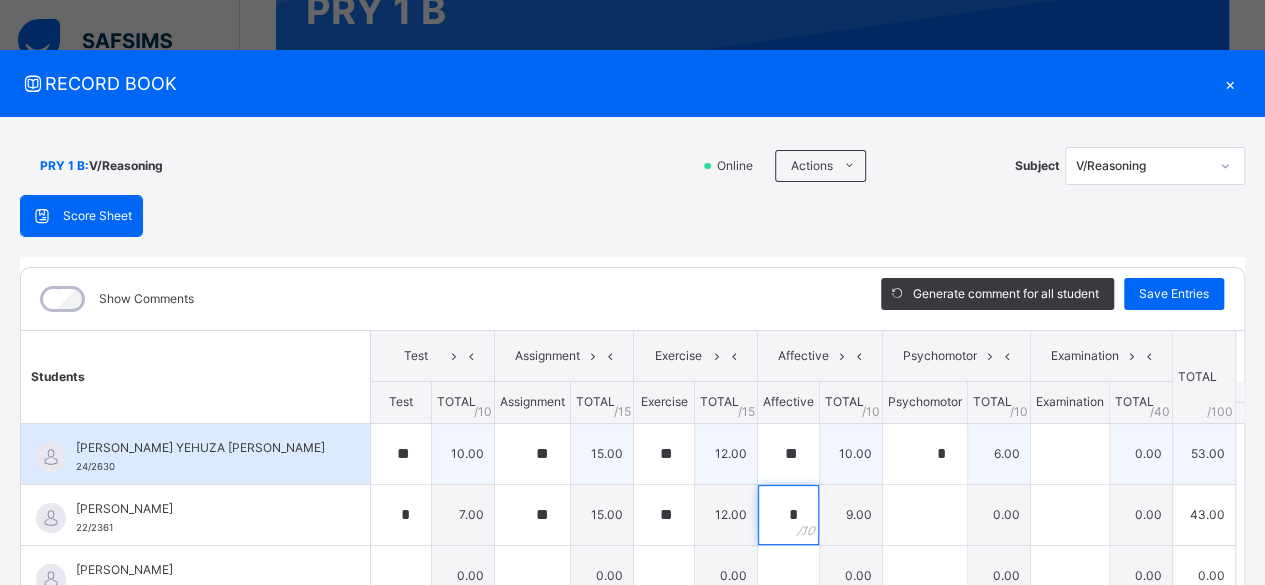 type on "*" 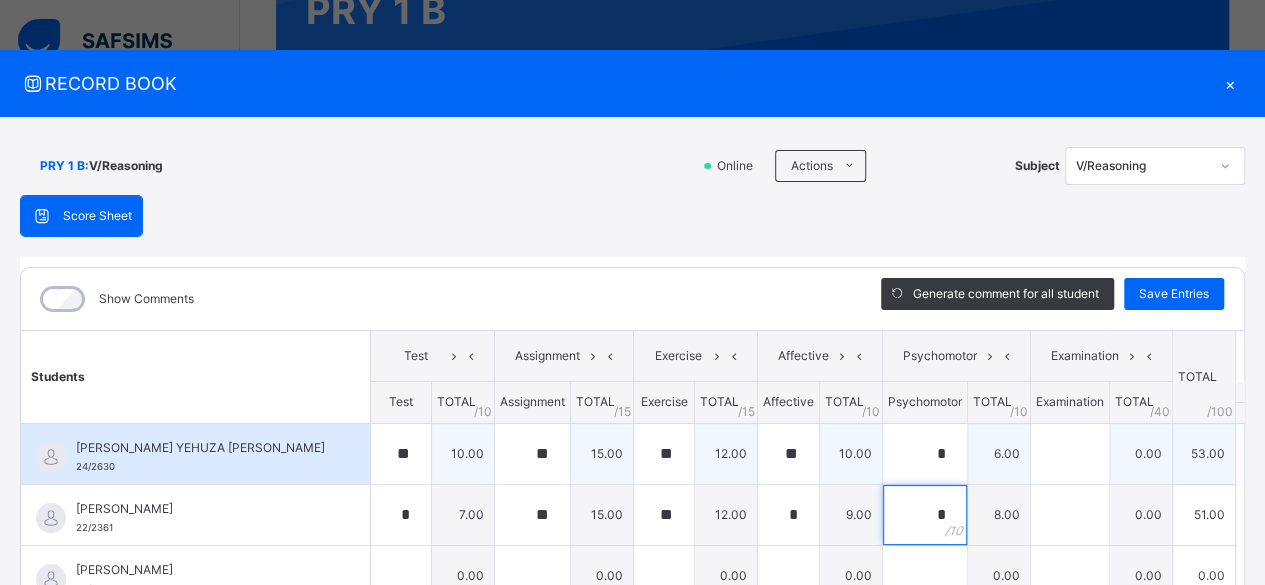 type on "*" 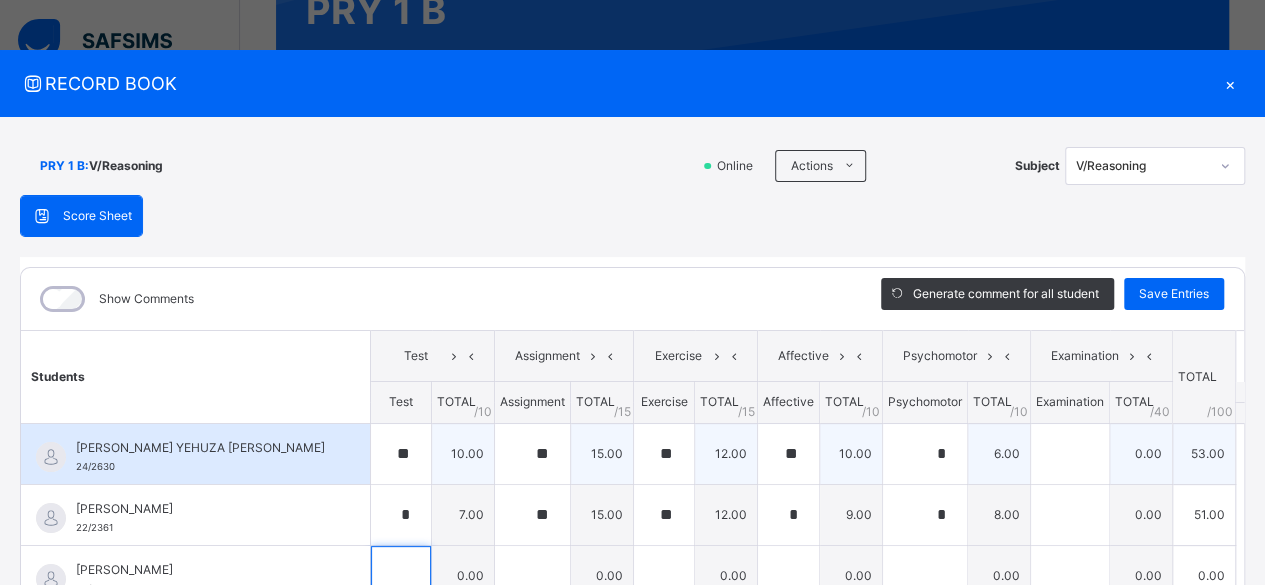 scroll, scrollTop: 17, scrollLeft: 0, axis: vertical 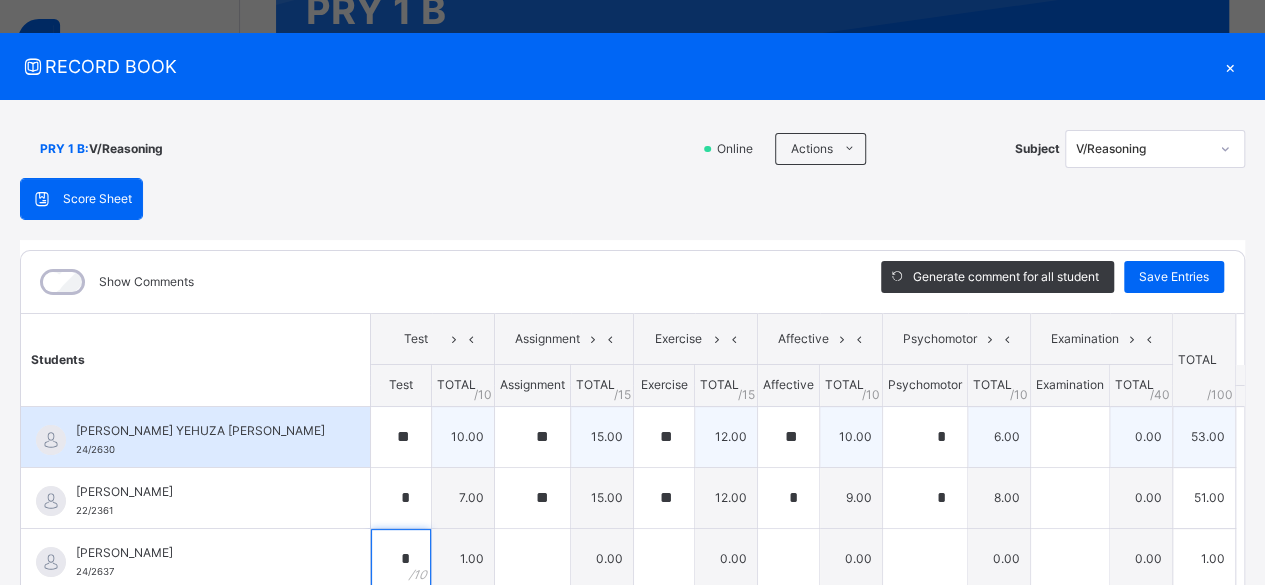 type on "**" 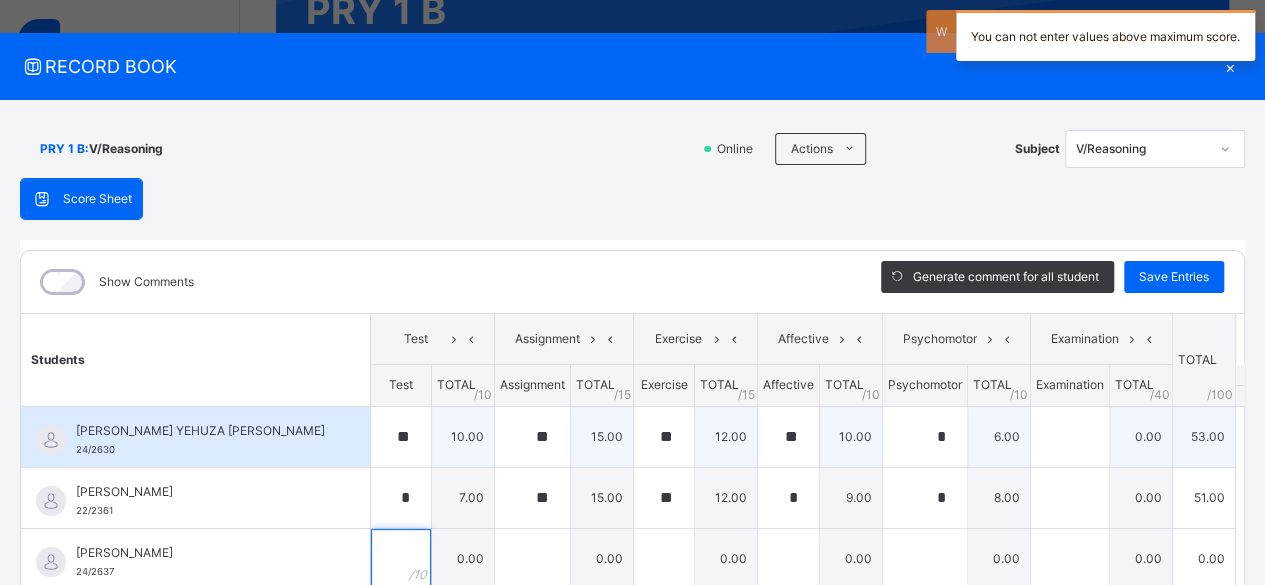 type on "*" 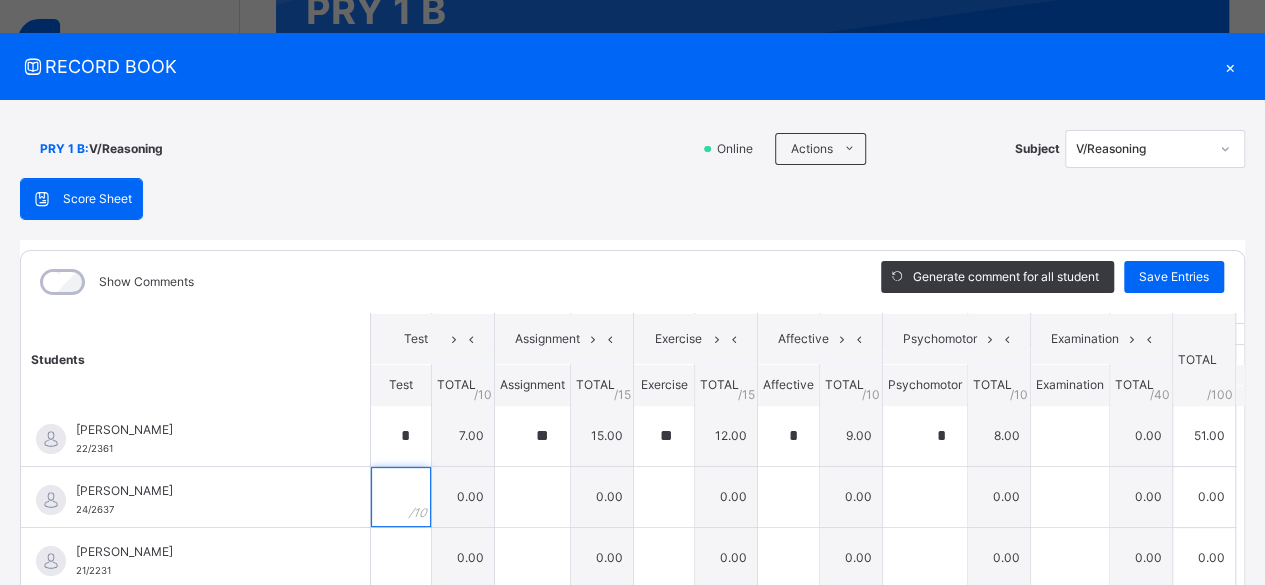 scroll, scrollTop: 101, scrollLeft: 0, axis: vertical 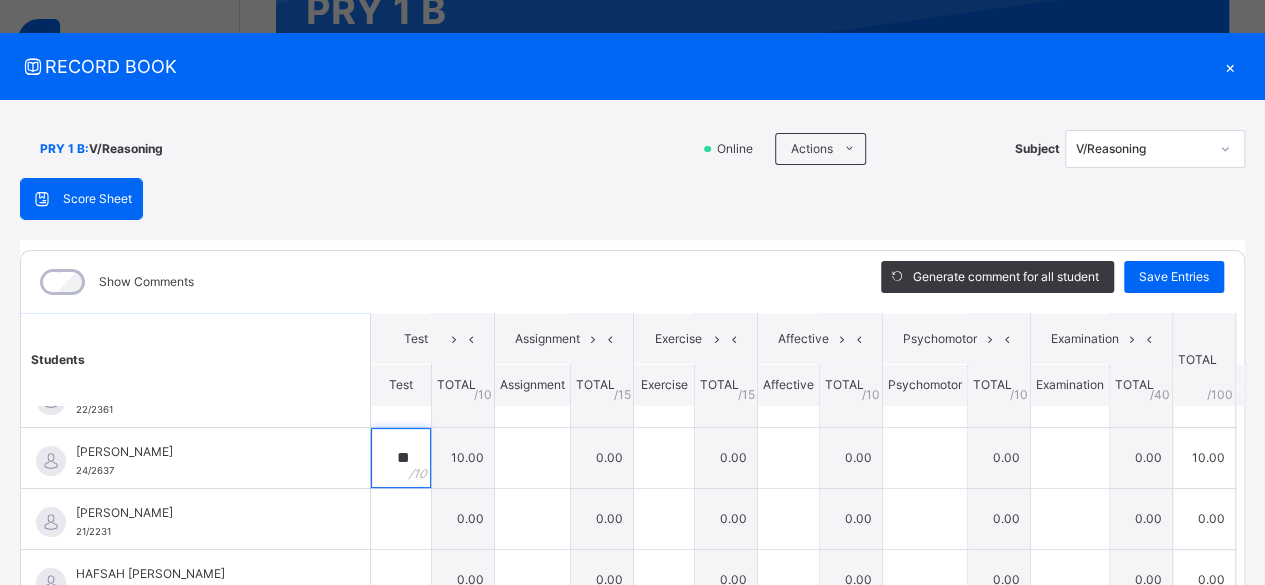 type on "**" 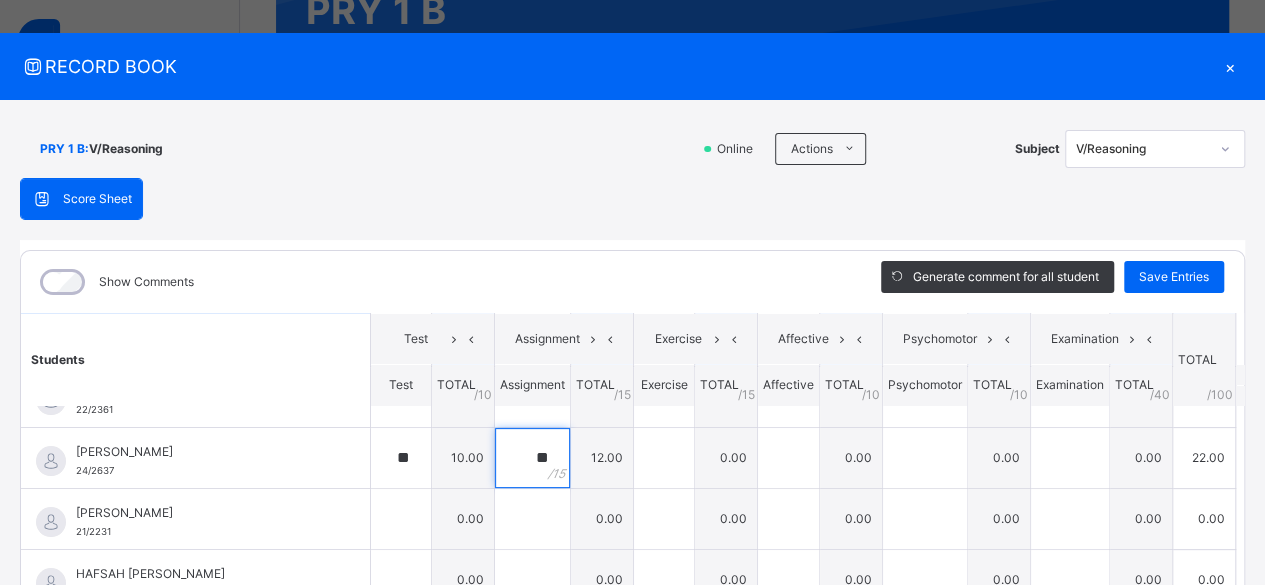 type on "**" 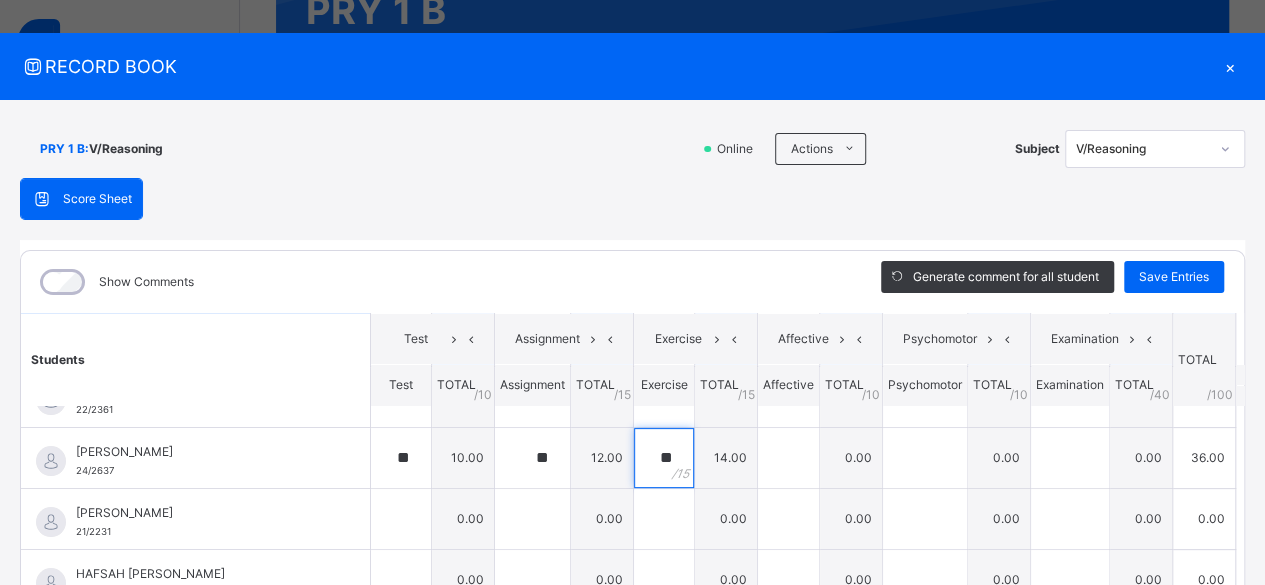 type on "**" 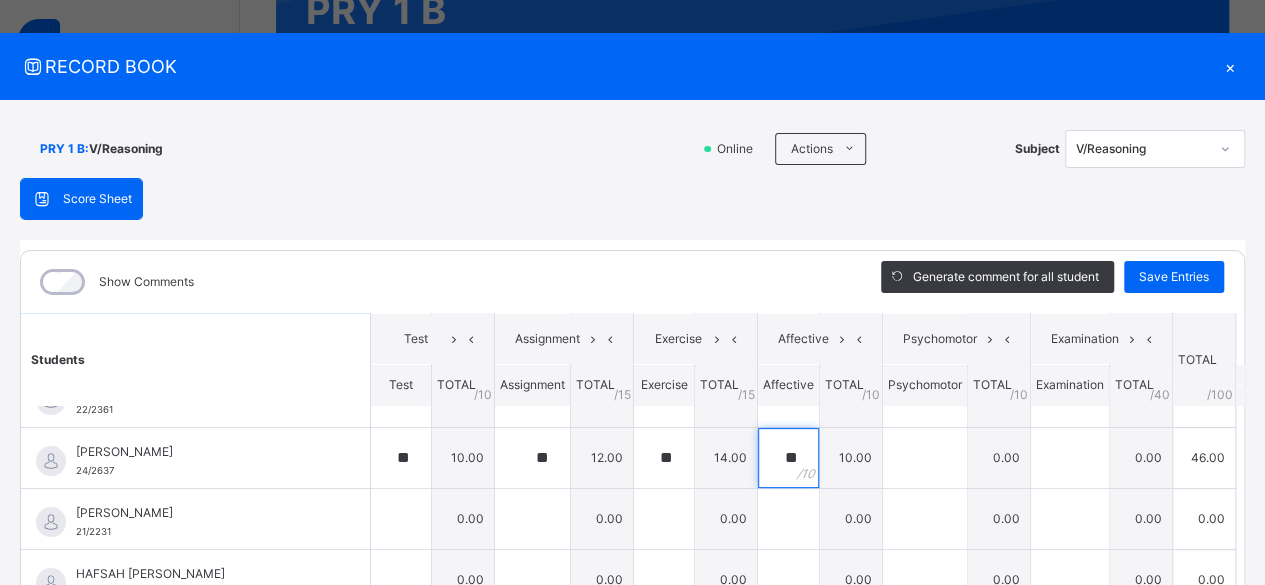 type on "**" 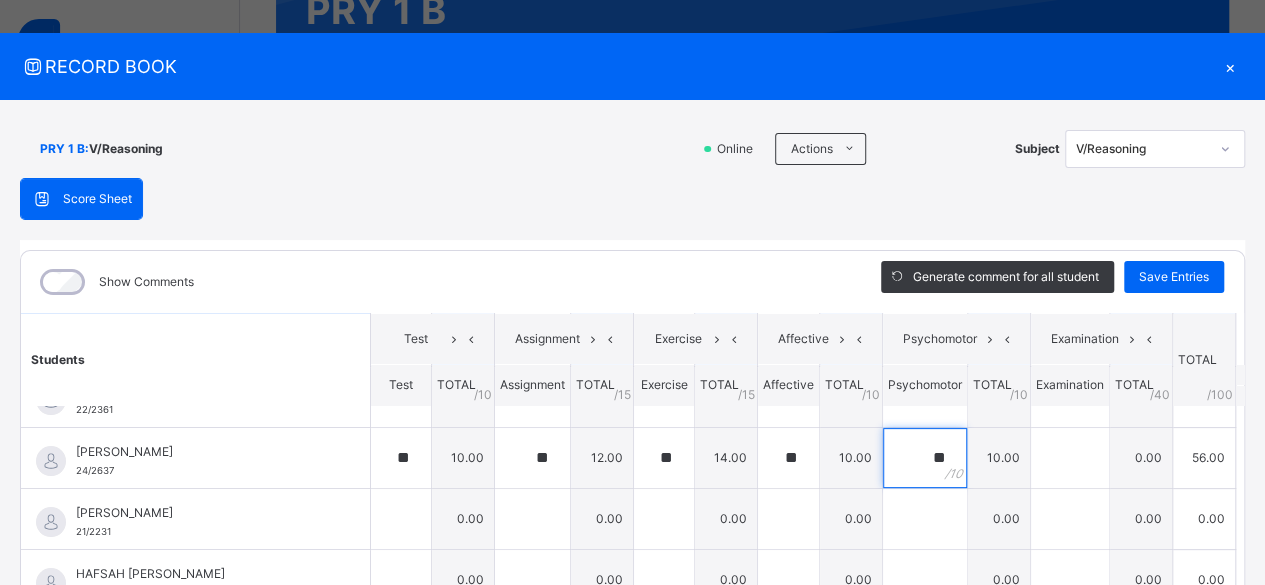 type on "**" 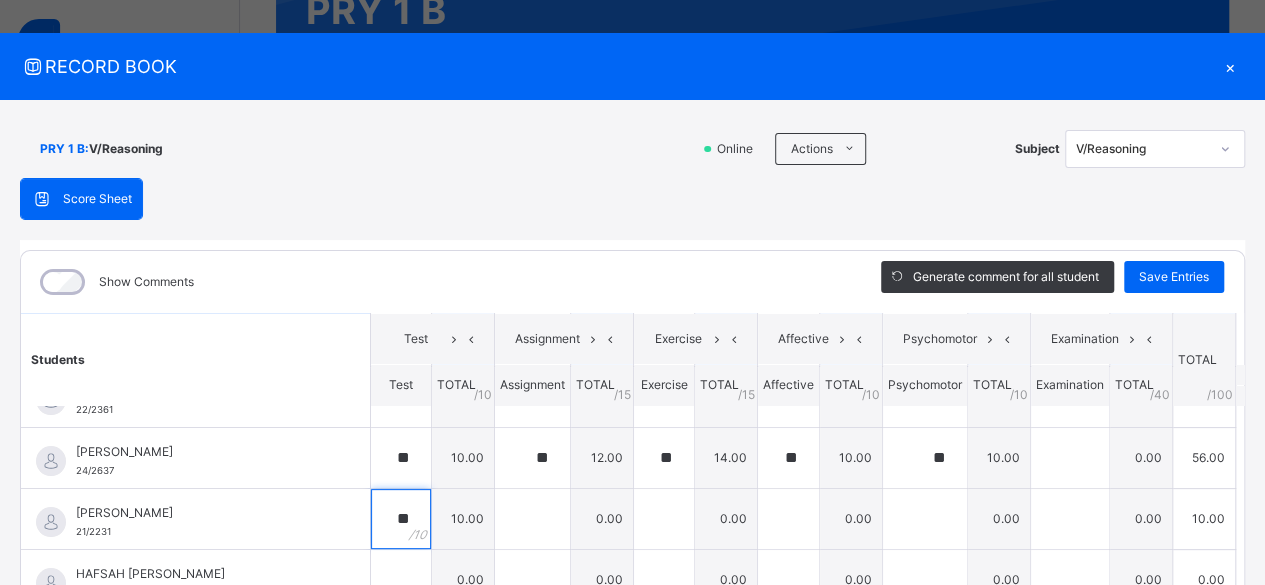 type on "**" 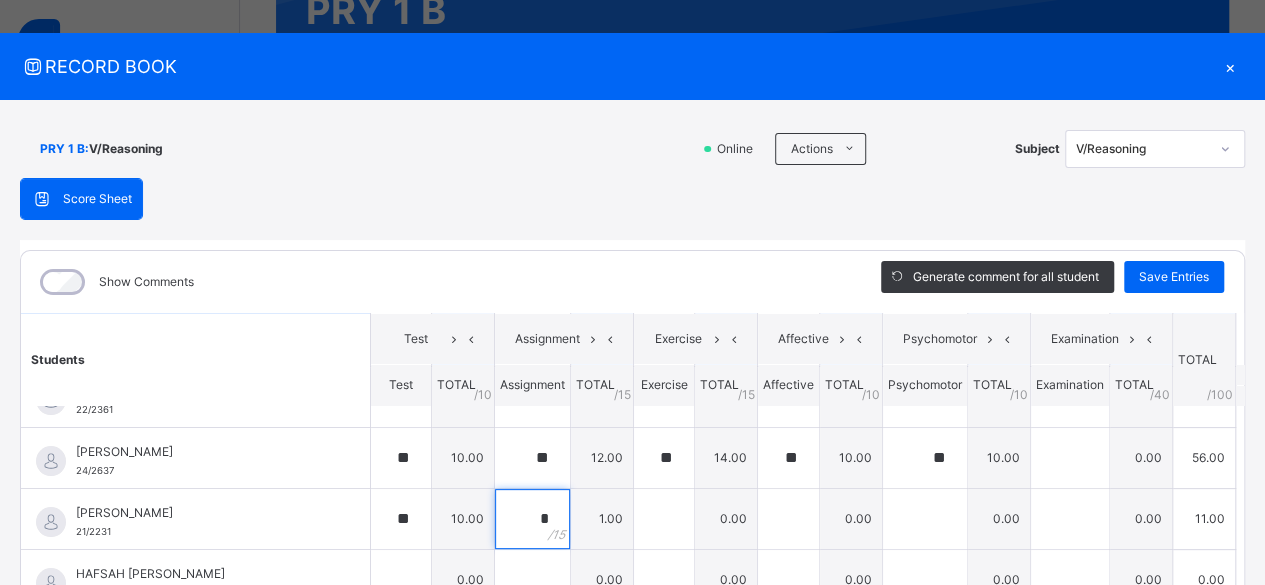 type on "**" 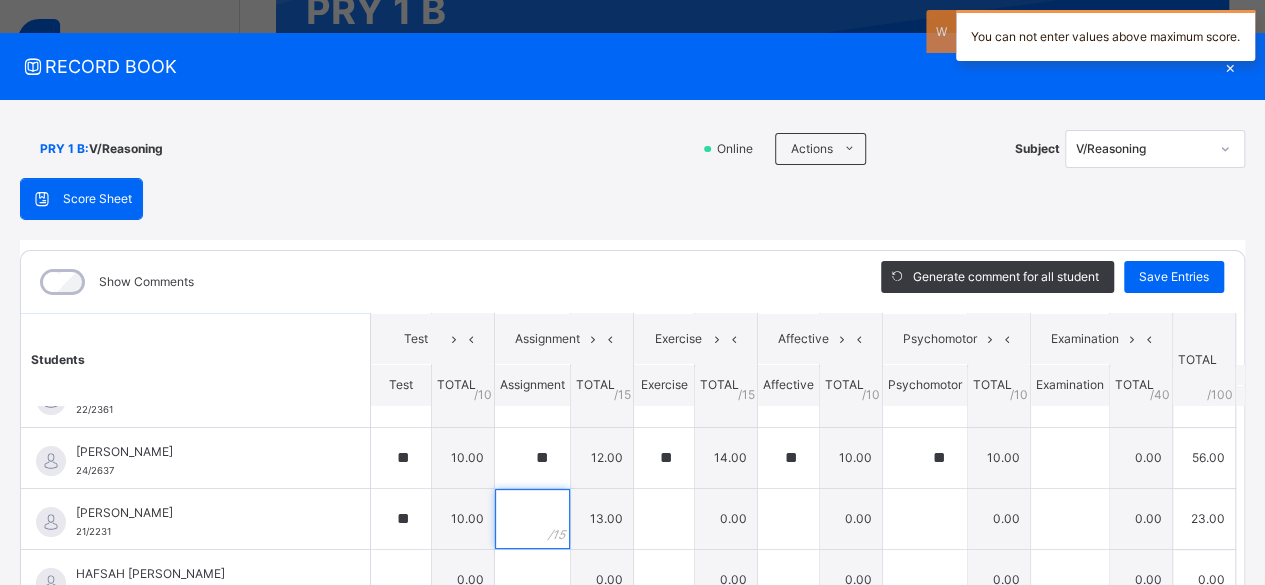 type on "*" 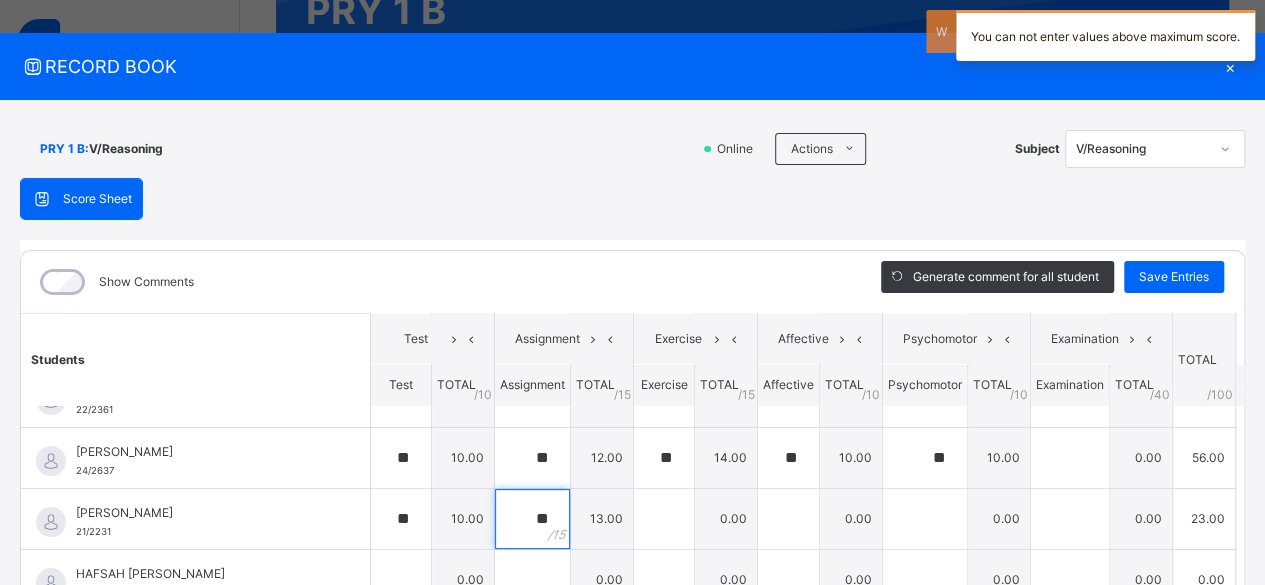 type on "**" 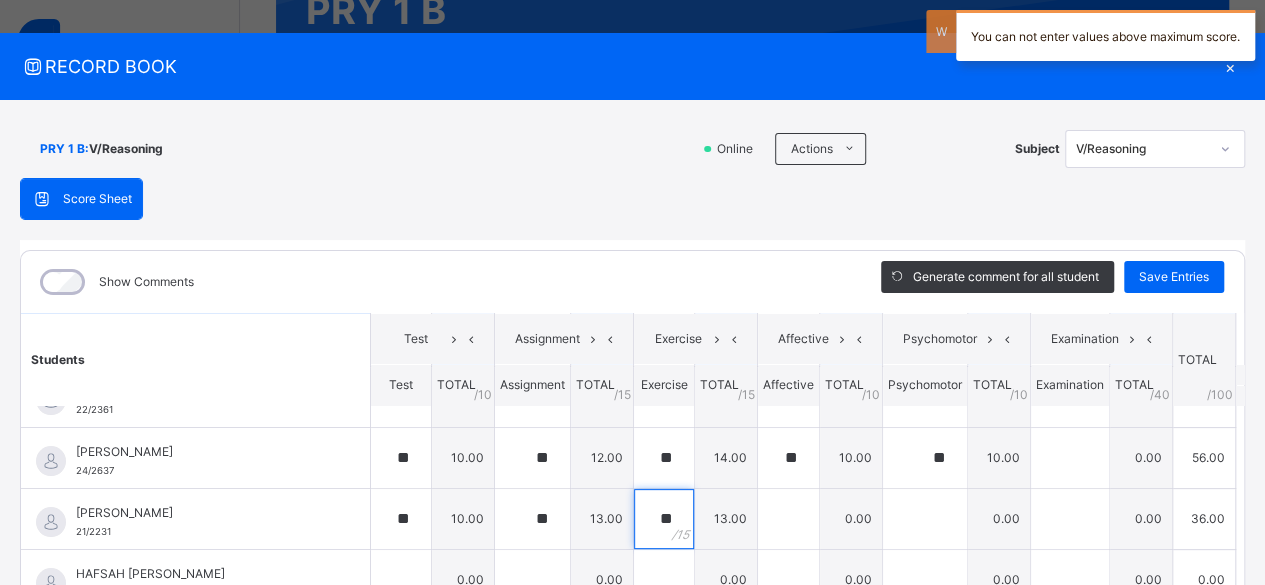 type on "**" 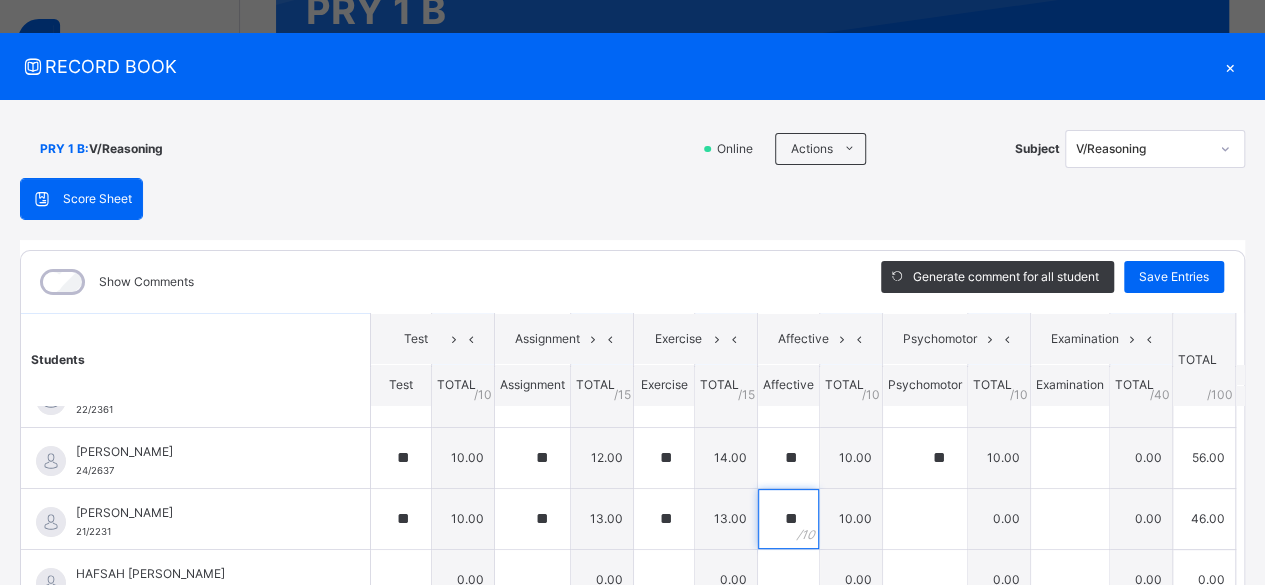 type on "**" 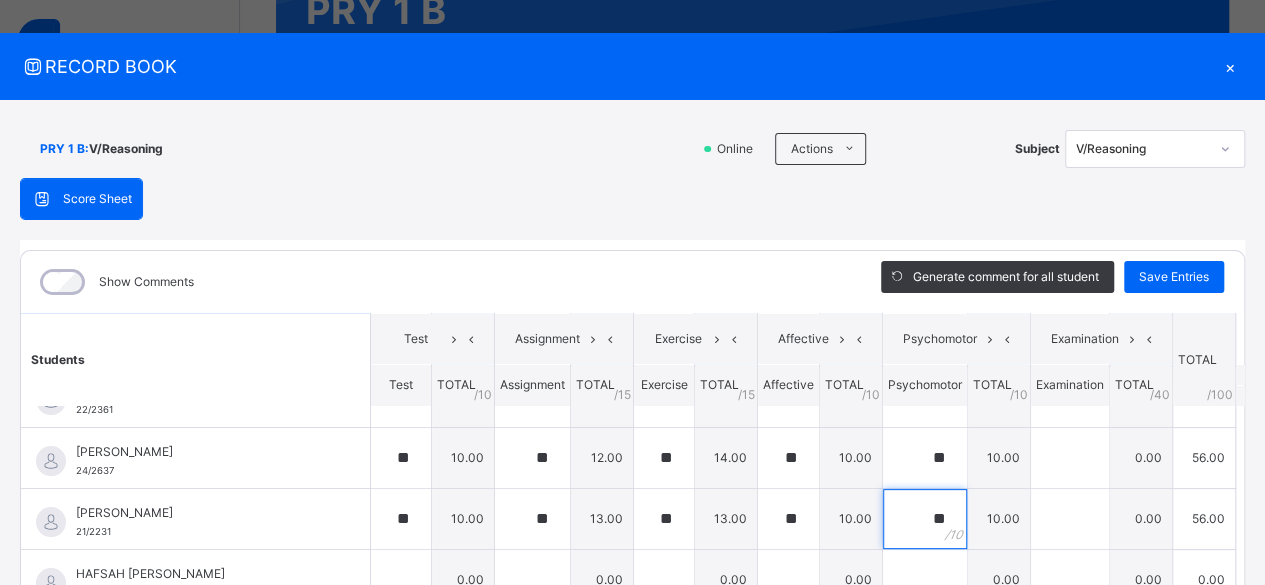 type on "**" 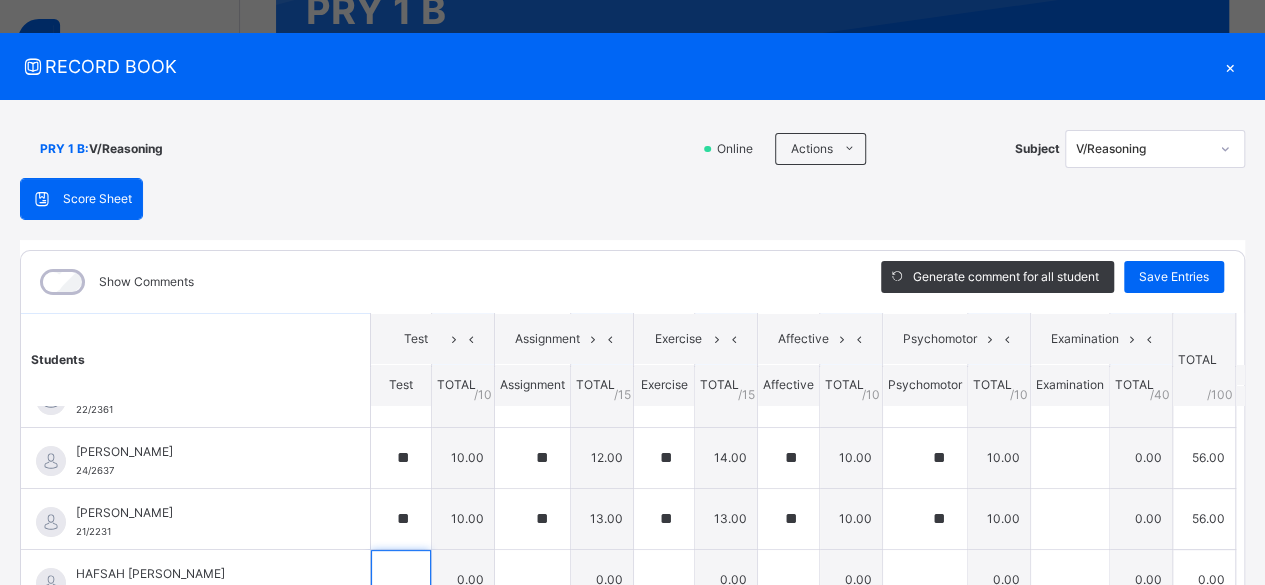 scroll, scrollTop: 37, scrollLeft: 0, axis: vertical 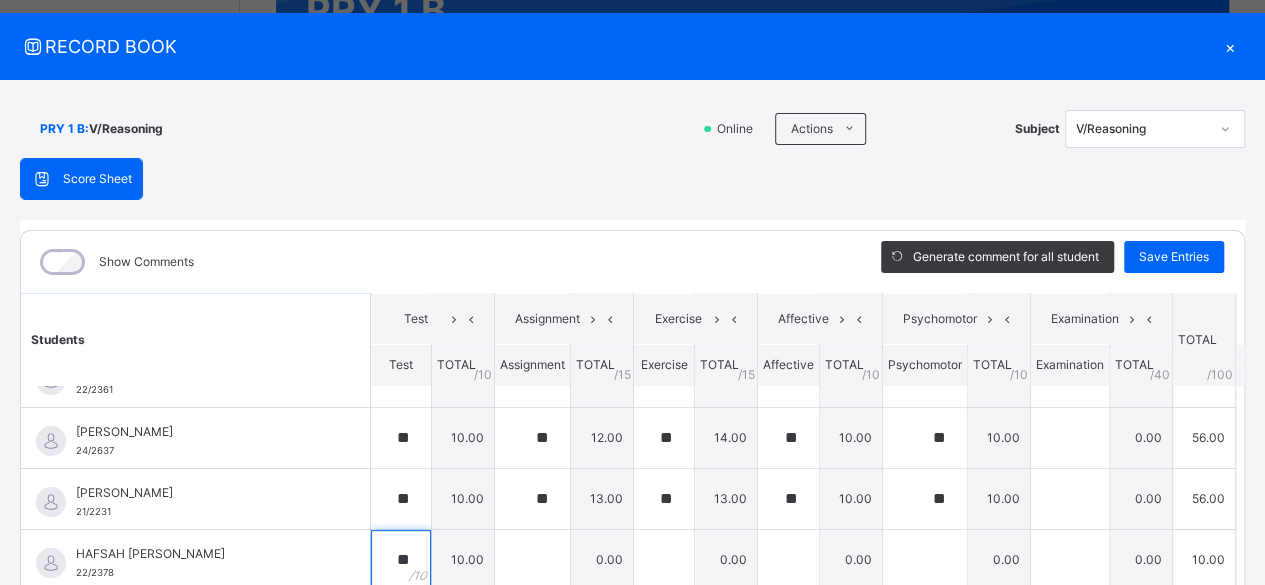 type on "**" 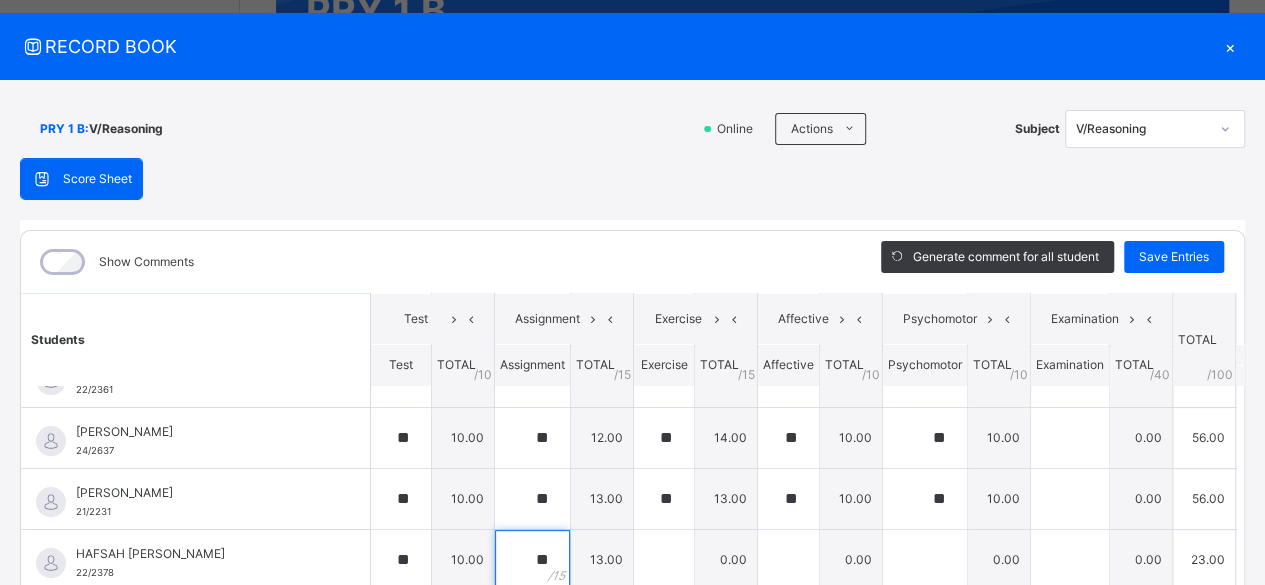 type on "**" 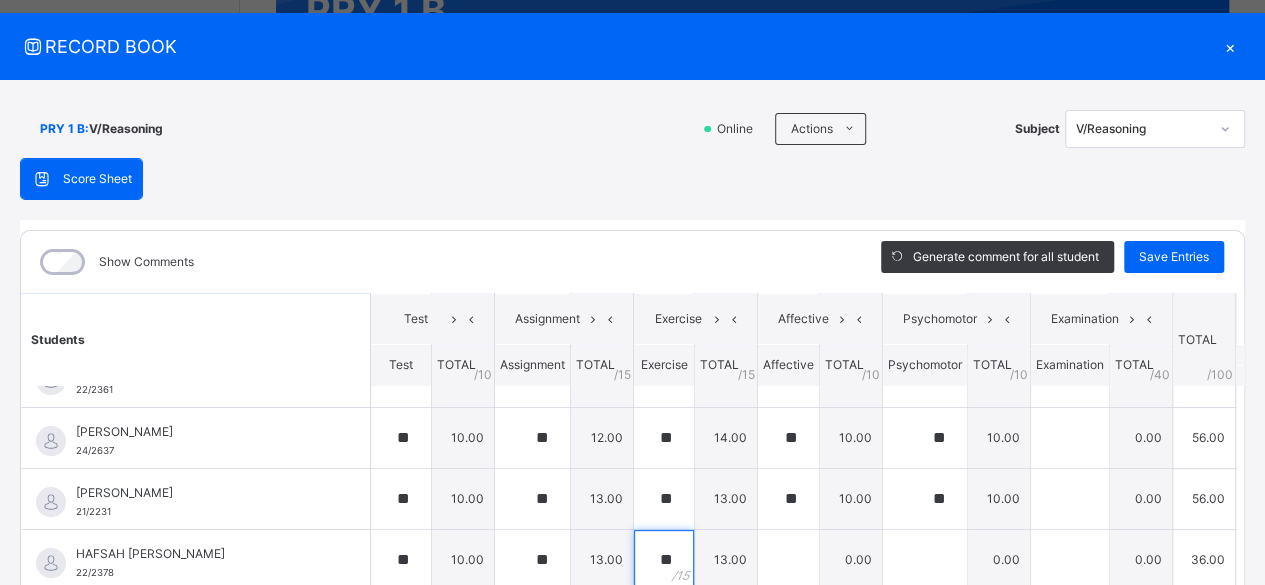type on "**" 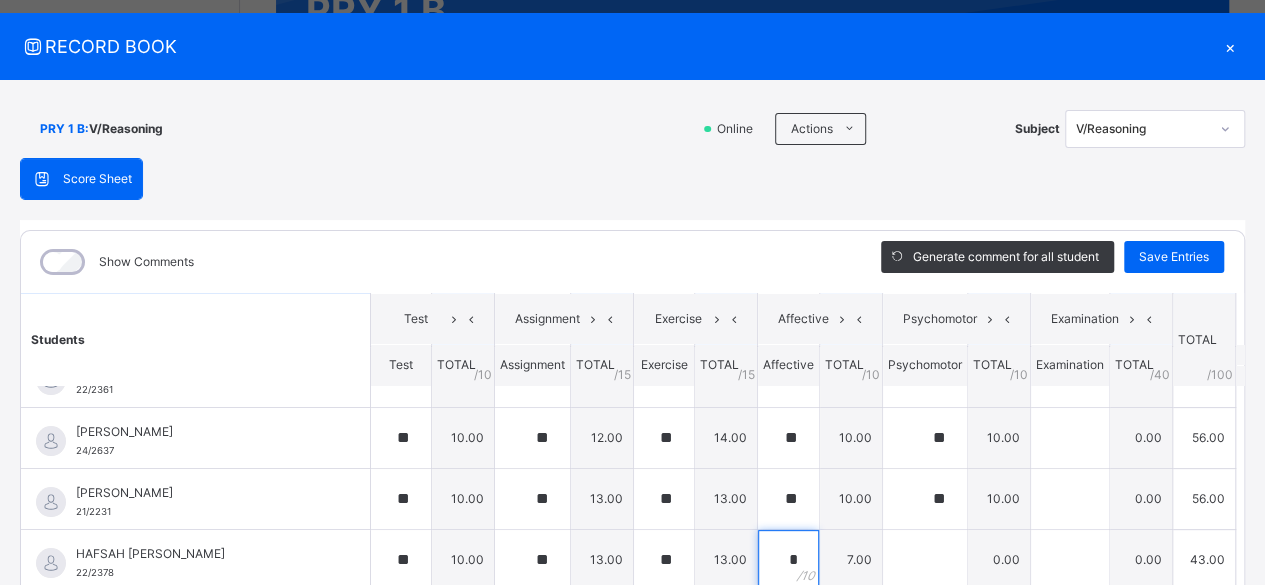 type on "*" 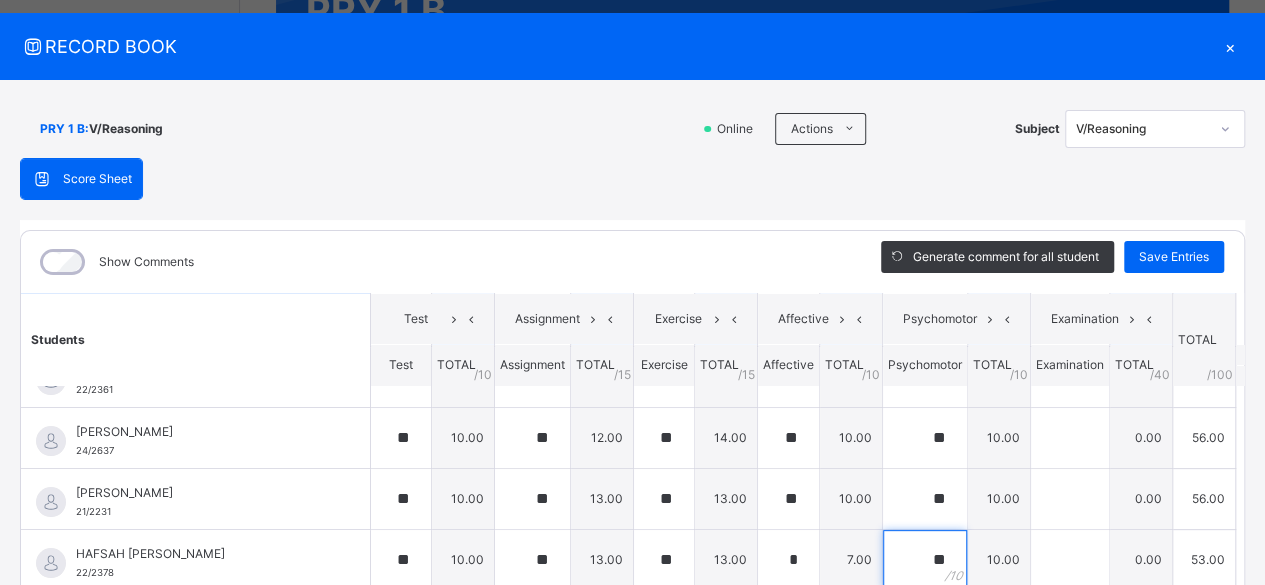 type on "**" 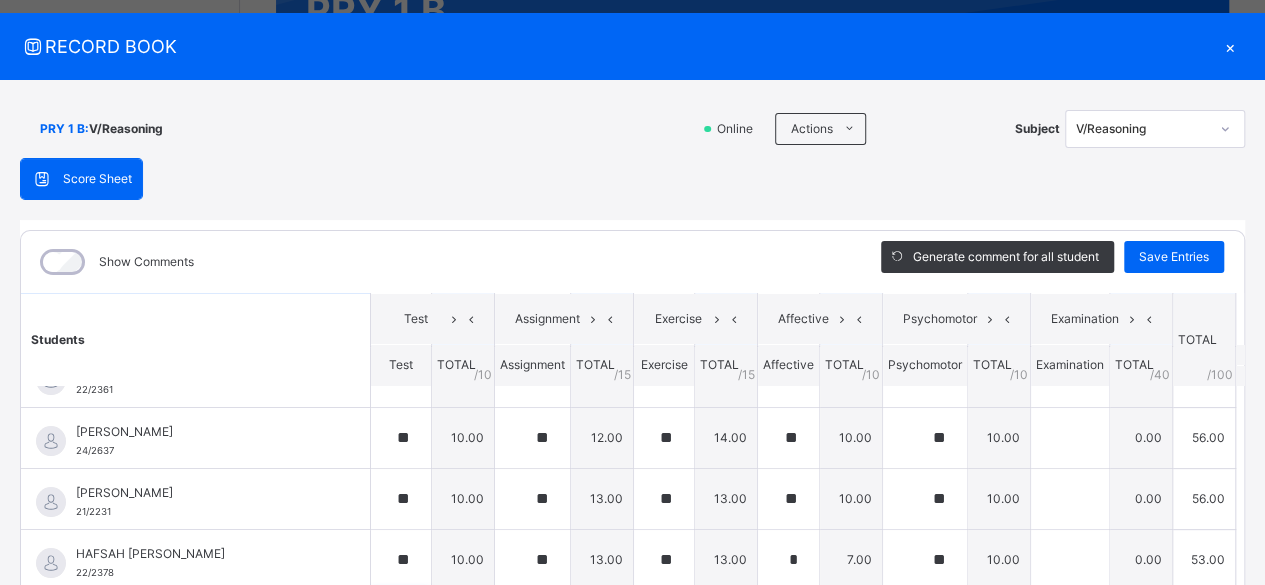 scroll, scrollTop: 324, scrollLeft: 0, axis: vertical 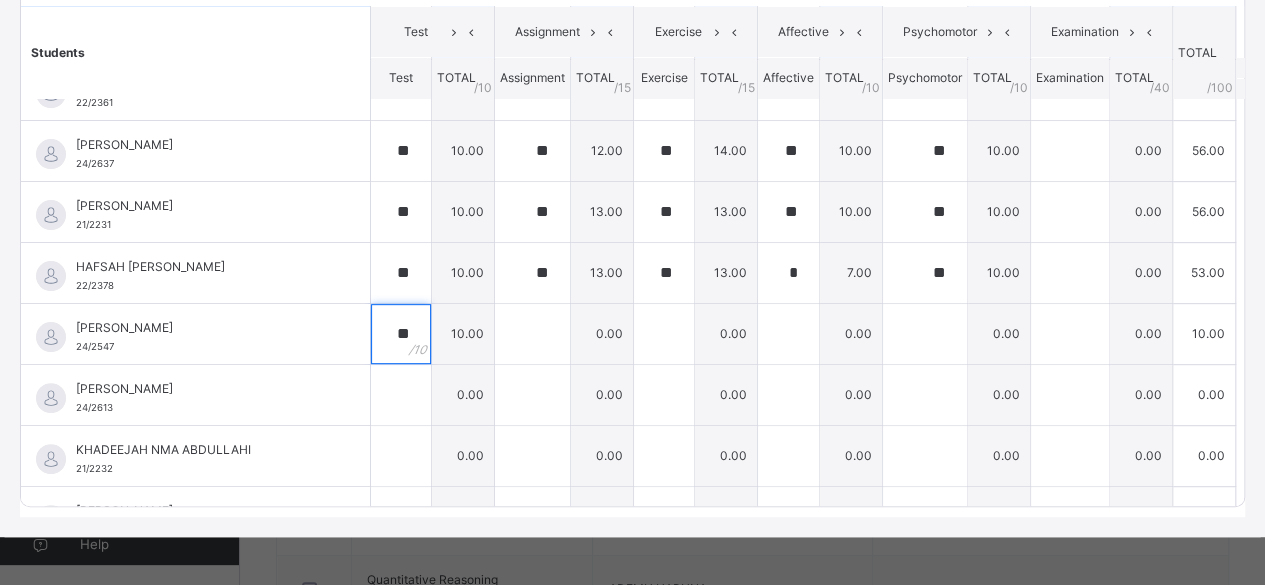 type on "**" 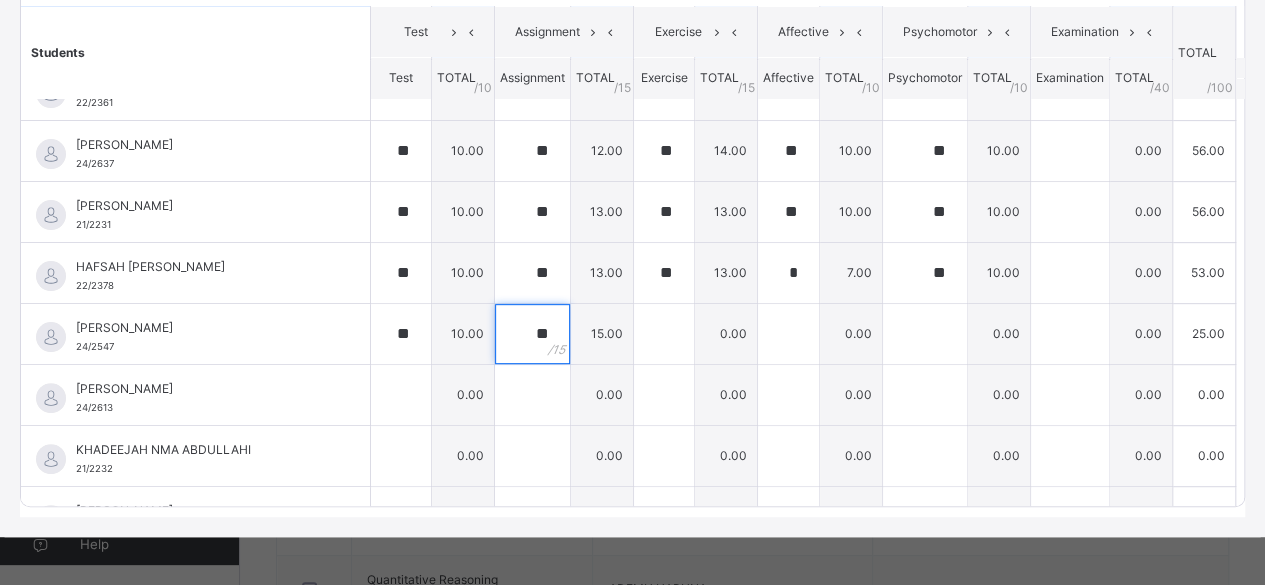 type 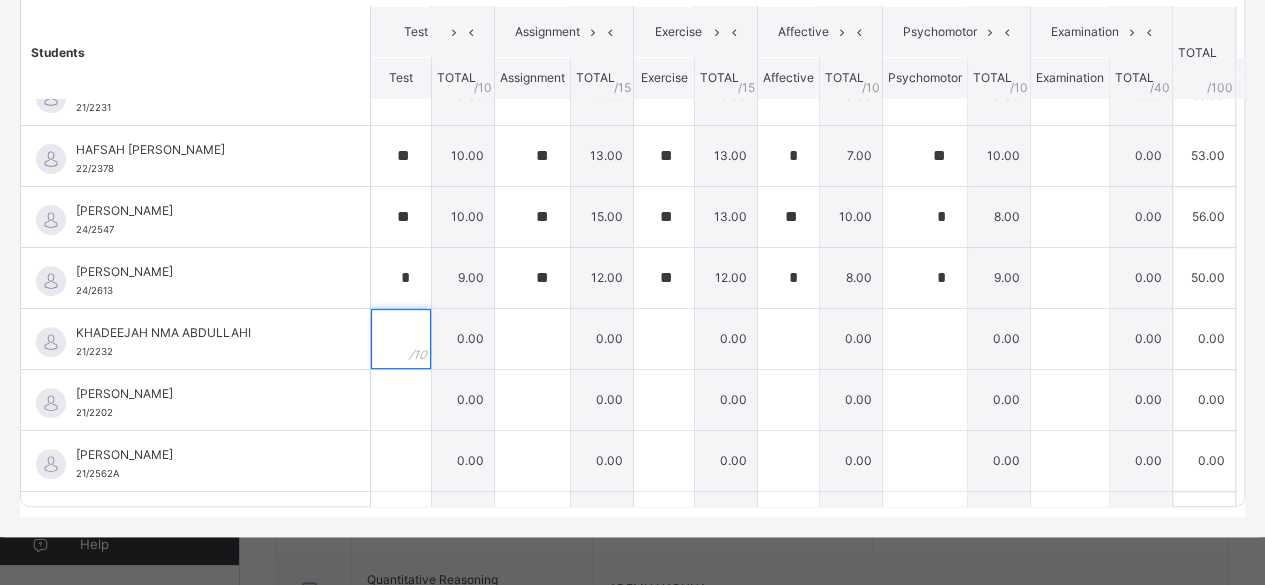 scroll, scrollTop: 219, scrollLeft: 0, axis: vertical 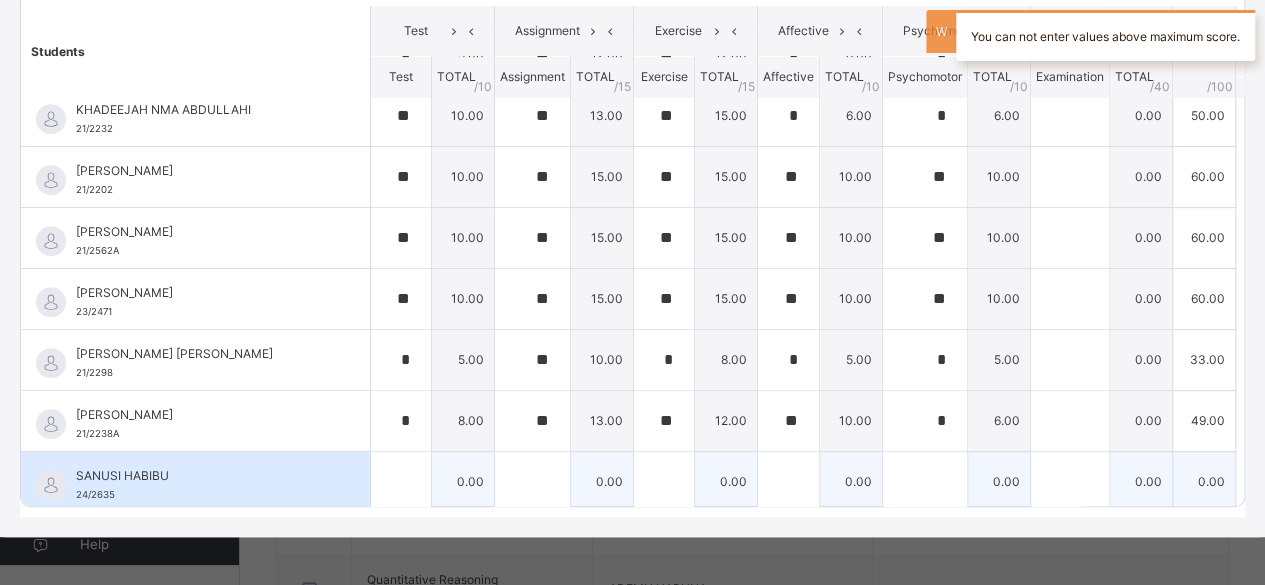 click at bounding box center [401, 482] 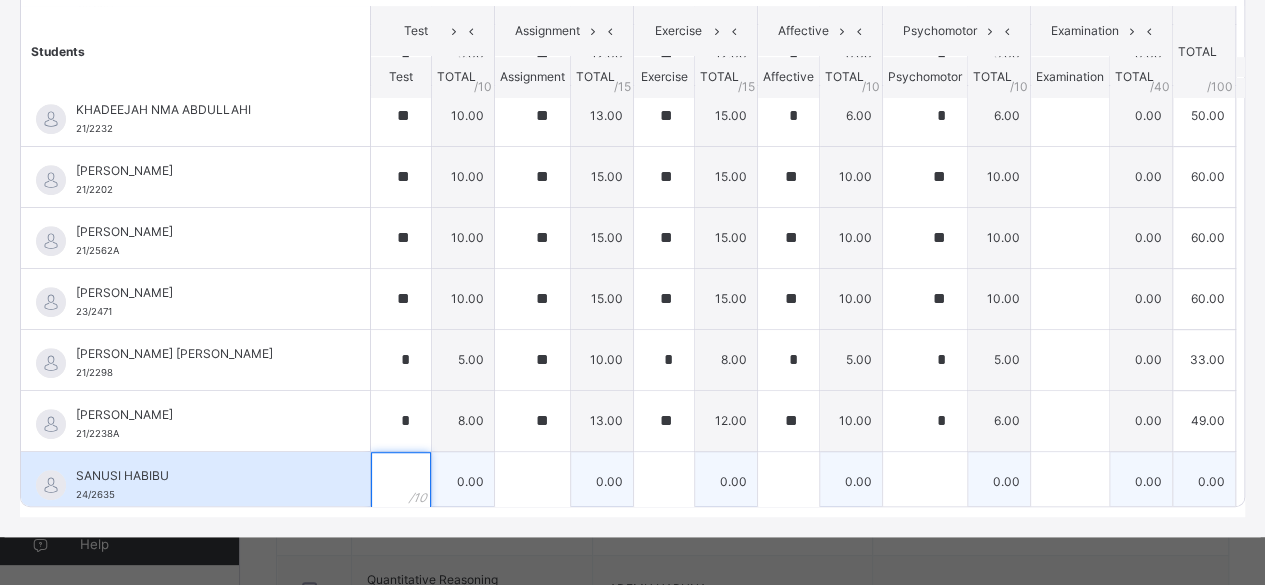 click at bounding box center [401, 482] 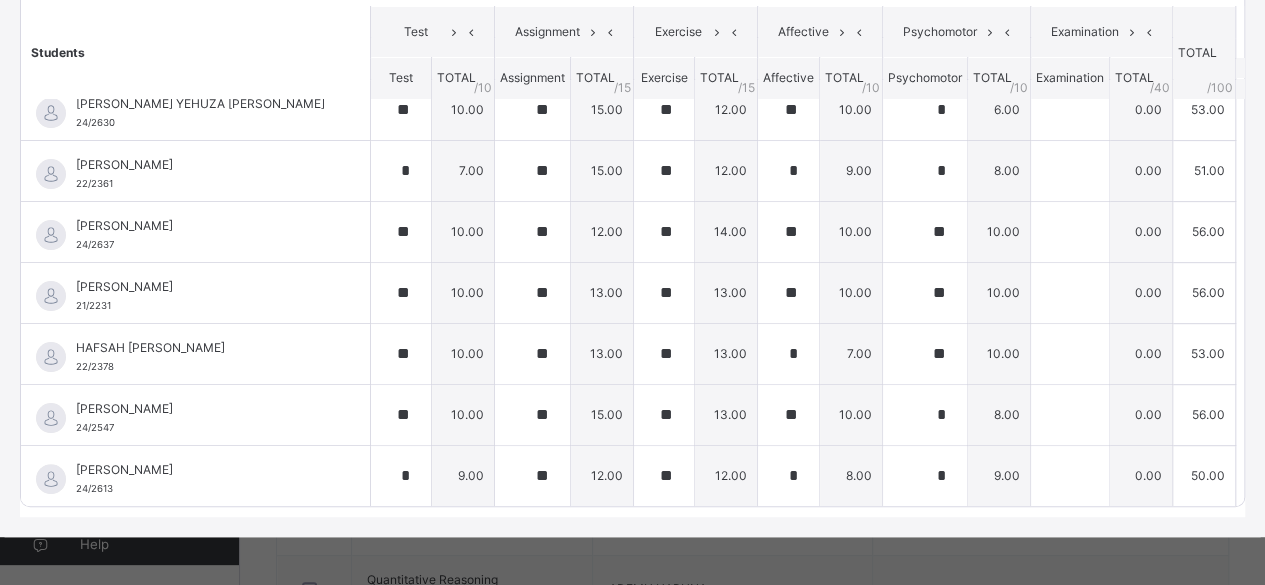 scroll, scrollTop: 0, scrollLeft: 0, axis: both 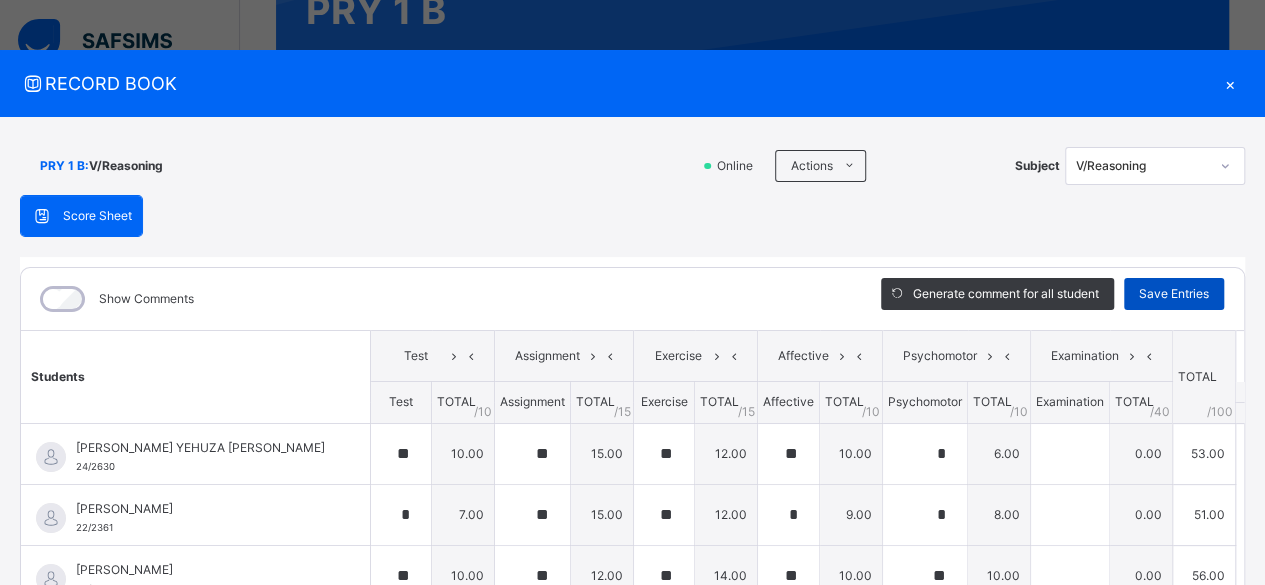 click on "Save Entries" at bounding box center [1174, 294] 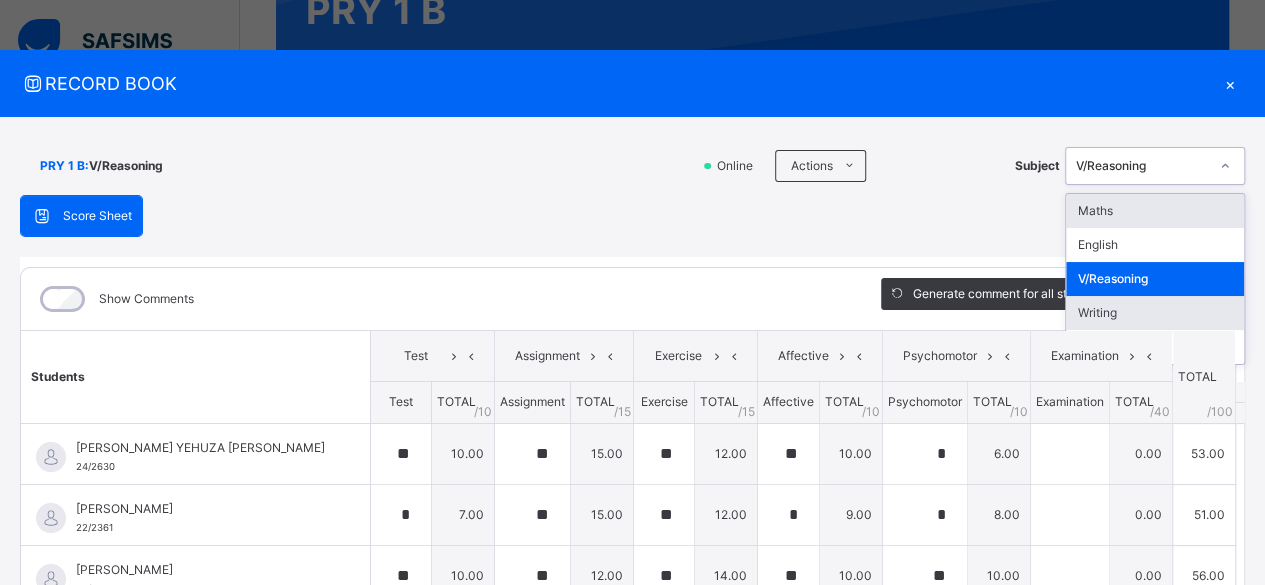 click on "Writing" at bounding box center [1155, 313] 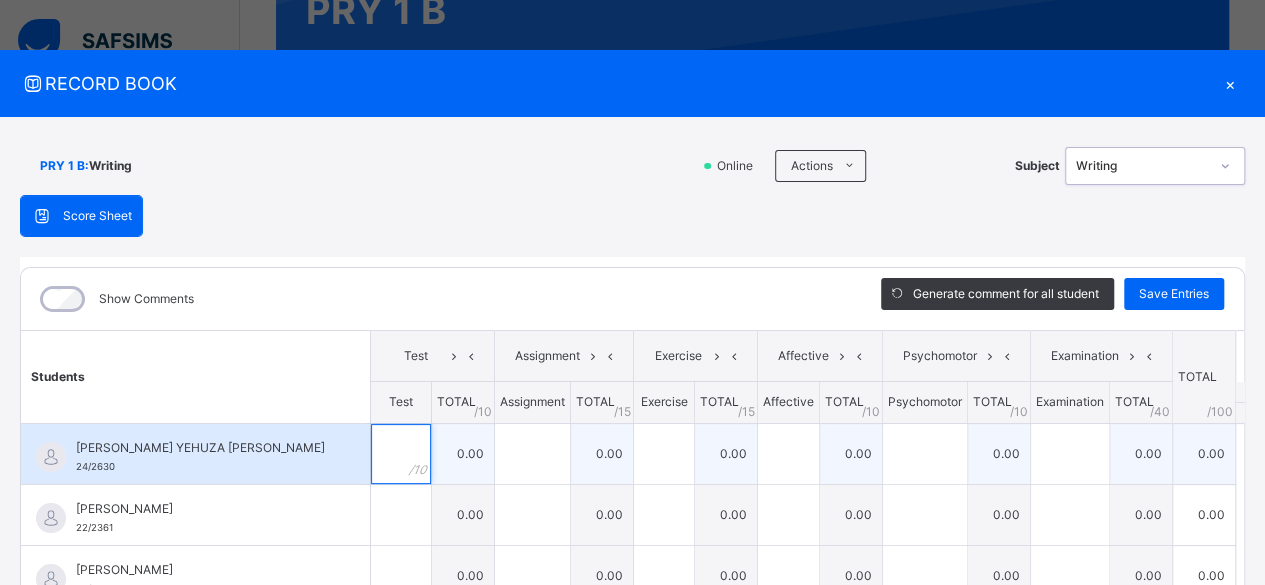 click at bounding box center (401, 454) 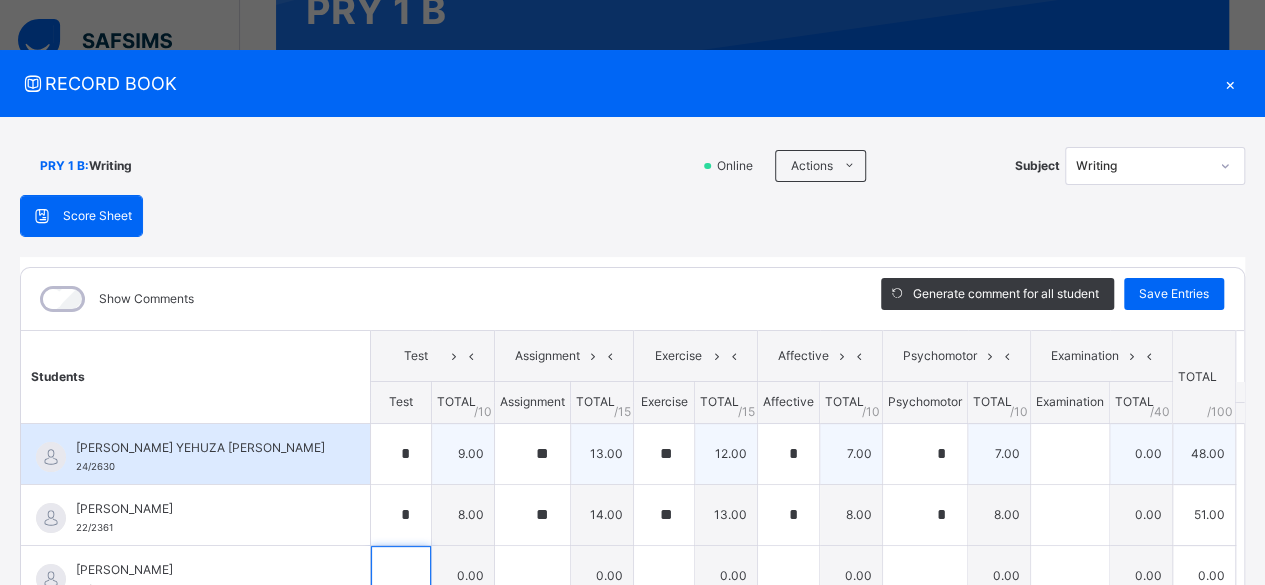 scroll, scrollTop: 17, scrollLeft: 0, axis: vertical 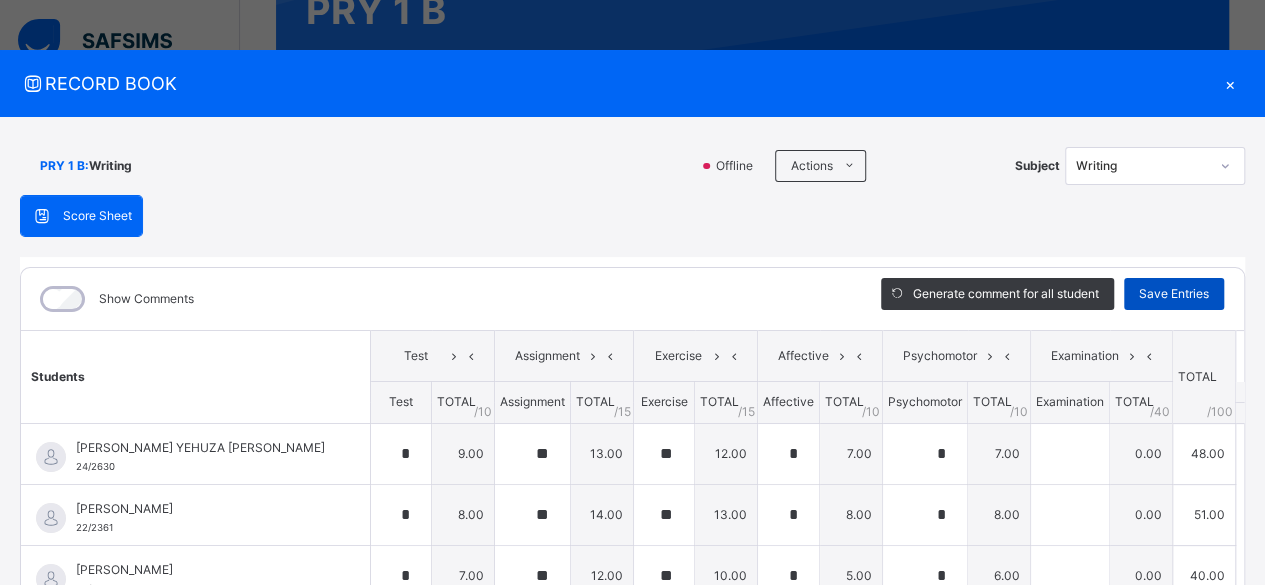 click on "Save Entries" at bounding box center (1174, 294) 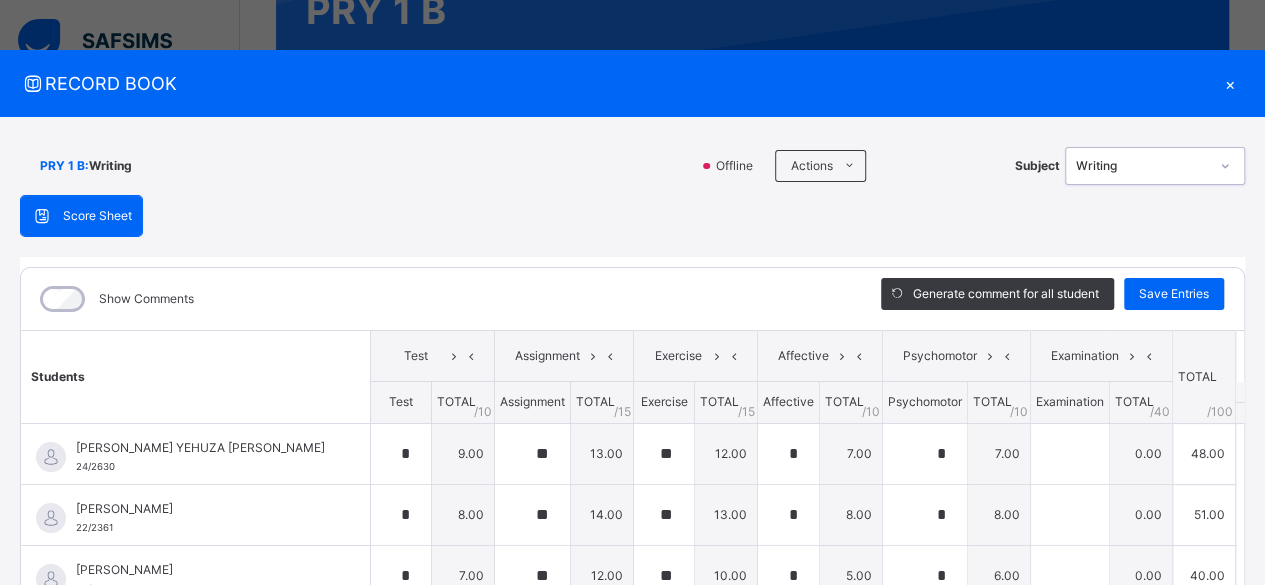 click on "×" at bounding box center (1230, 83) 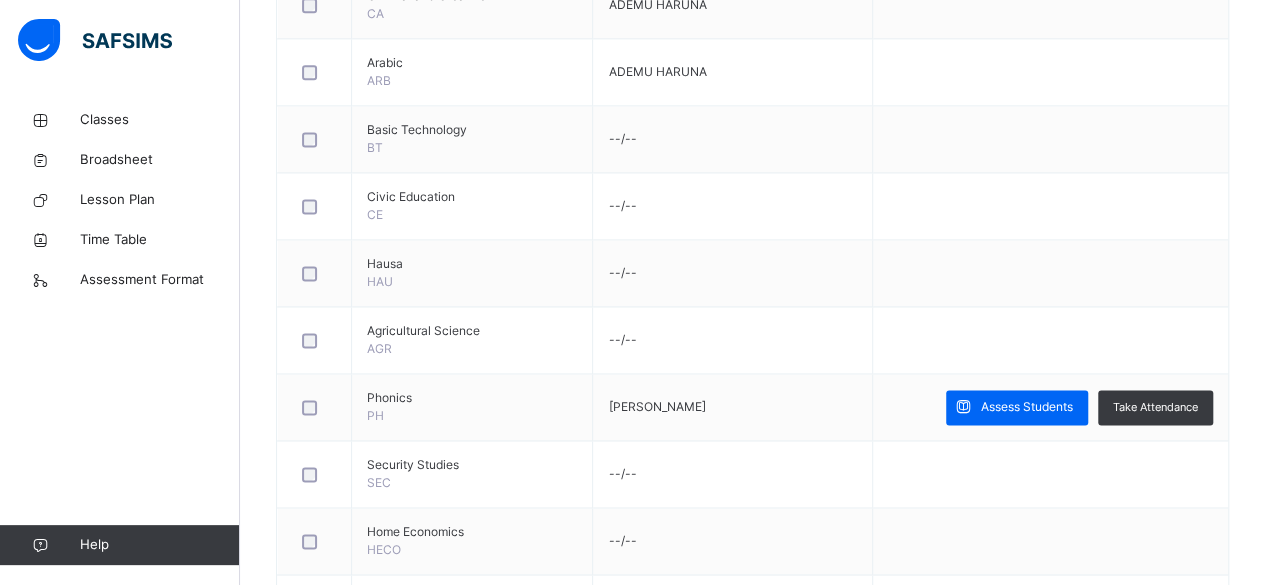 scroll, scrollTop: 1339, scrollLeft: 0, axis: vertical 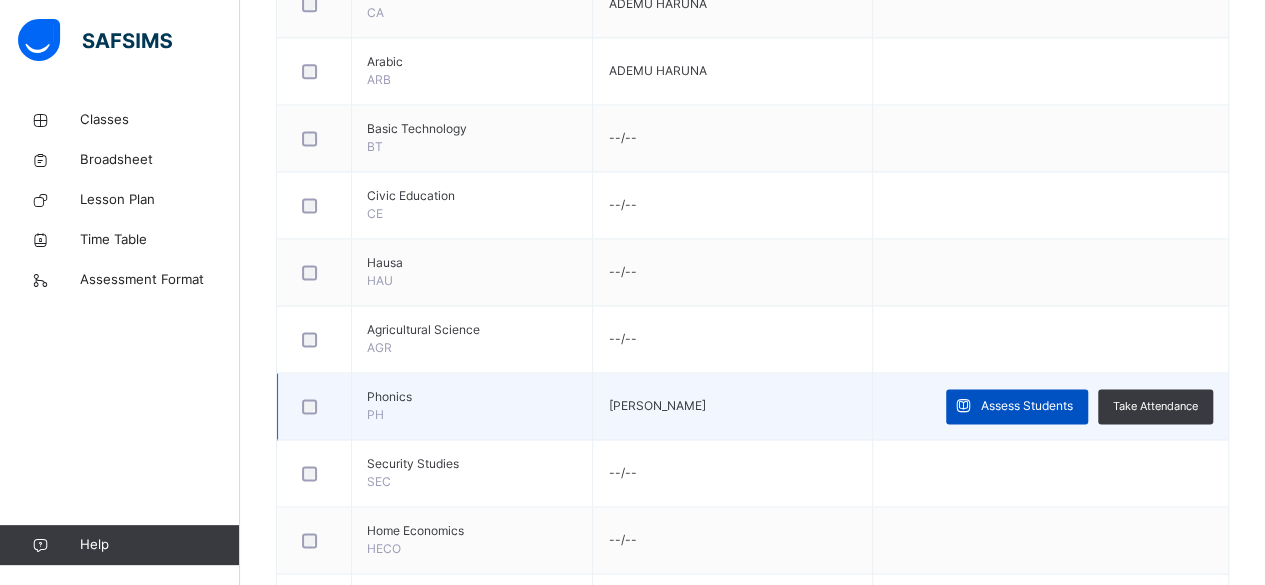 click on "Assess Students" at bounding box center (1027, 406) 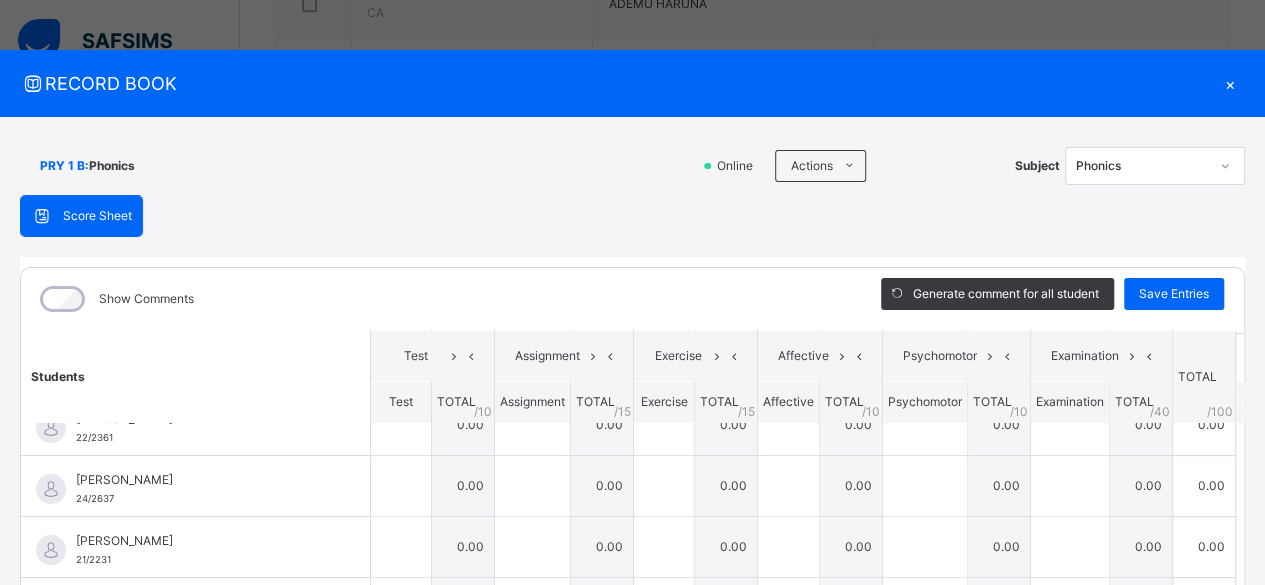 scroll, scrollTop: 0, scrollLeft: 0, axis: both 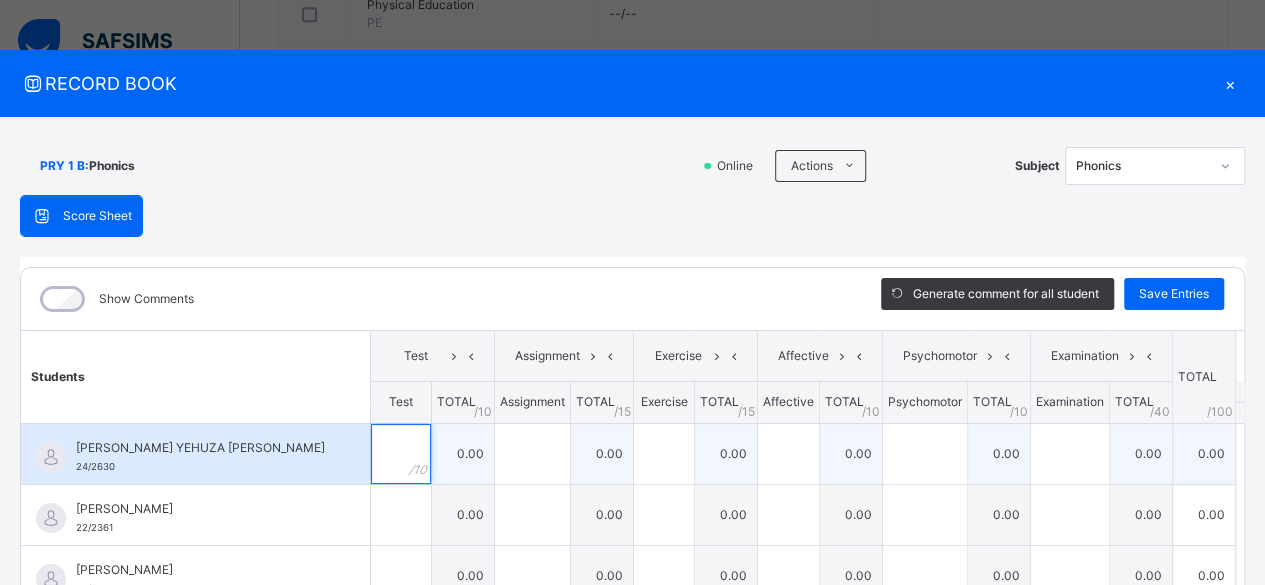 click at bounding box center (401, 454) 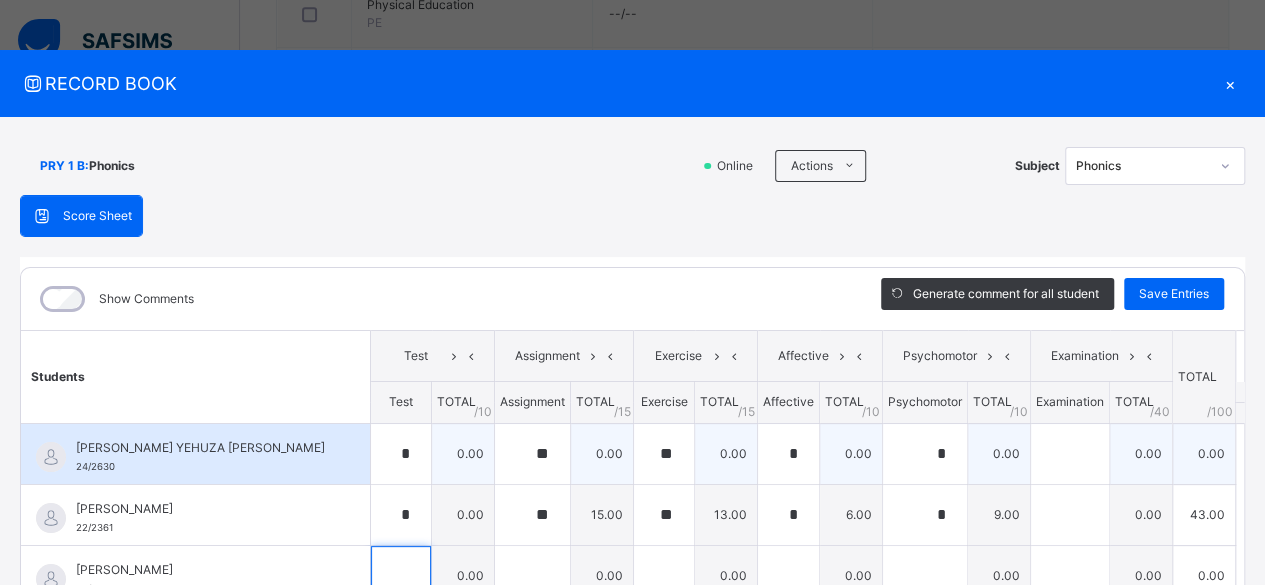 scroll, scrollTop: 17, scrollLeft: 0, axis: vertical 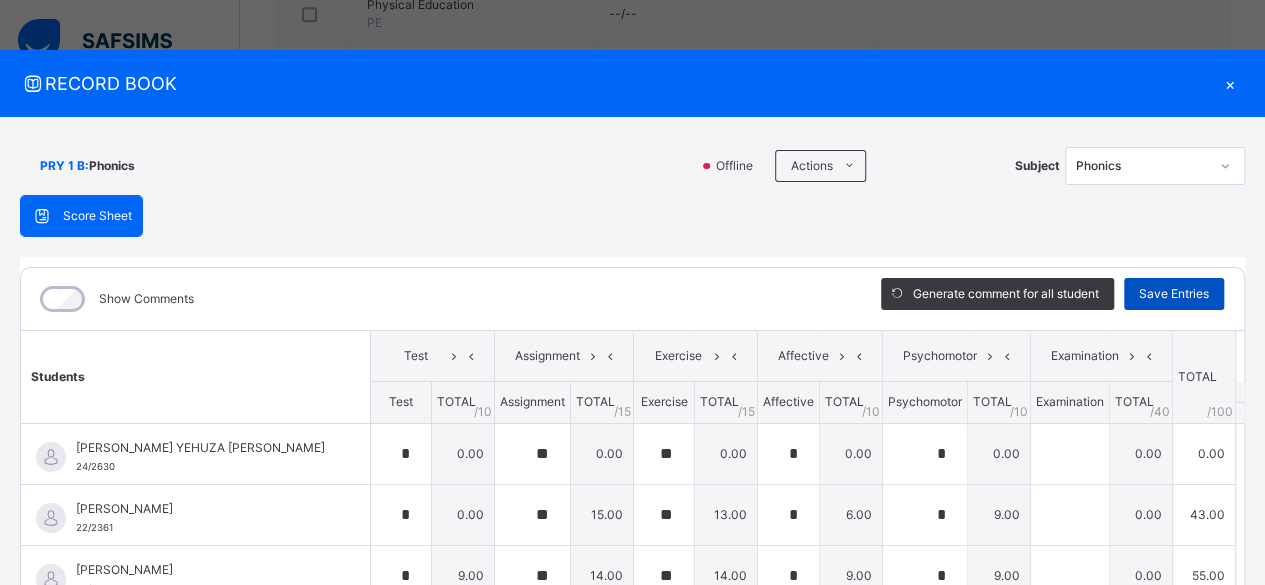 click on "Save Entries" at bounding box center [1174, 294] 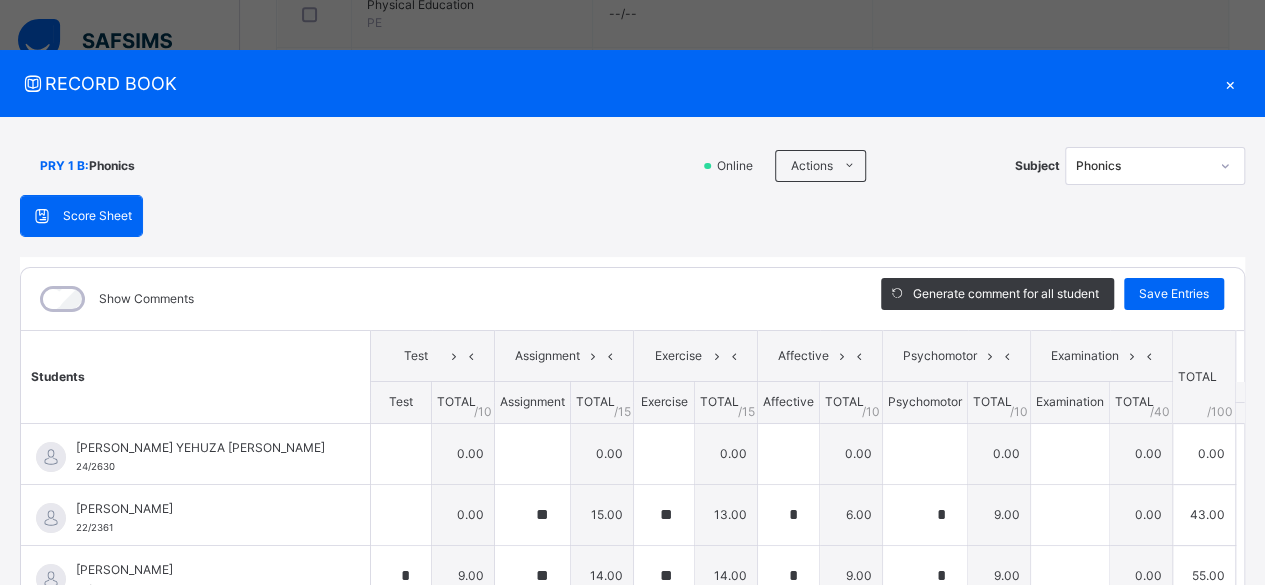 click on "×" at bounding box center [1230, 83] 